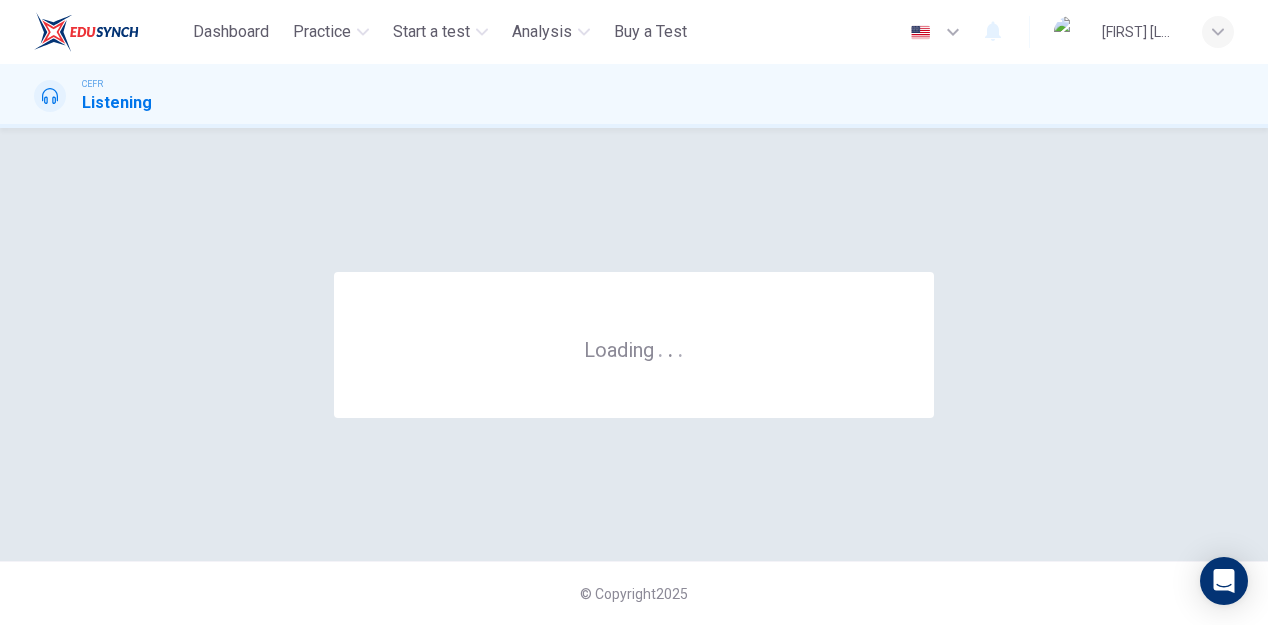 scroll, scrollTop: 0, scrollLeft: 0, axis: both 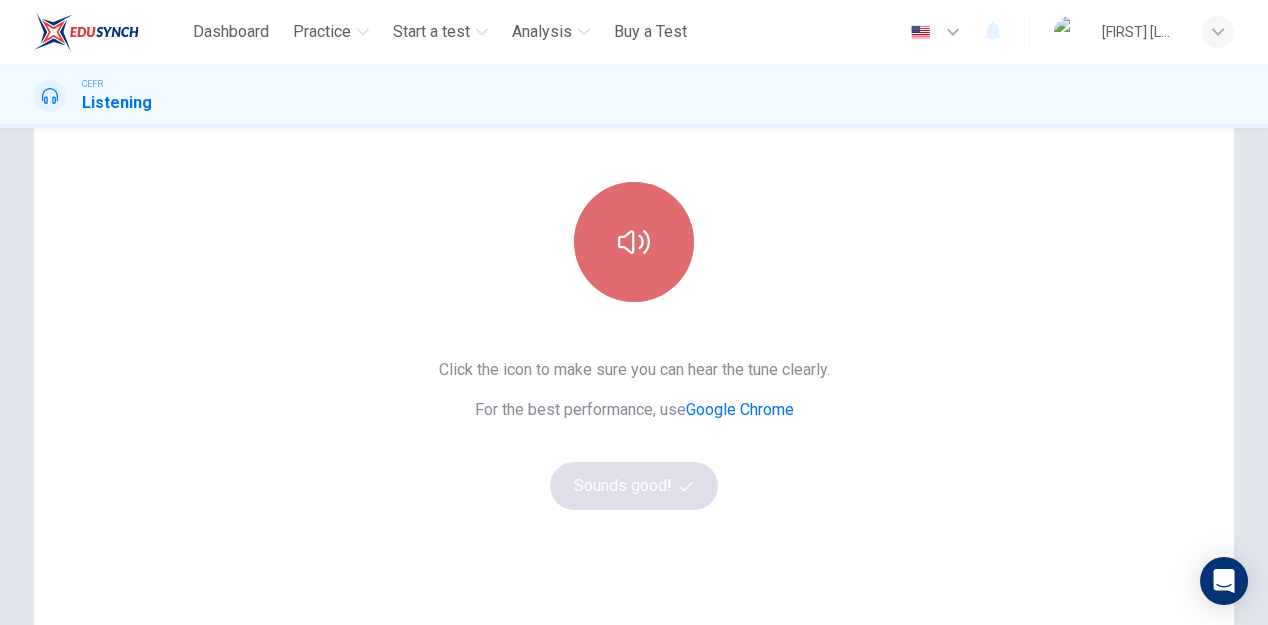 click at bounding box center [634, 242] 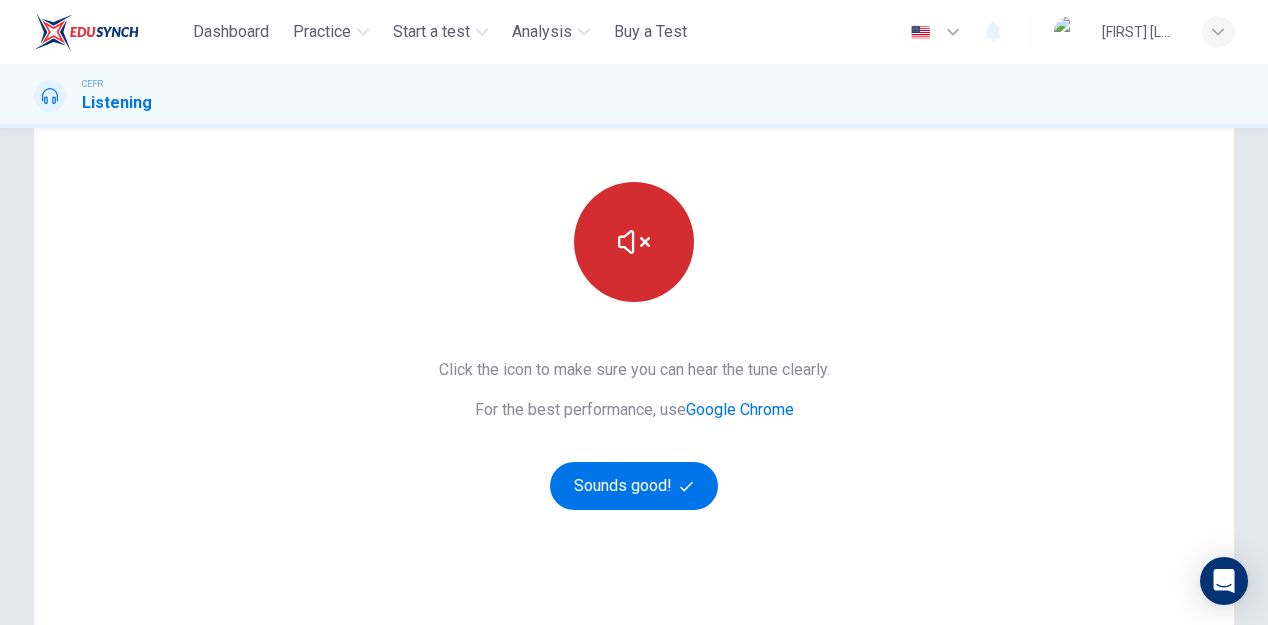type 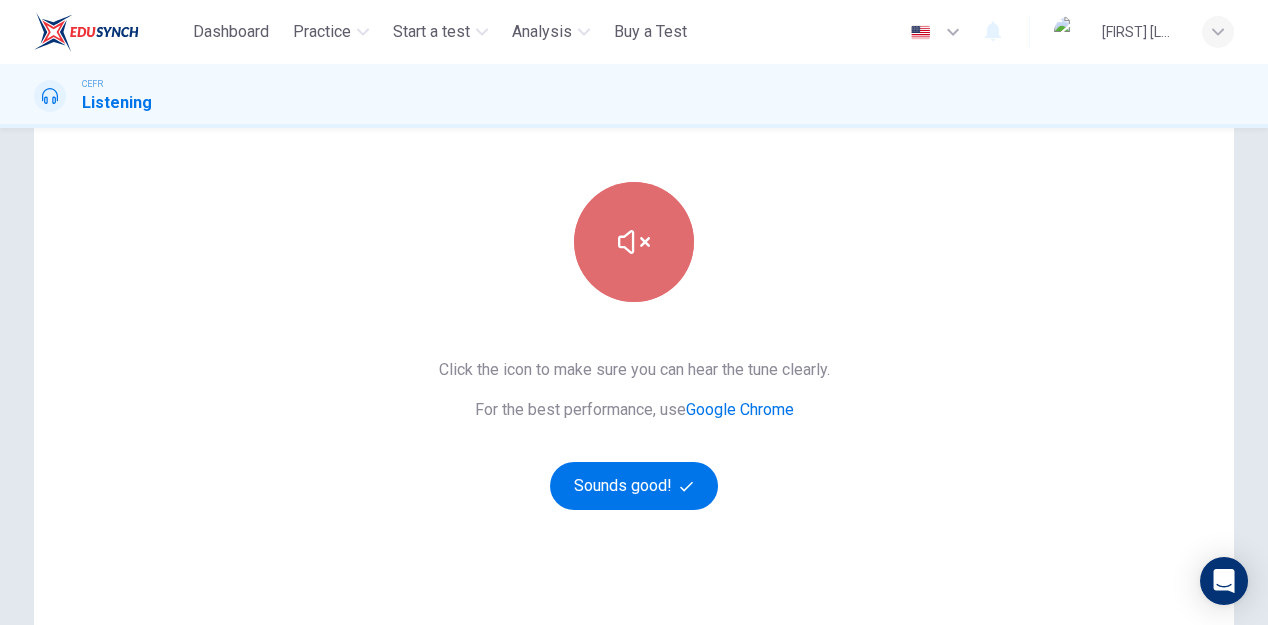 click at bounding box center [634, 242] 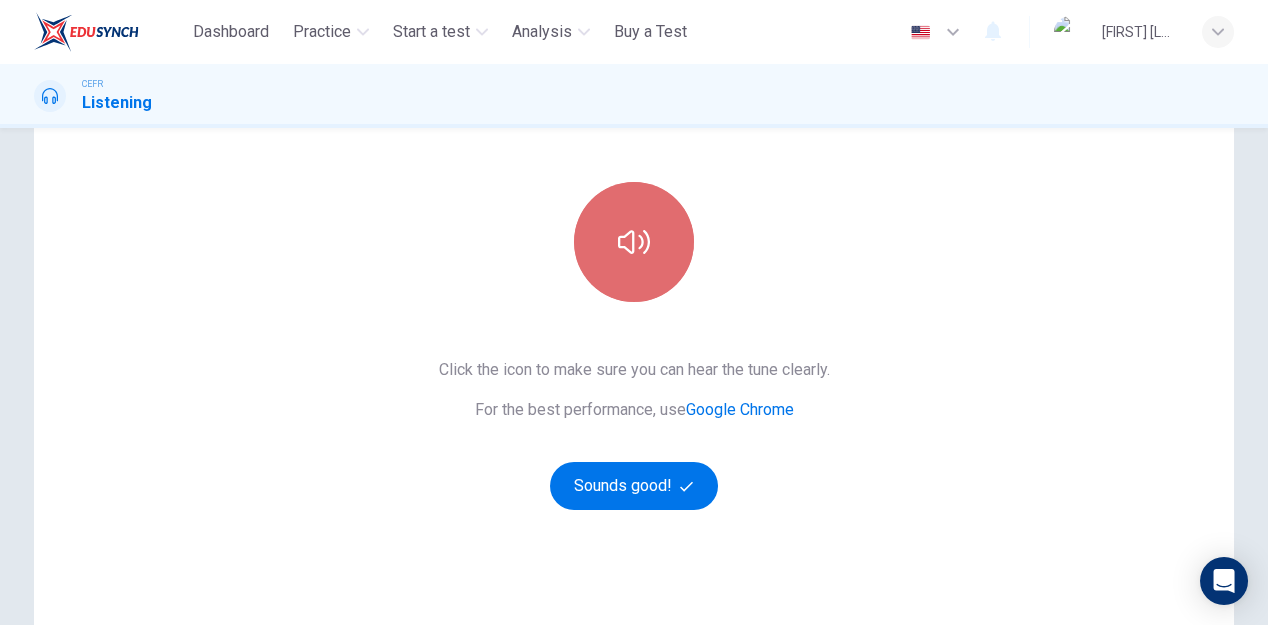 click at bounding box center [634, 242] 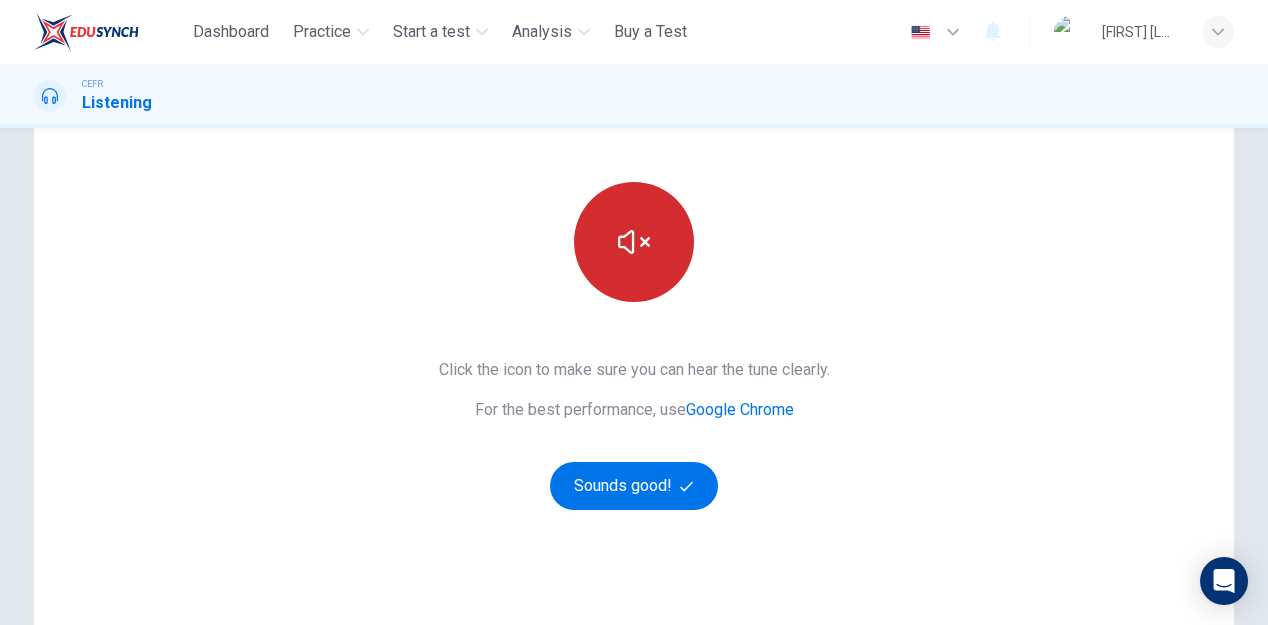 click at bounding box center [634, 242] 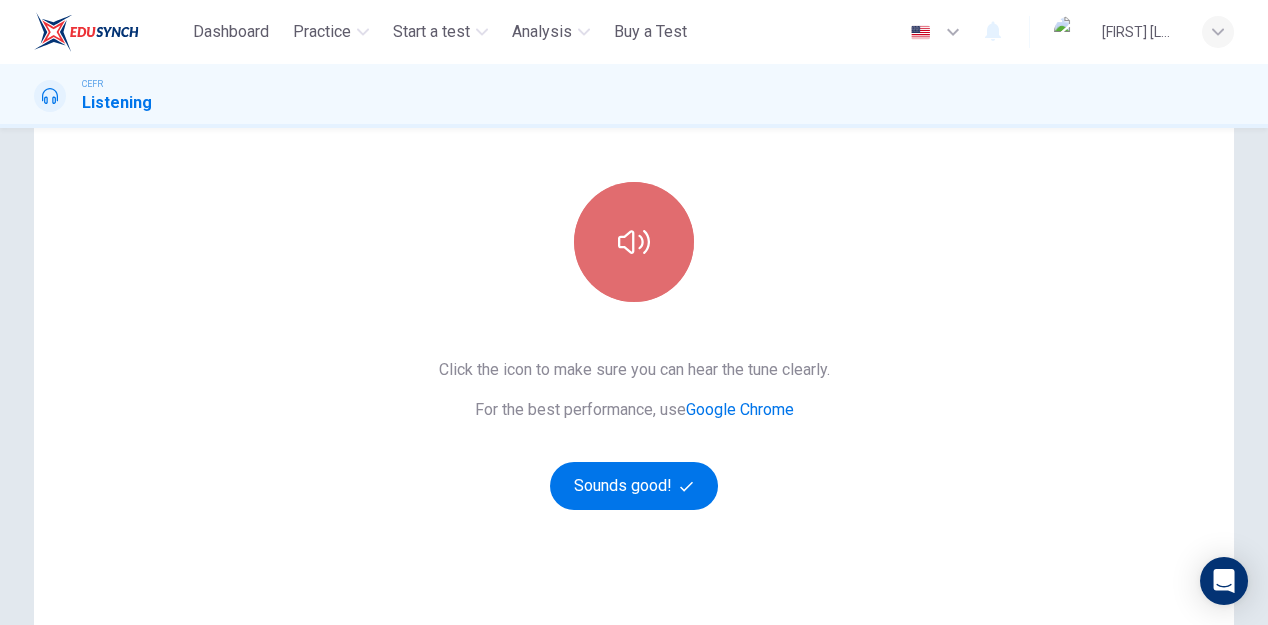 click at bounding box center (634, 242) 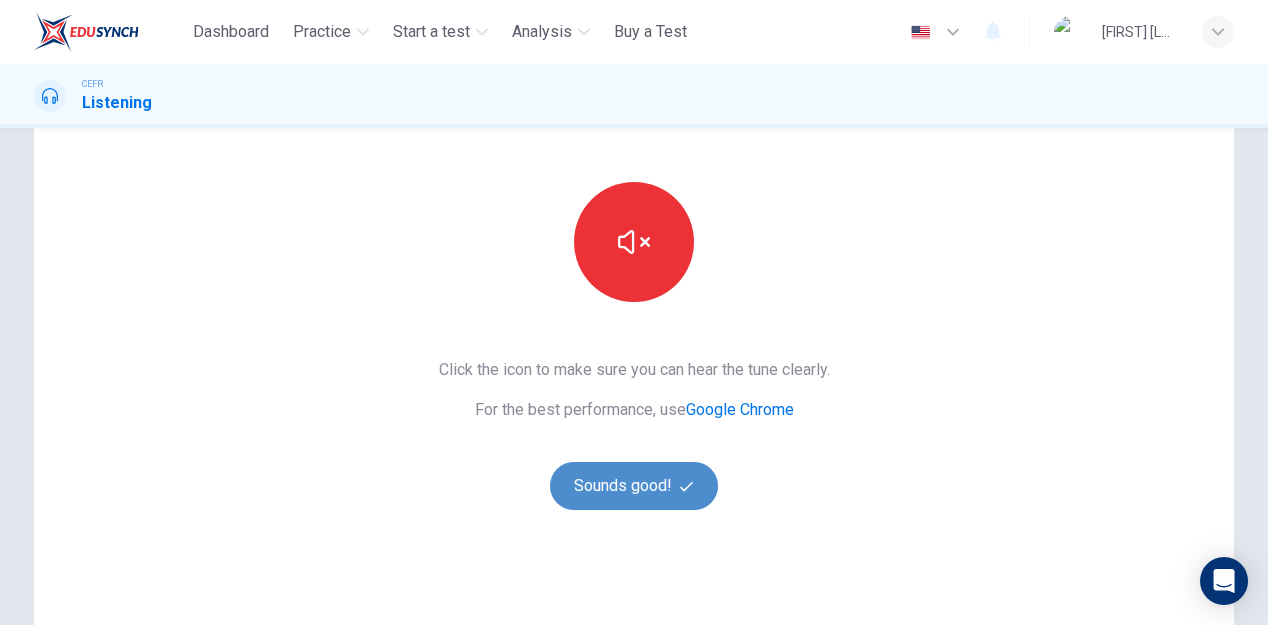 click on "Sounds good!" at bounding box center [634, 486] 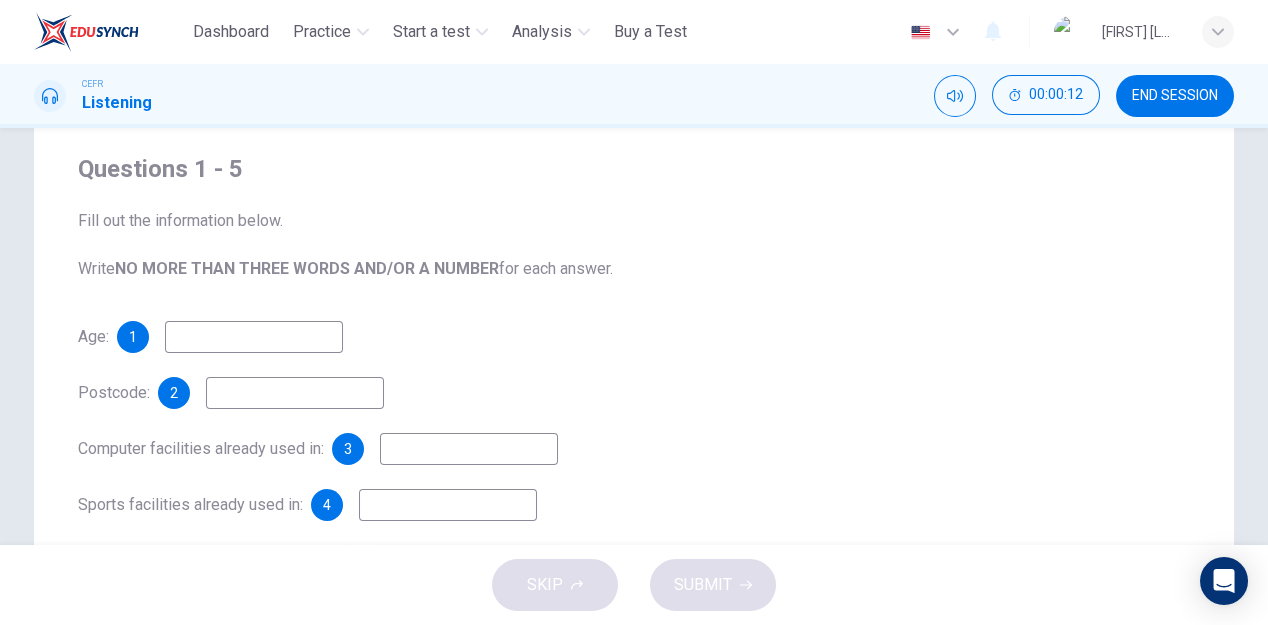 scroll, scrollTop: 64, scrollLeft: 0, axis: vertical 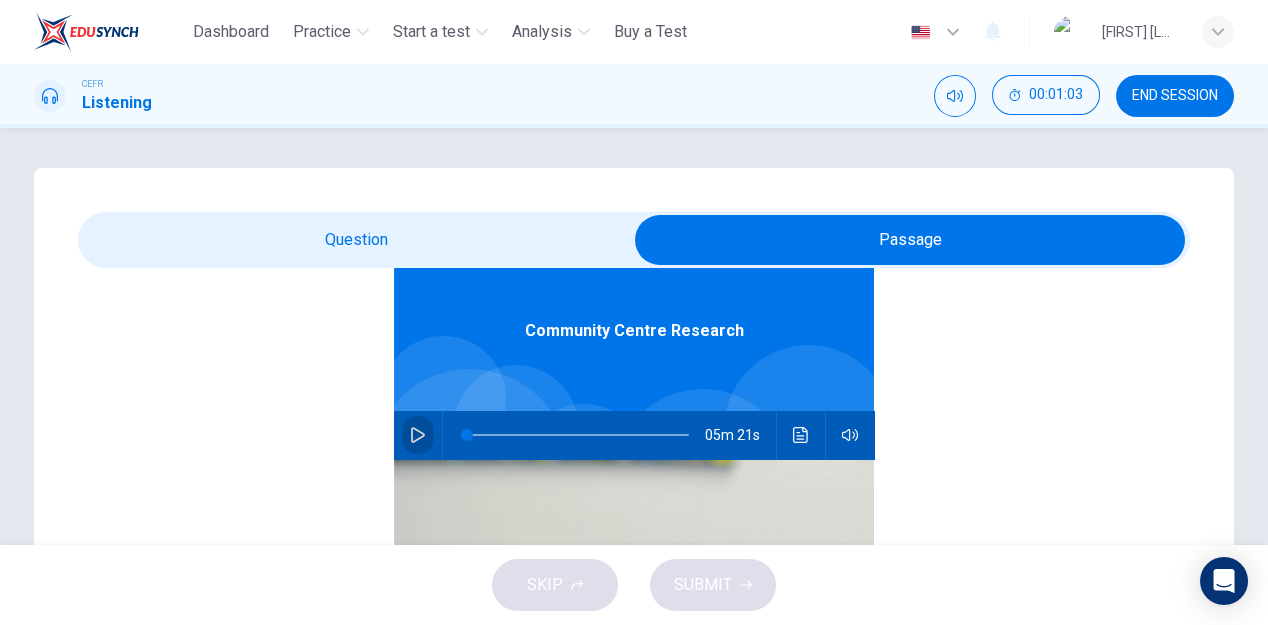 click at bounding box center [418, 435] 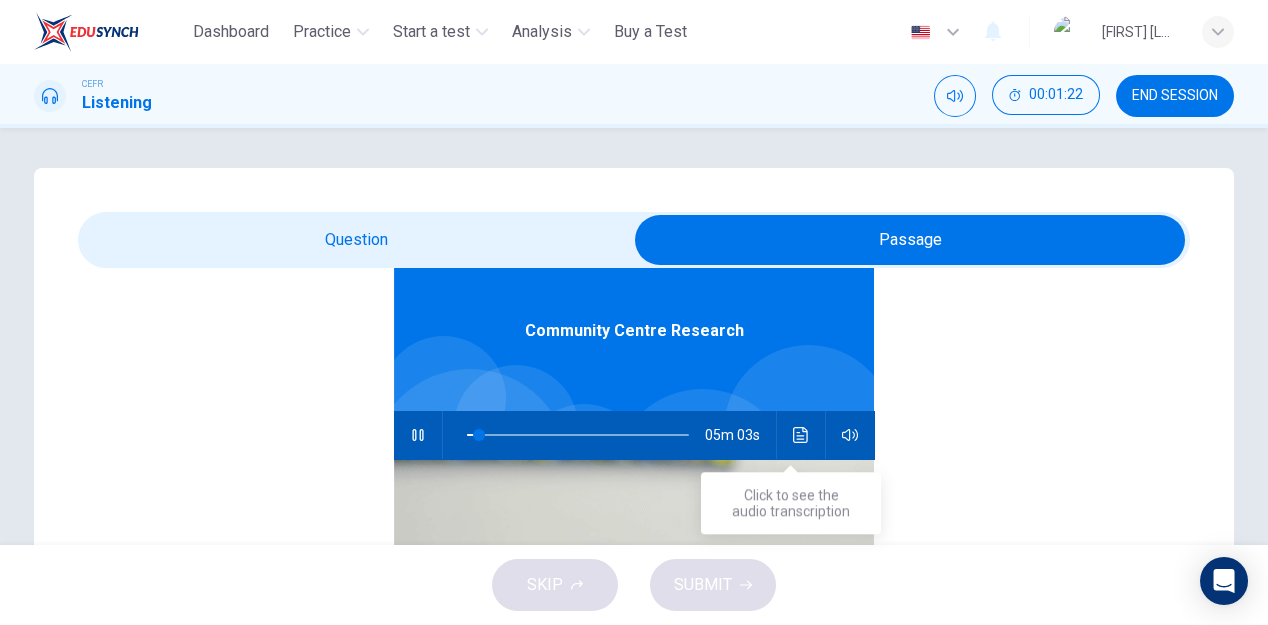 type 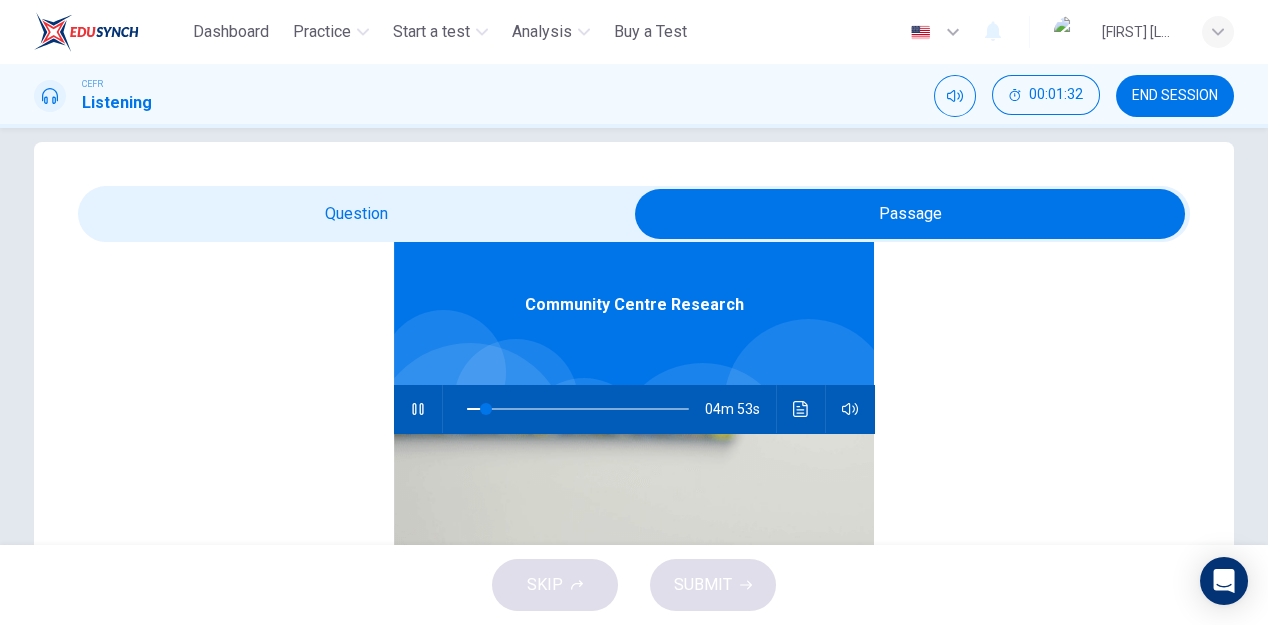 scroll, scrollTop: 29, scrollLeft: 0, axis: vertical 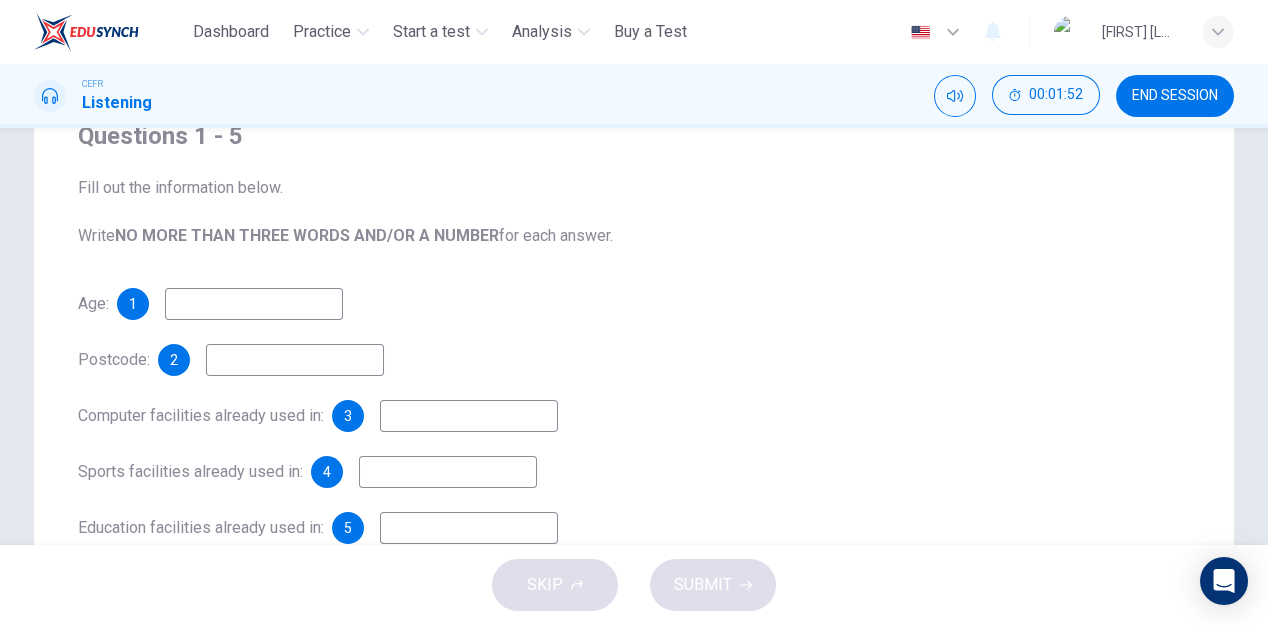 click at bounding box center (254, 304) 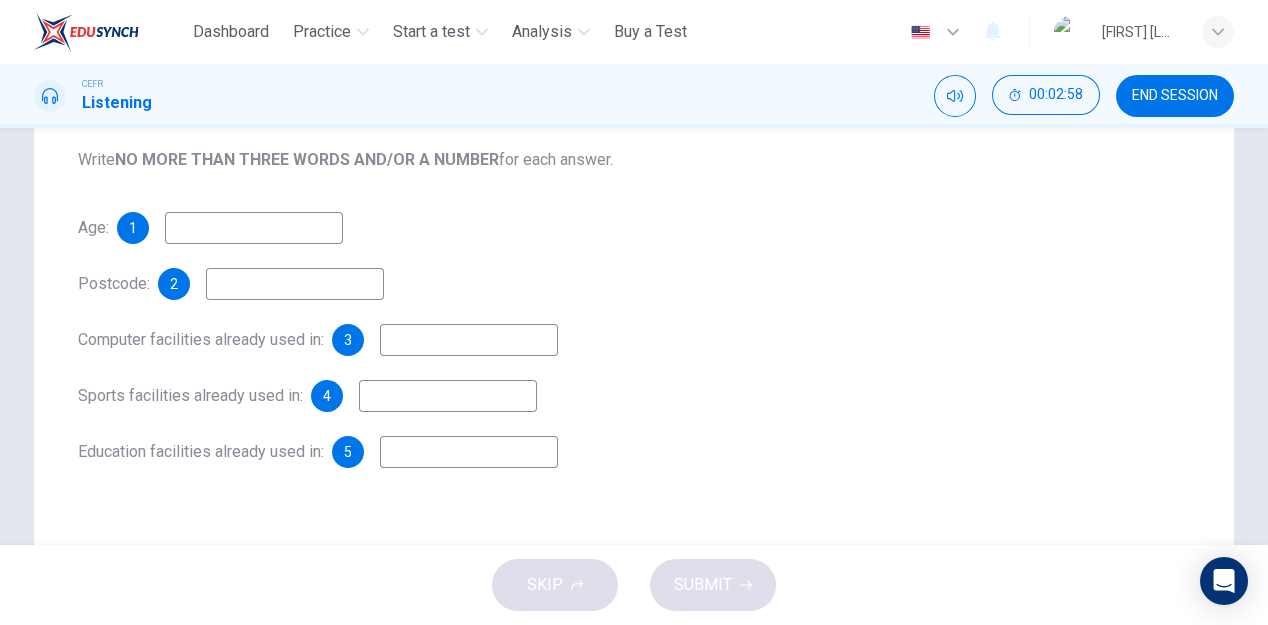 scroll, scrollTop: 235, scrollLeft: 0, axis: vertical 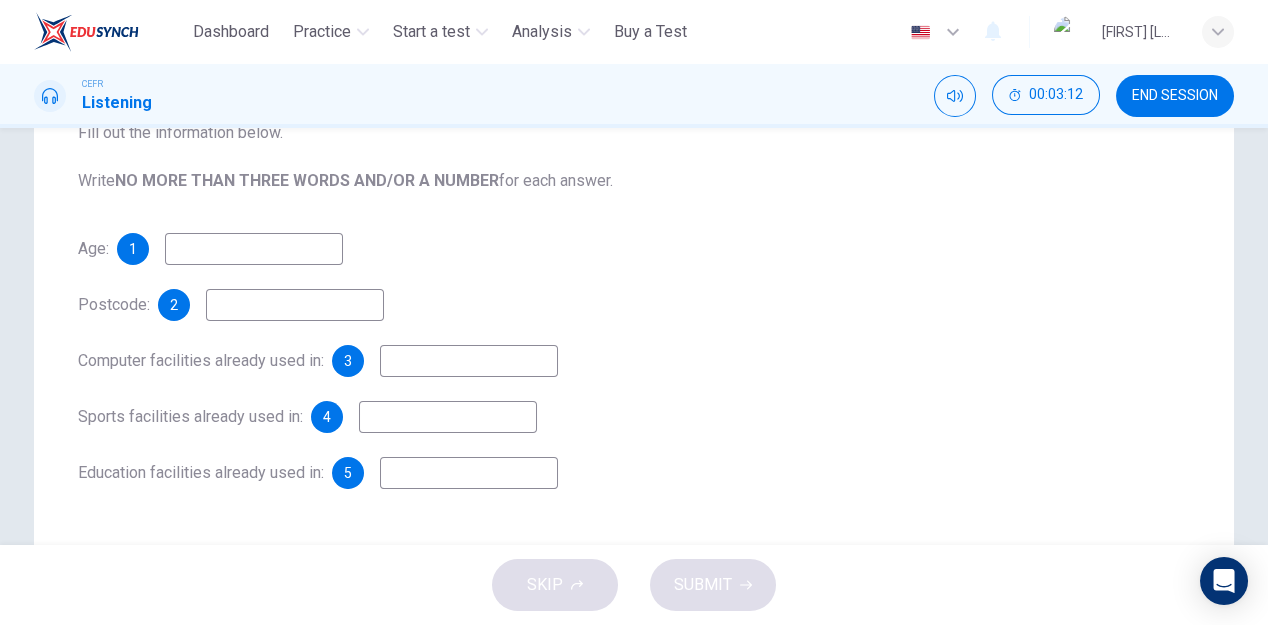 click at bounding box center (254, 249) 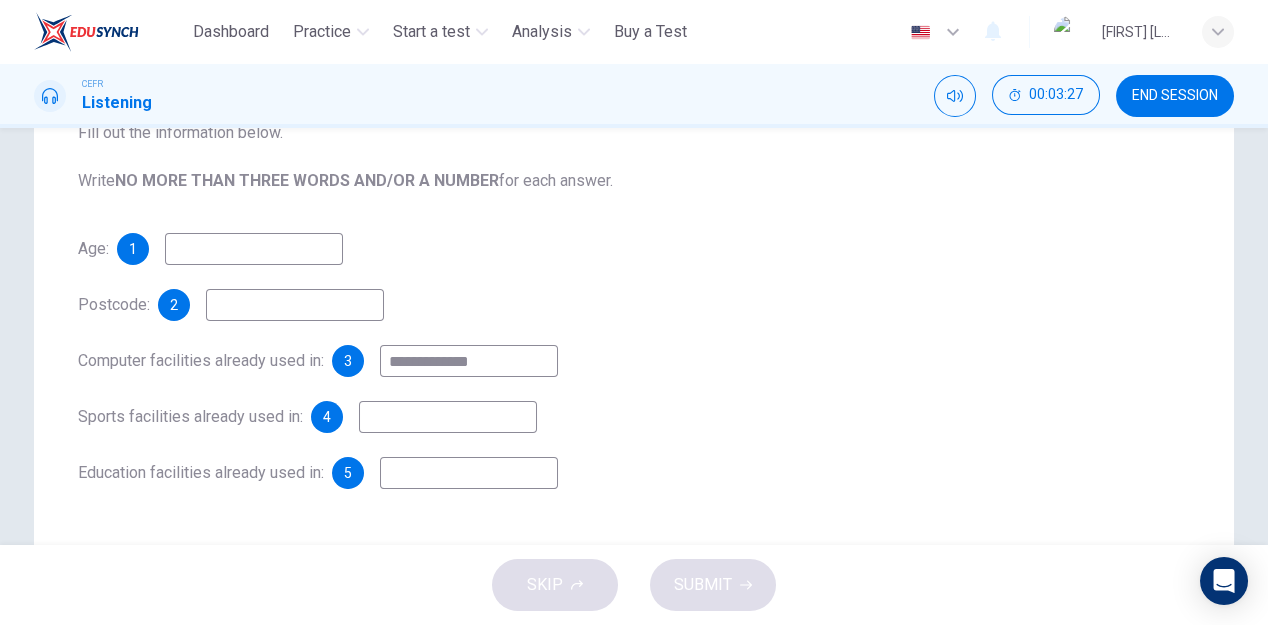 type on "**********" 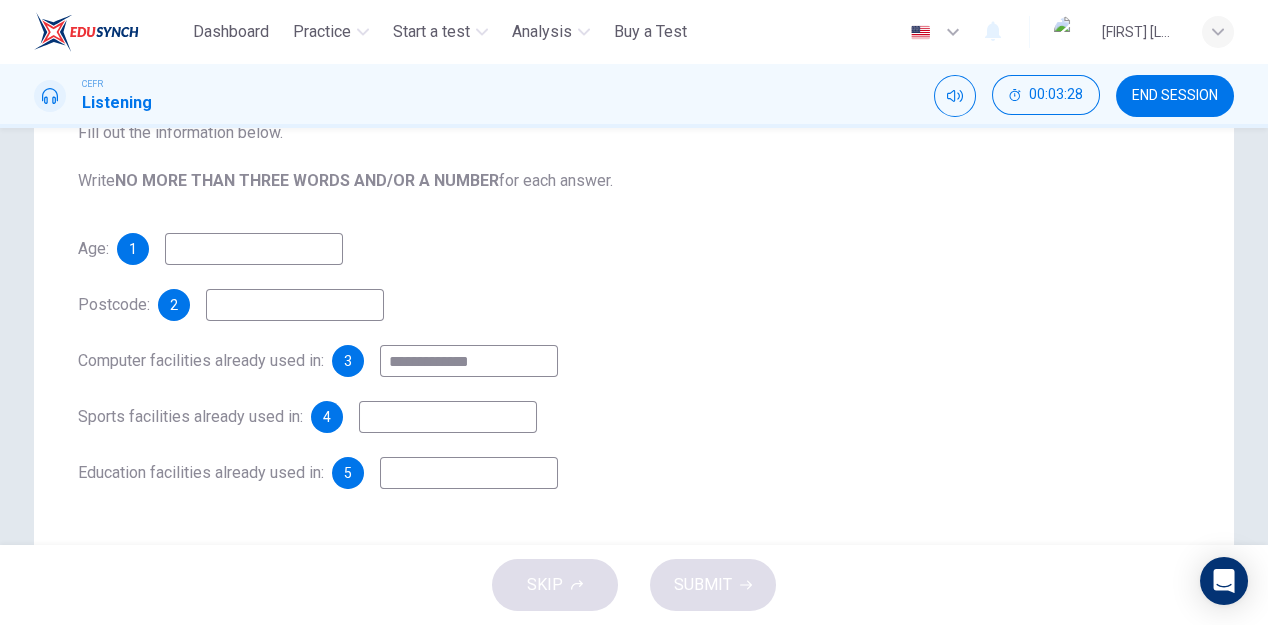 click at bounding box center (254, 249) 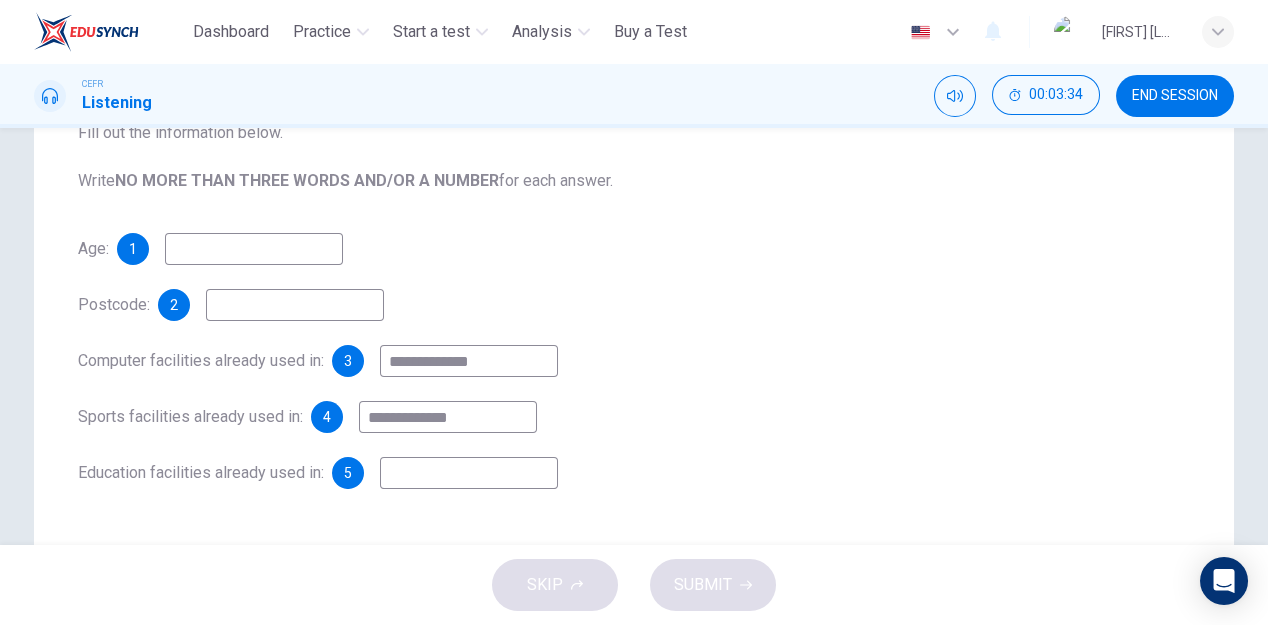 type on "**********" 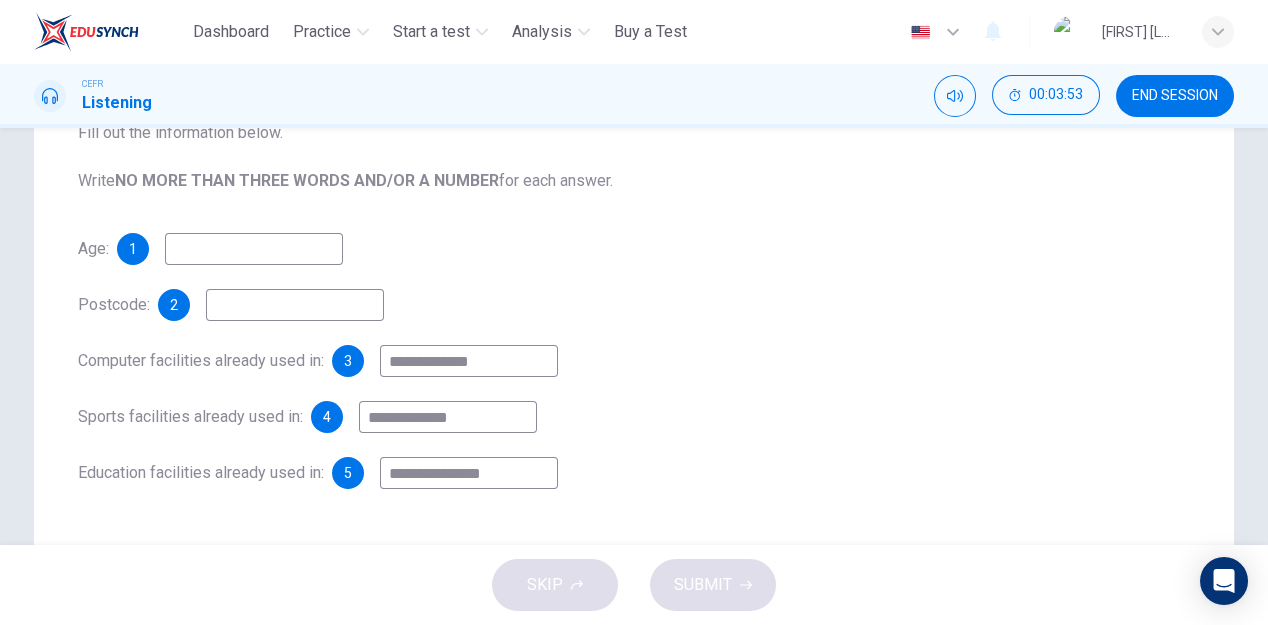 type on "**********" 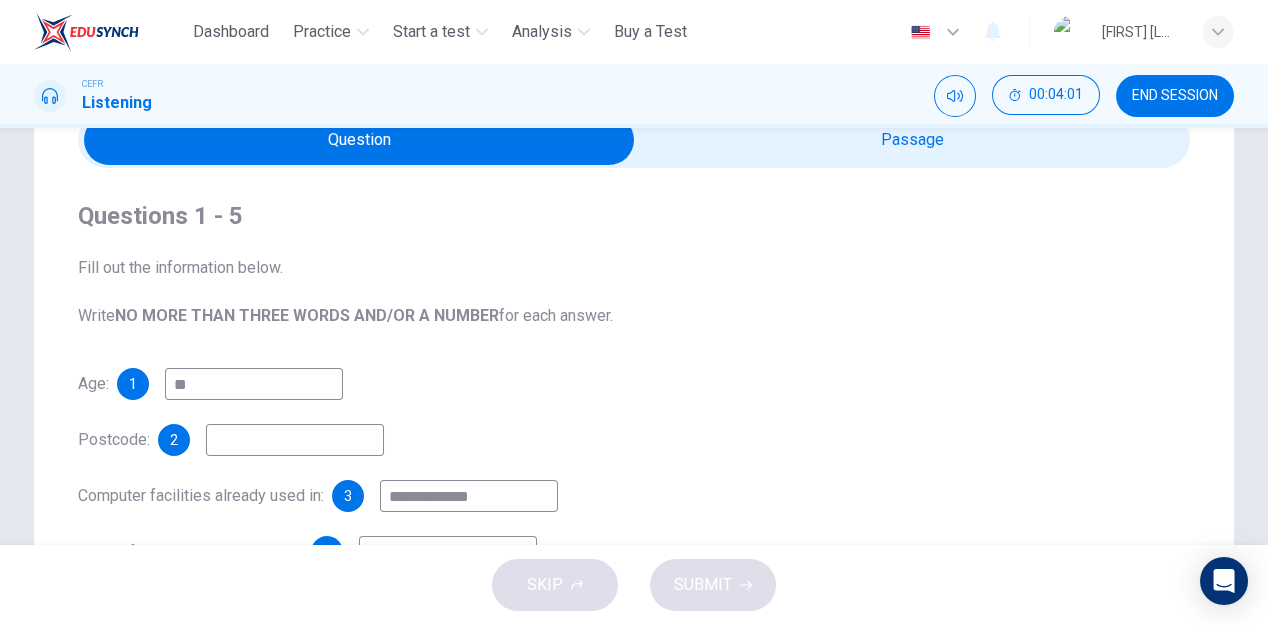 scroll, scrollTop: 99, scrollLeft: 0, axis: vertical 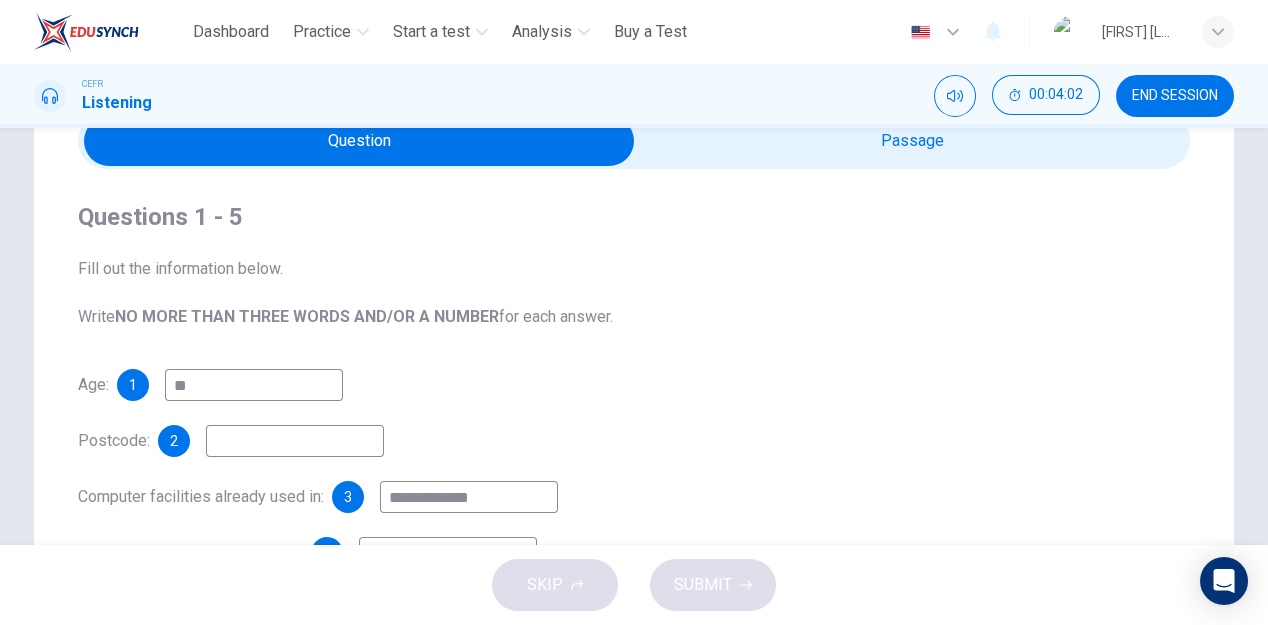 type on "**" 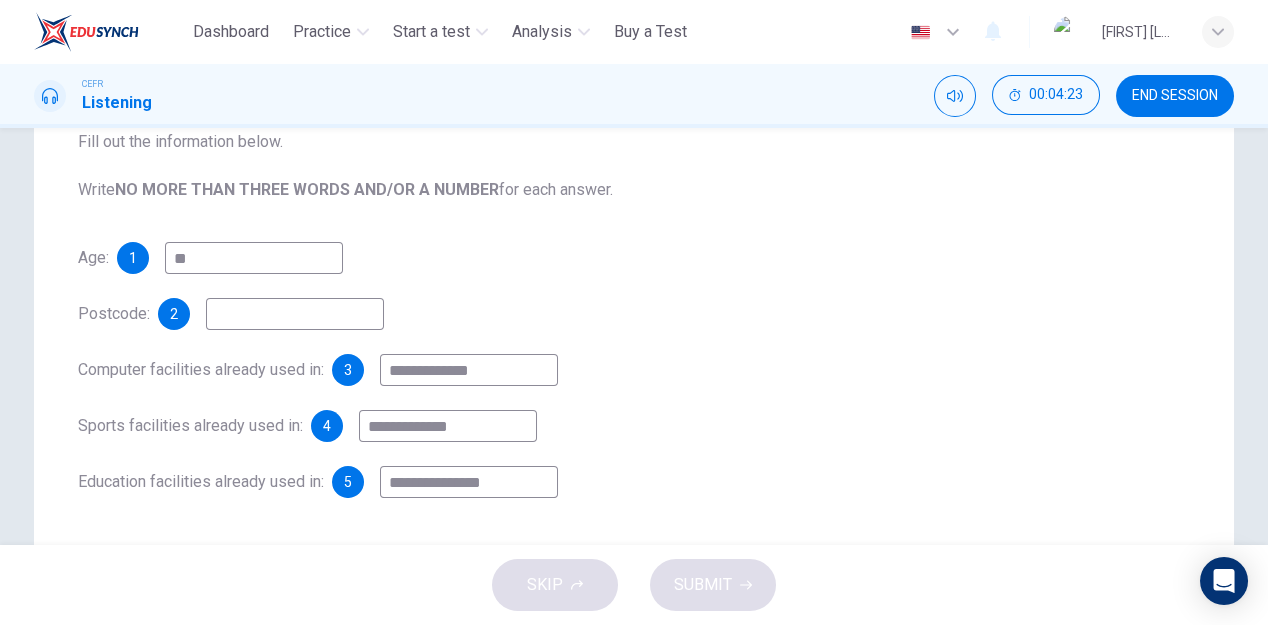 scroll, scrollTop: 0, scrollLeft: 0, axis: both 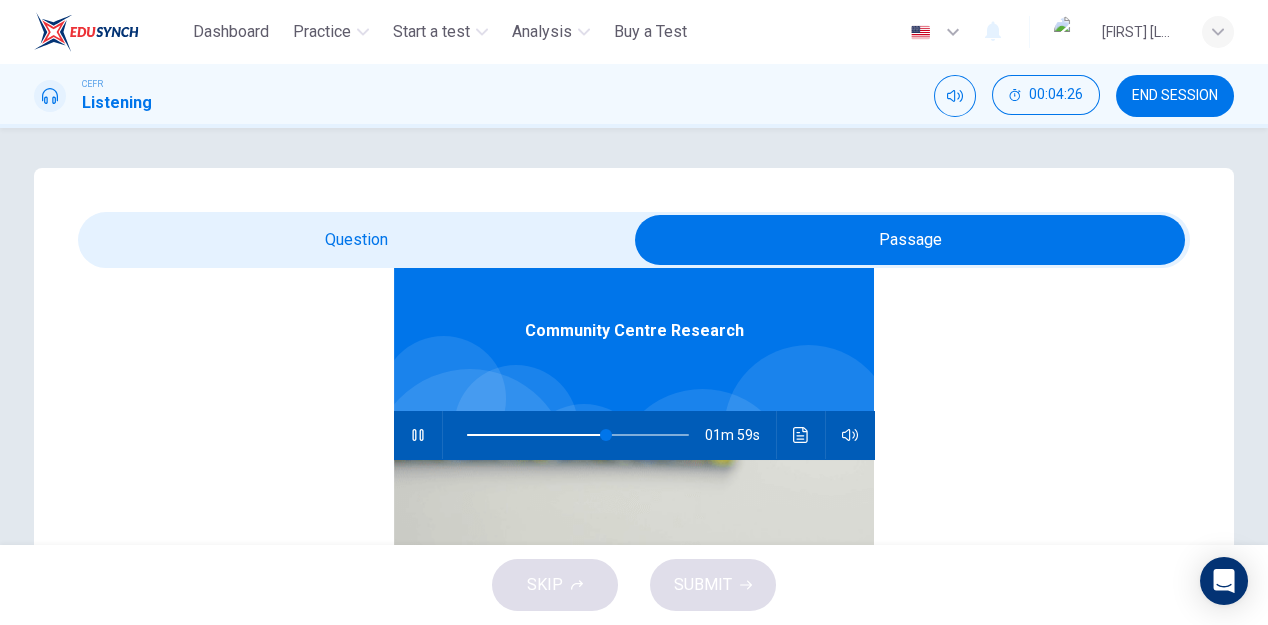 click at bounding box center (418, 435) 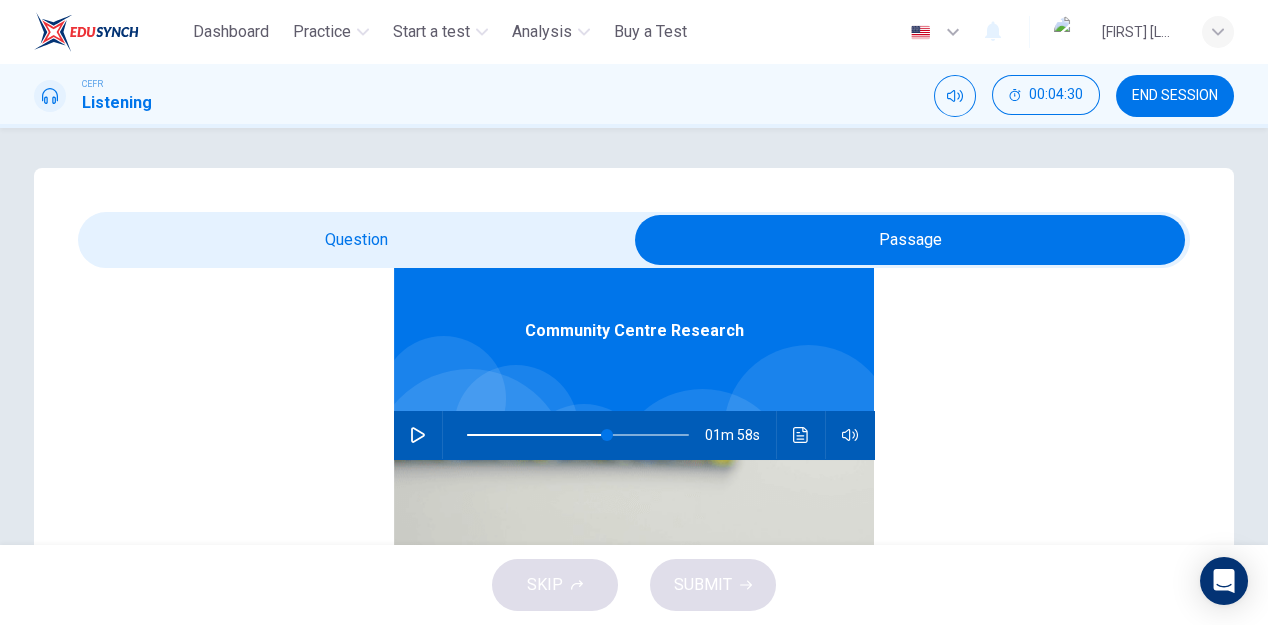 scroll, scrollTop: 0, scrollLeft: 0, axis: both 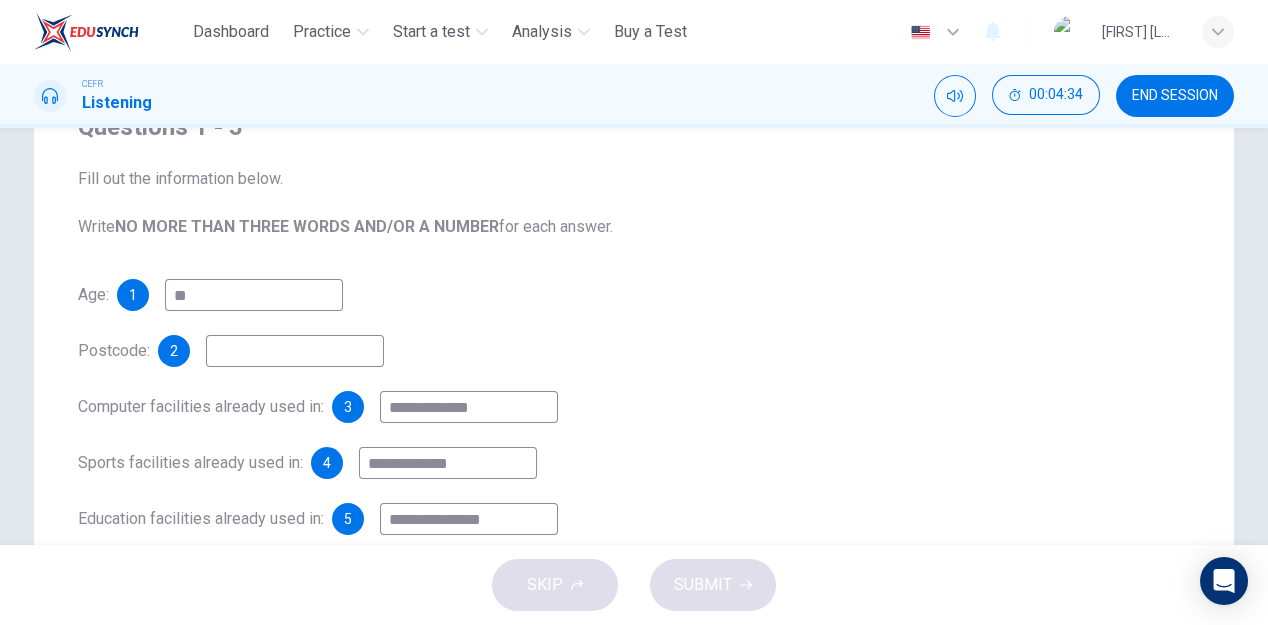 click at bounding box center (254, 295) 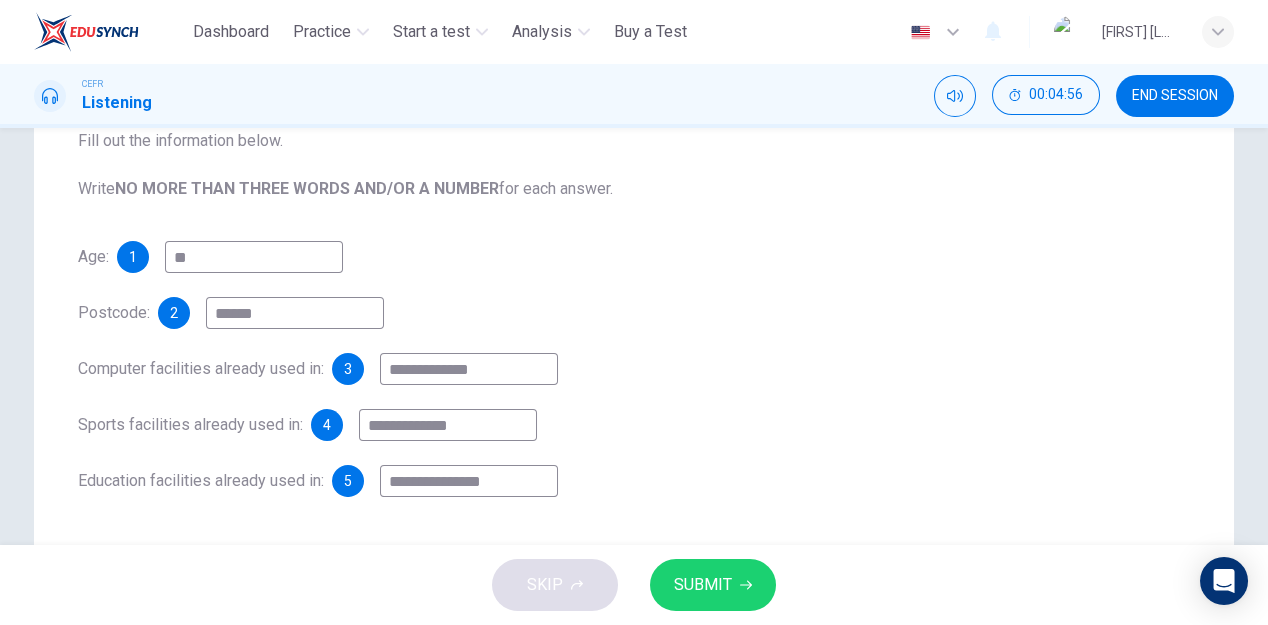 scroll, scrollTop: 228, scrollLeft: 0, axis: vertical 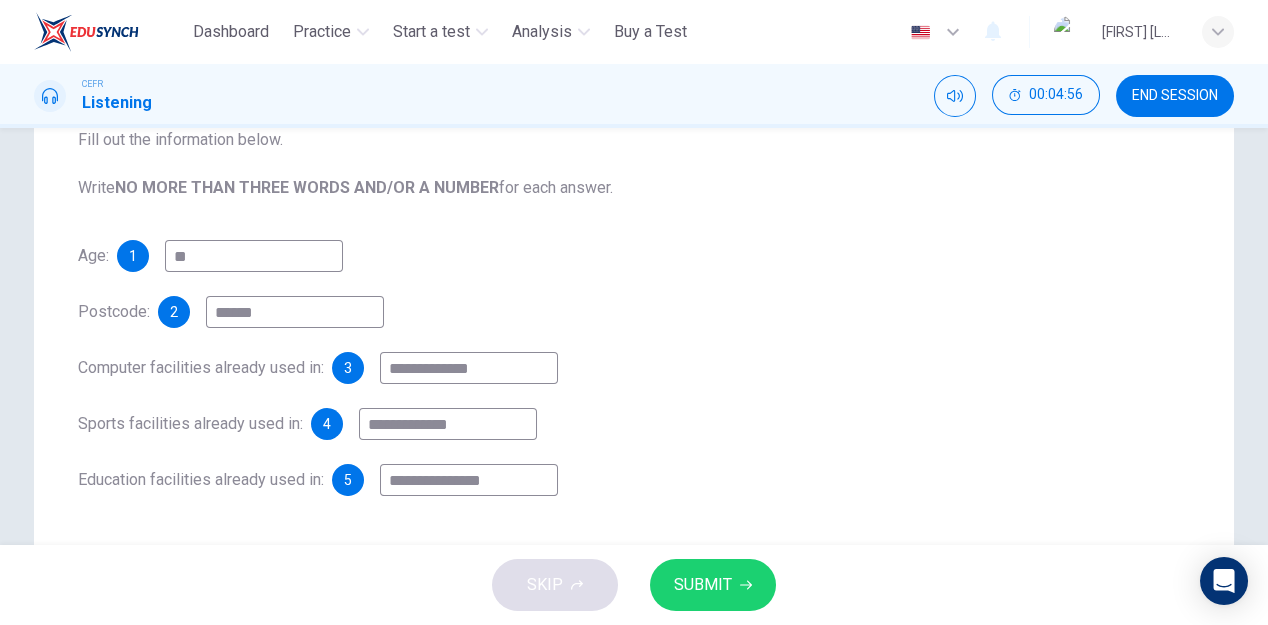type on "******" 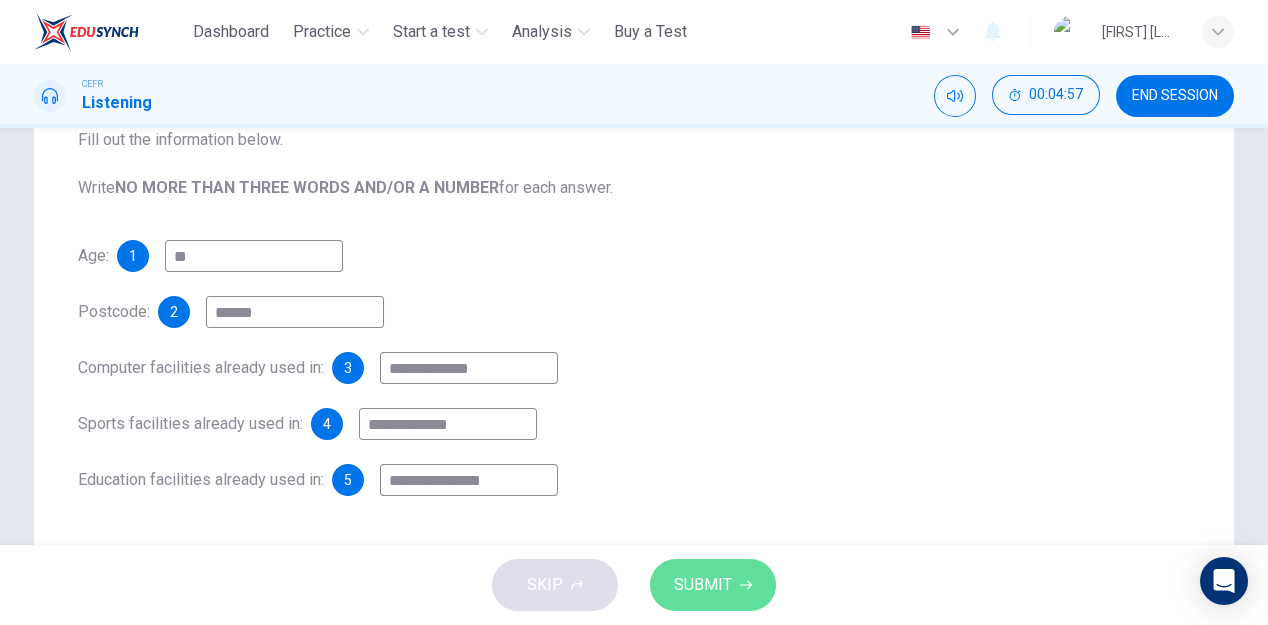 click on "SUBMIT" at bounding box center (703, 585) 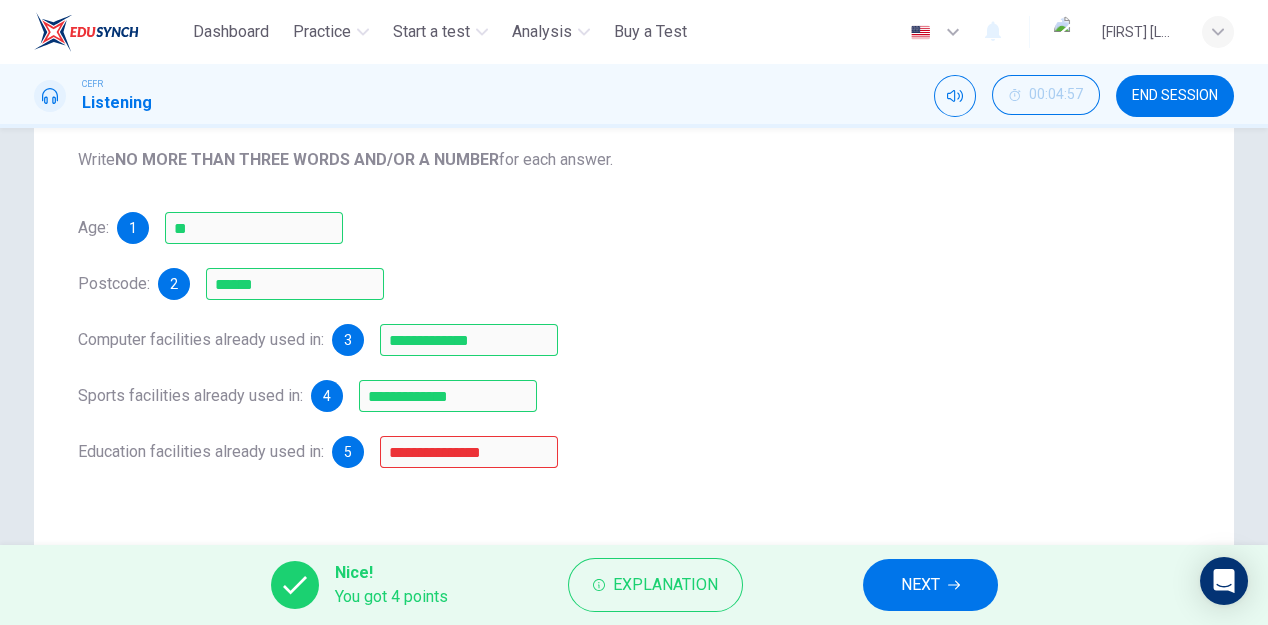 scroll, scrollTop: 375, scrollLeft: 0, axis: vertical 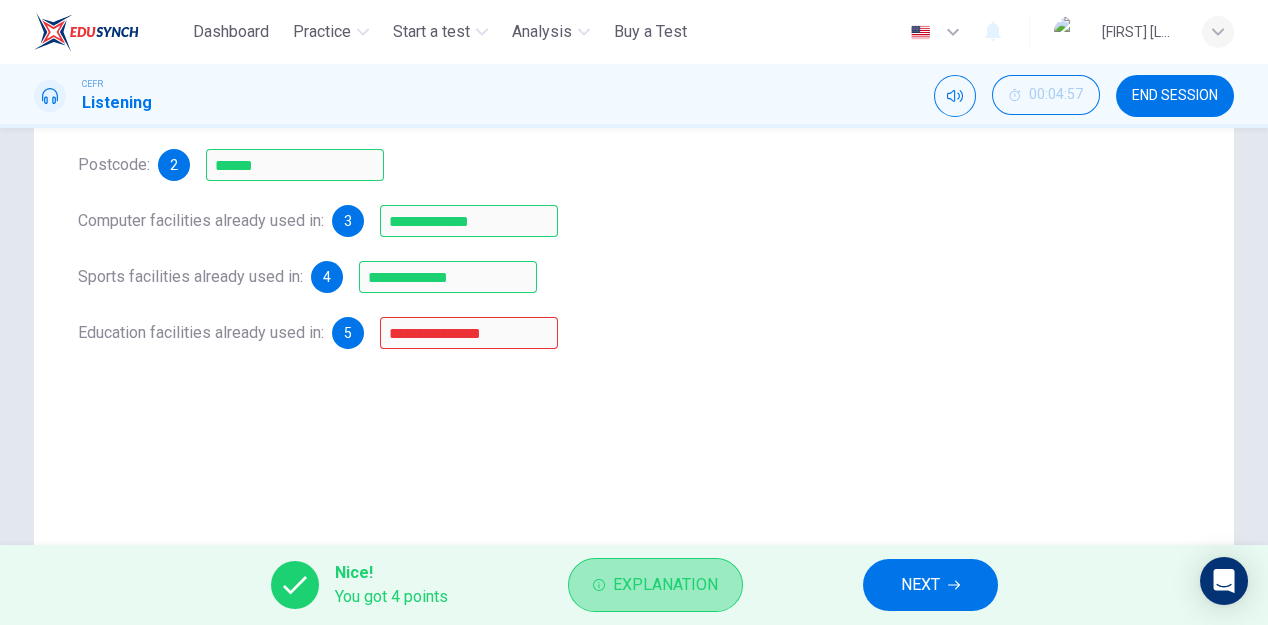 click on "Explanation" at bounding box center [665, 585] 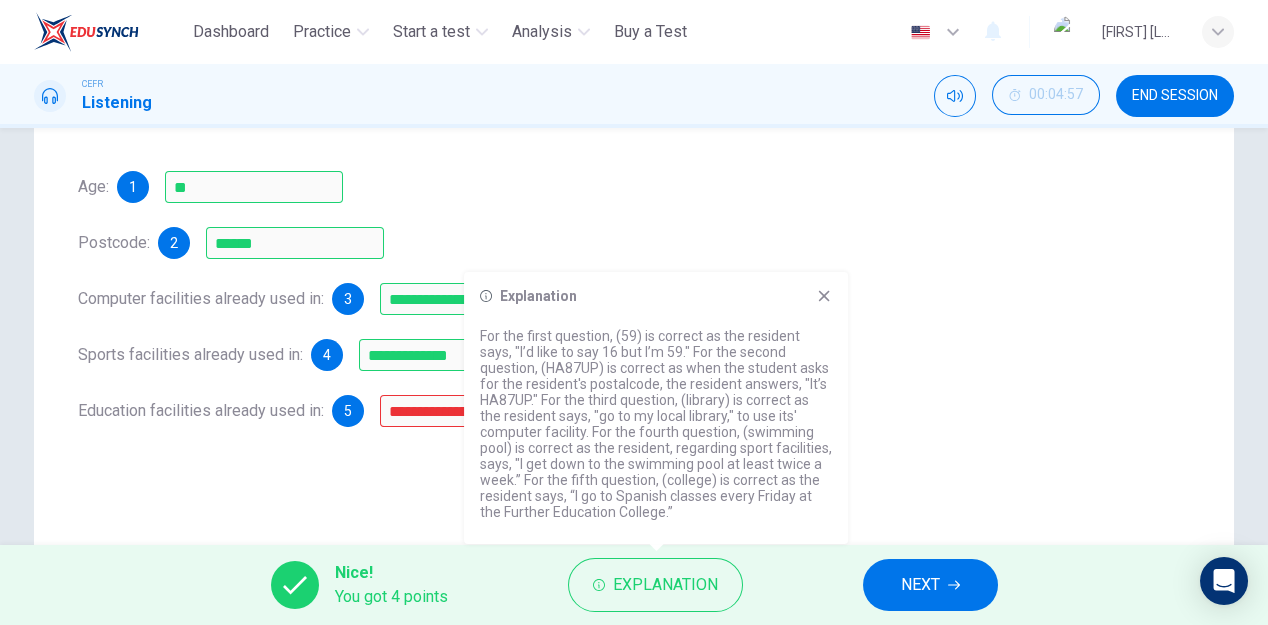 scroll, scrollTop: 298, scrollLeft: 0, axis: vertical 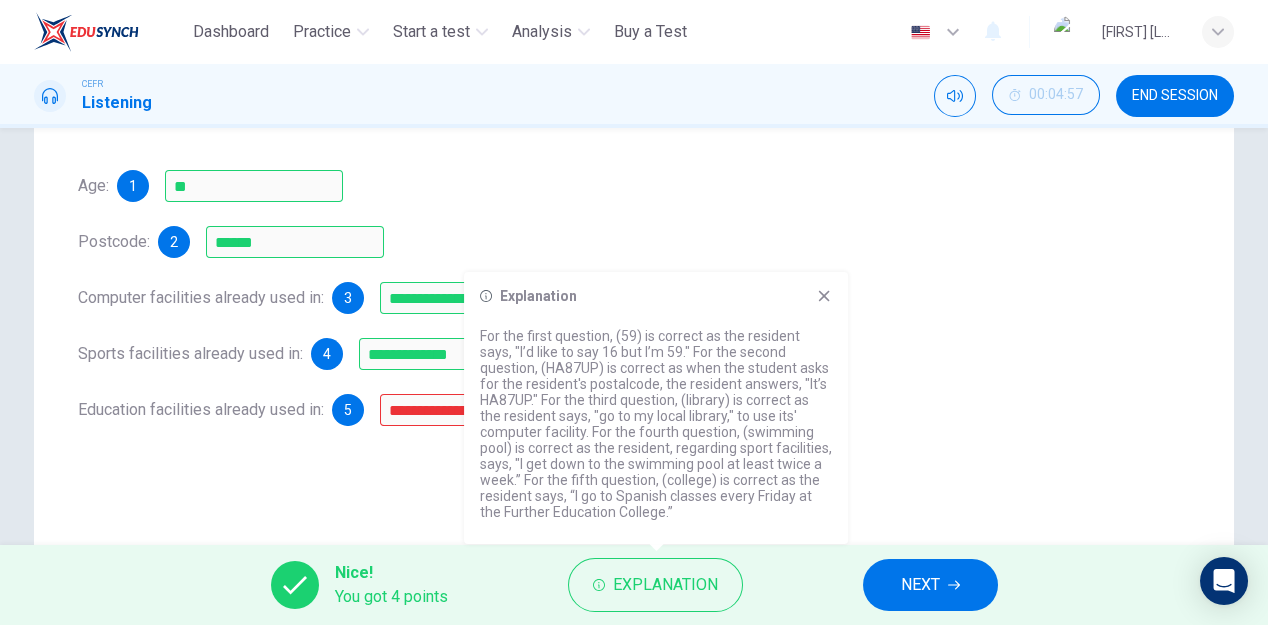click on "NEXT" at bounding box center [920, 585] 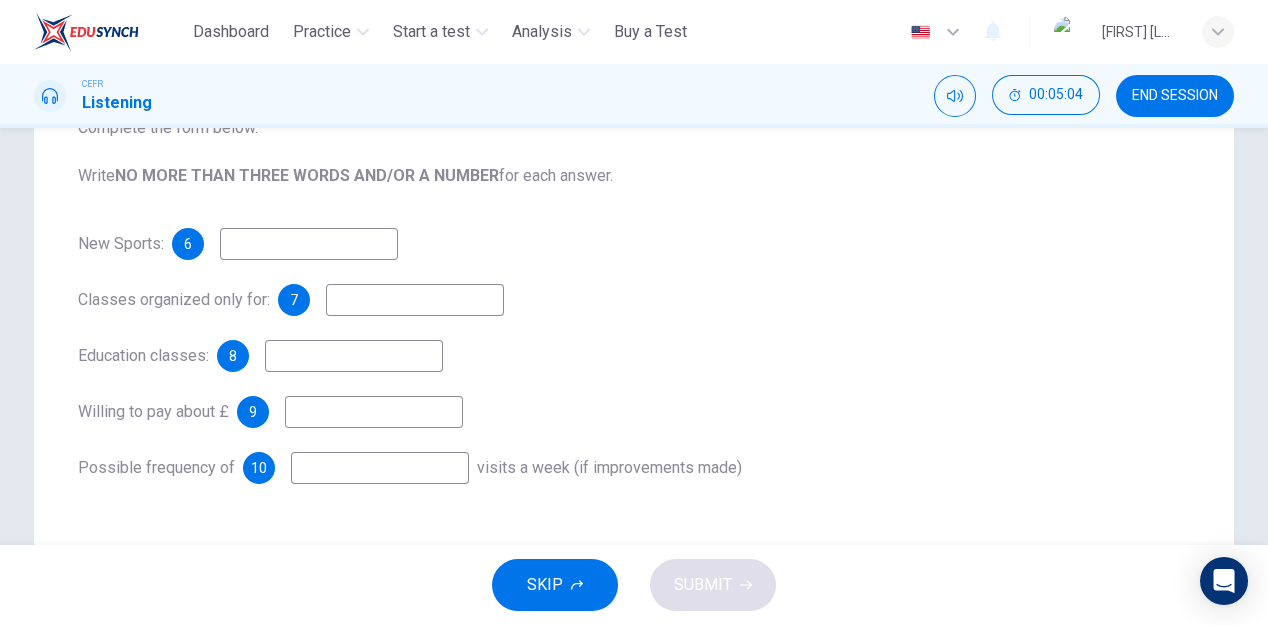 scroll, scrollTop: 240, scrollLeft: 0, axis: vertical 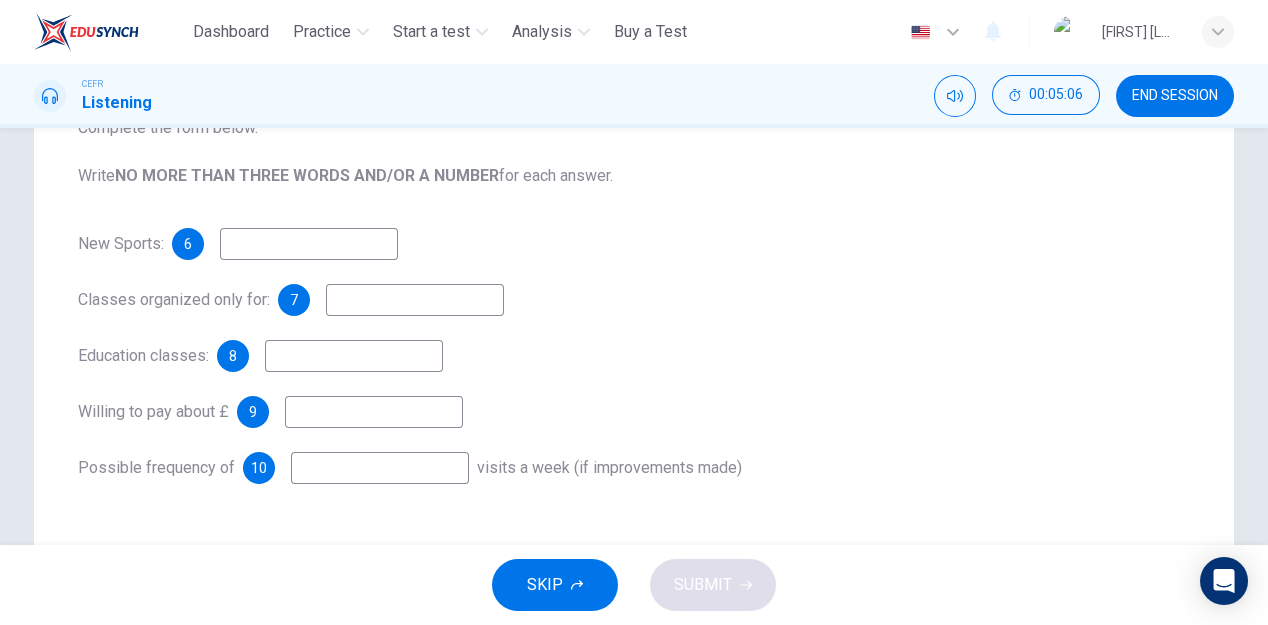click at bounding box center (309, 244) 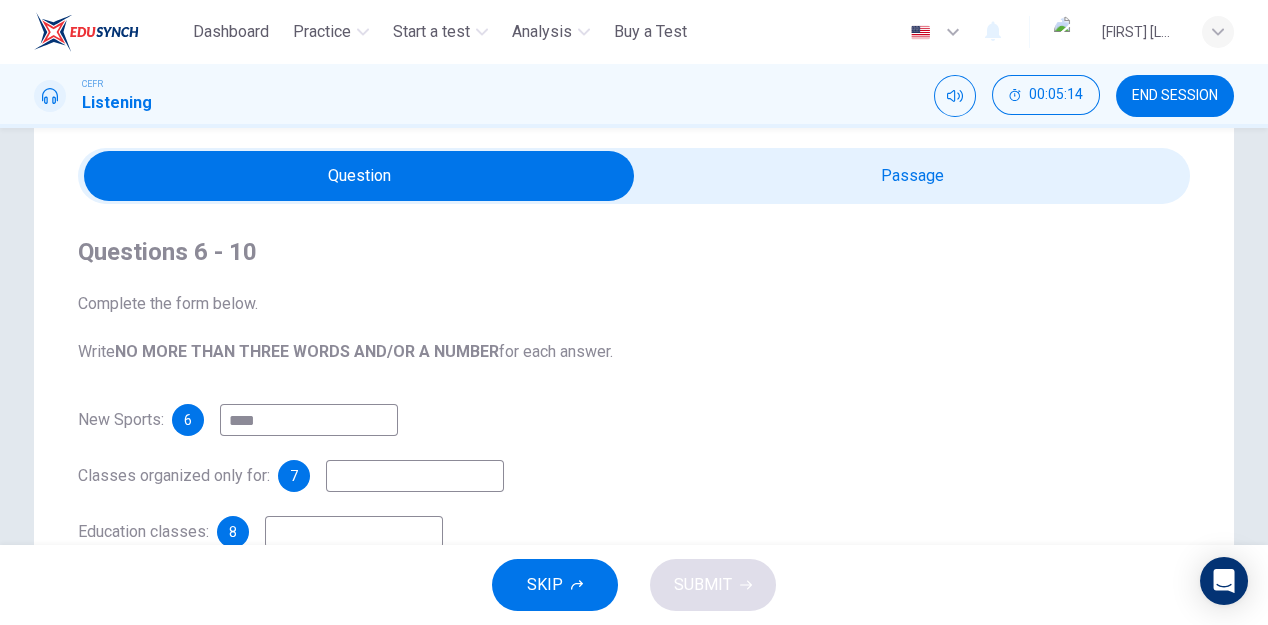 scroll, scrollTop: 63, scrollLeft: 0, axis: vertical 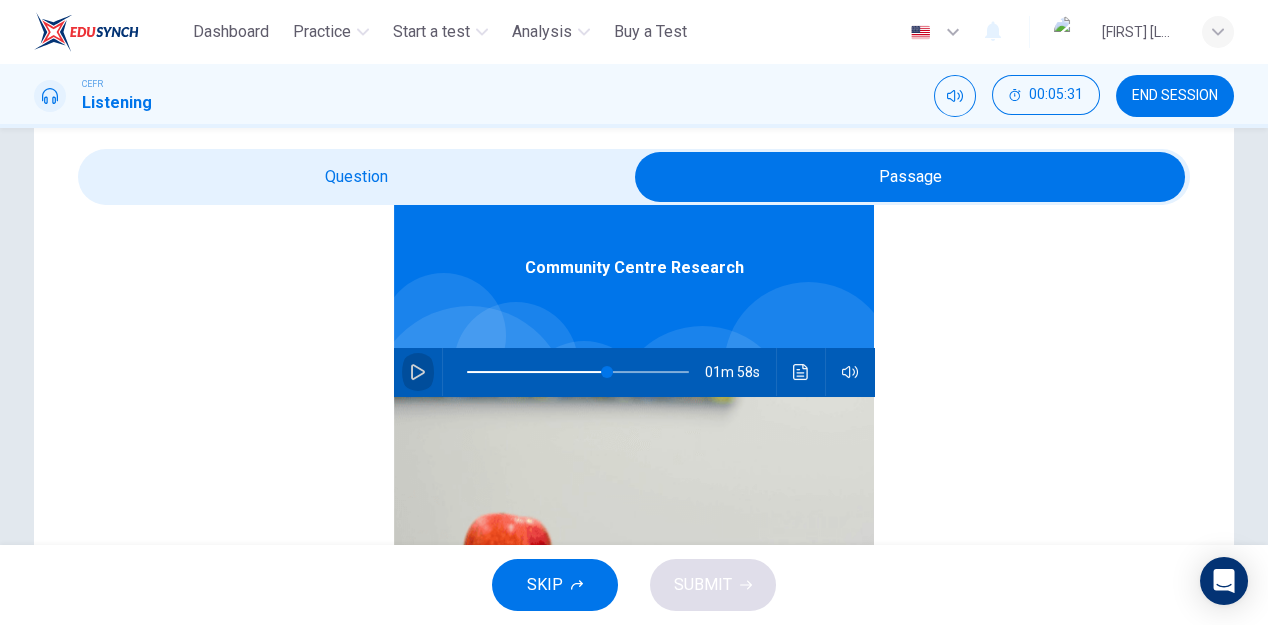 click at bounding box center (418, 372) 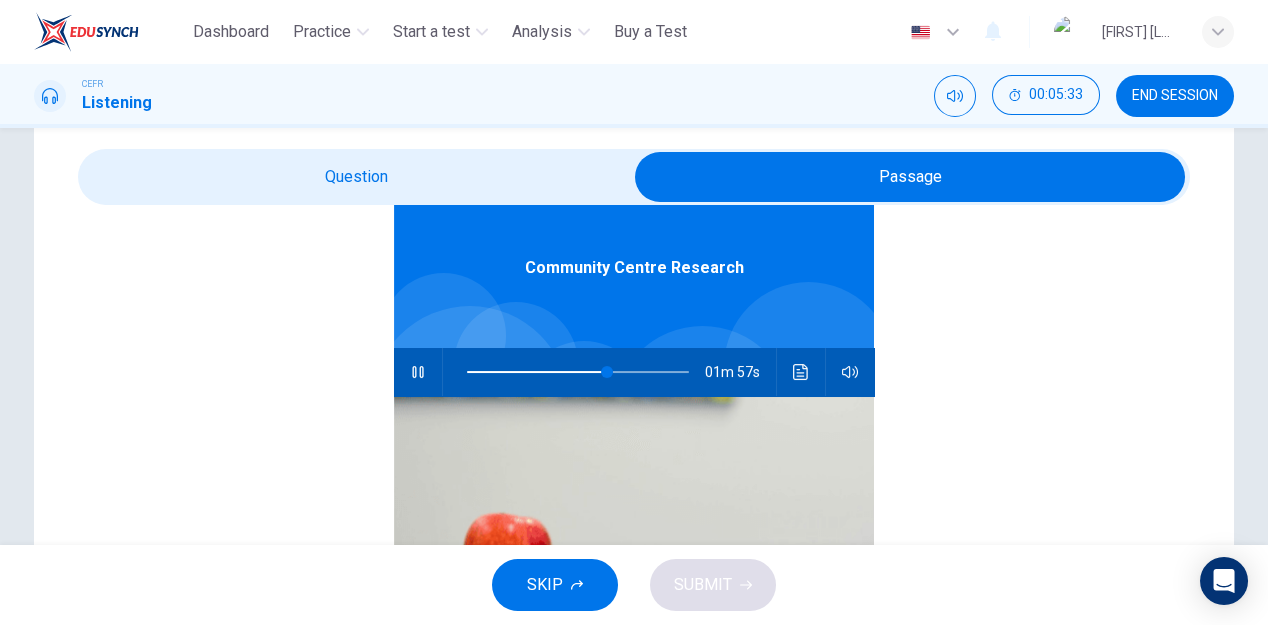 scroll, scrollTop: 0, scrollLeft: 0, axis: both 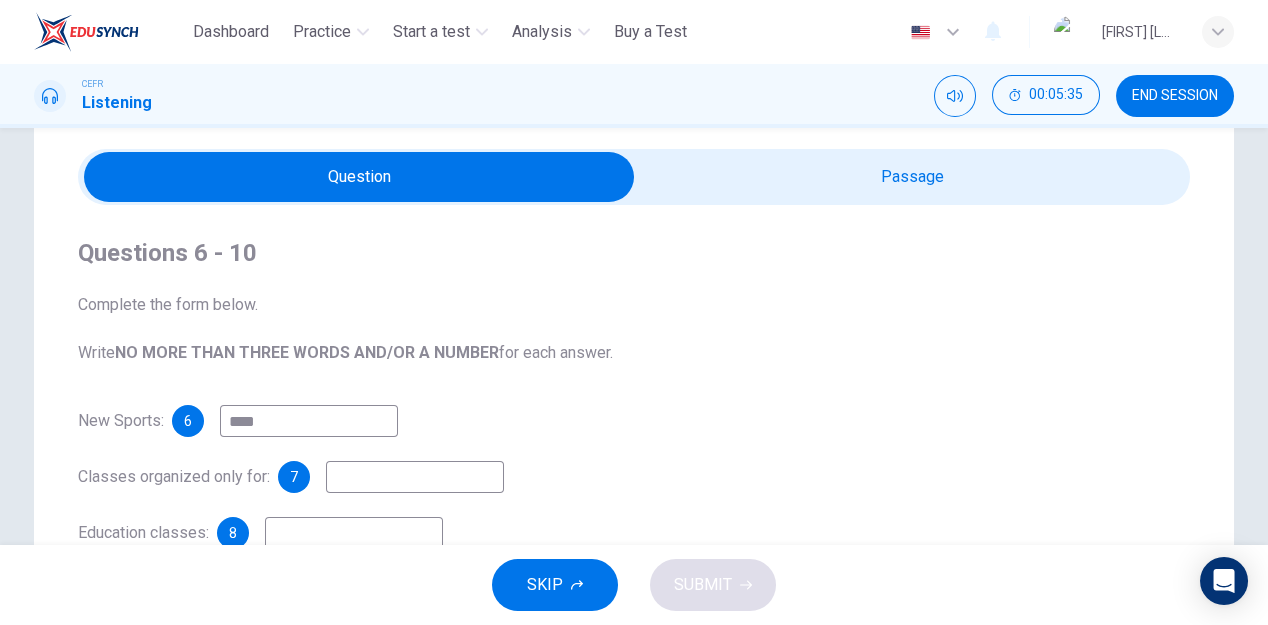 click on "****" at bounding box center (309, 421) 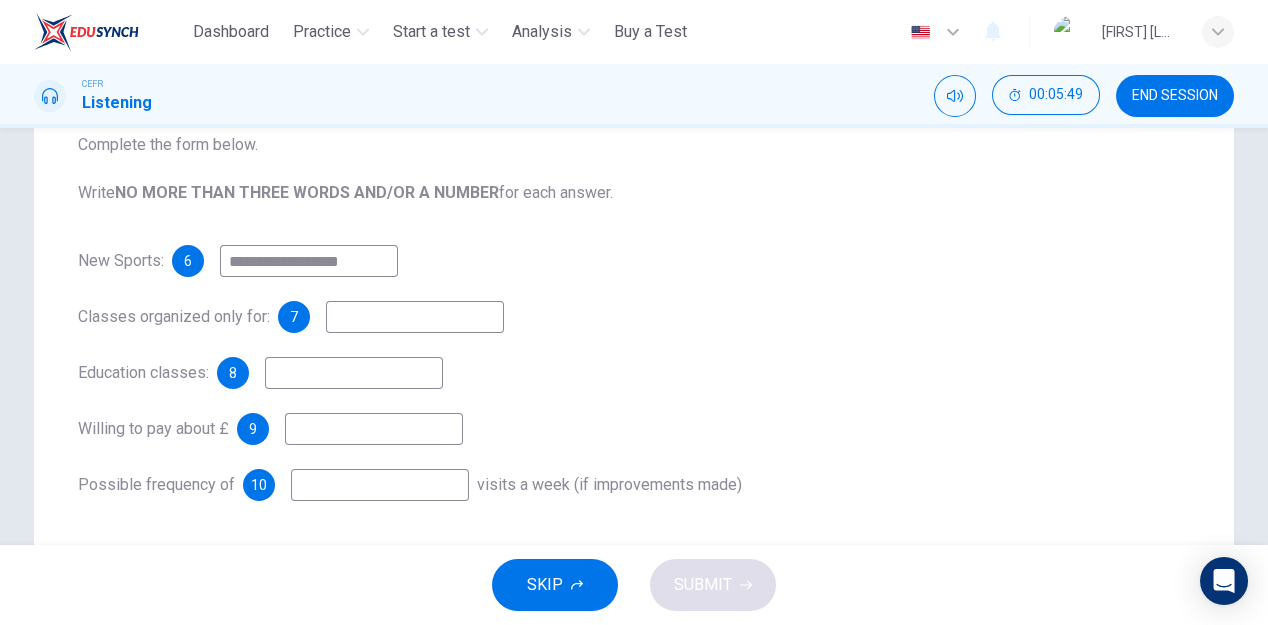 scroll, scrollTop: 173, scrollLeft: 0, axis: vertical 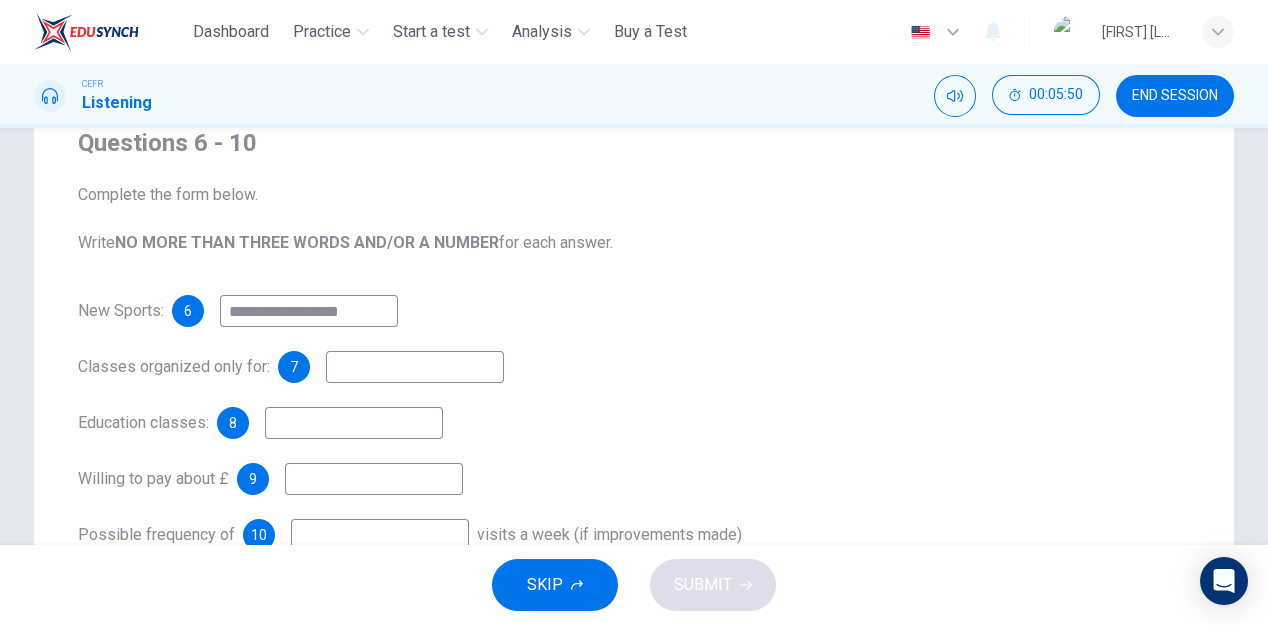 type on "**********" 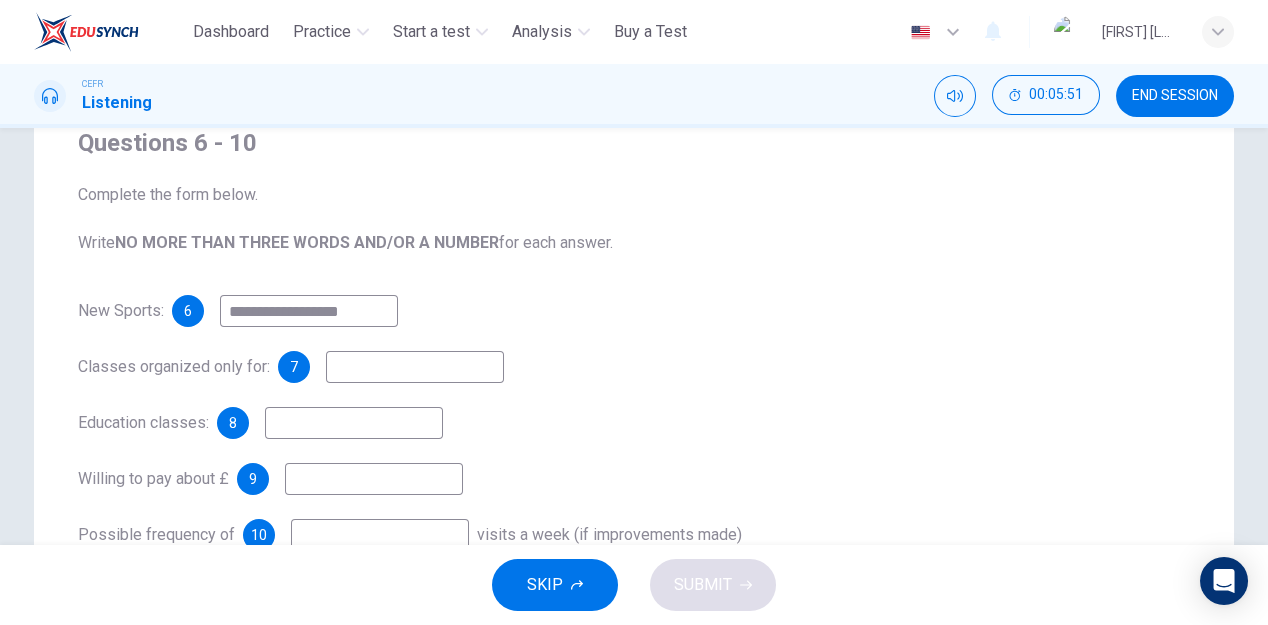 click at bounding box center [309, 311] 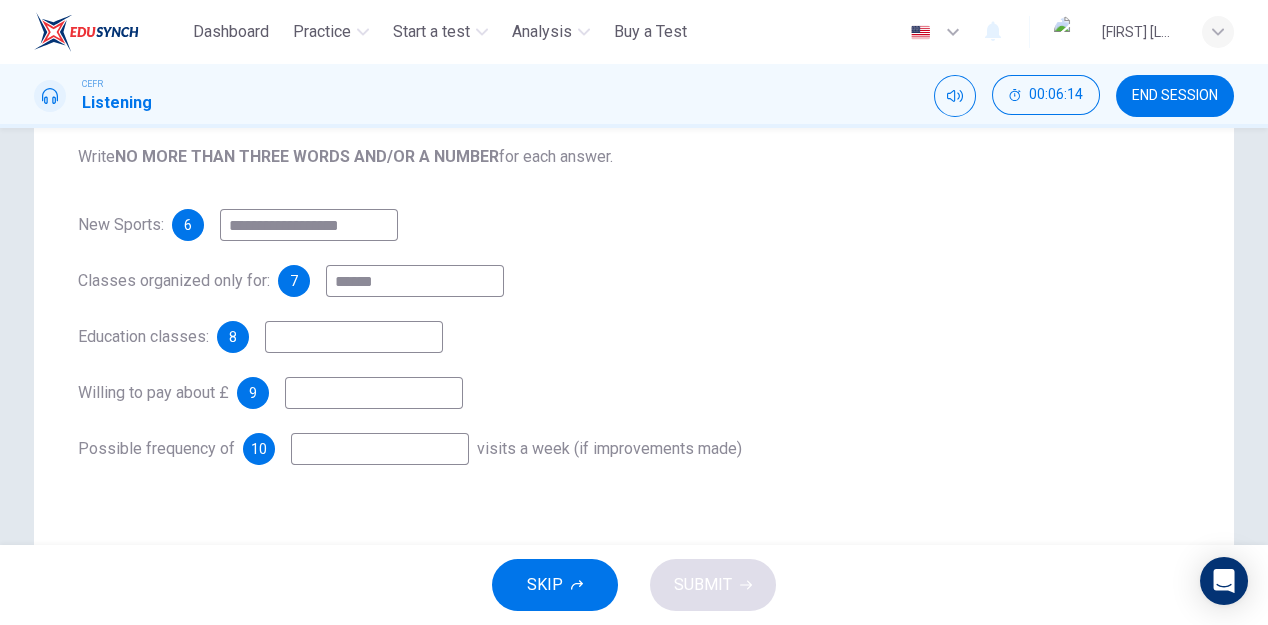 scroll, scrollTop: 248, scrollLeft: 0, axis: vertical 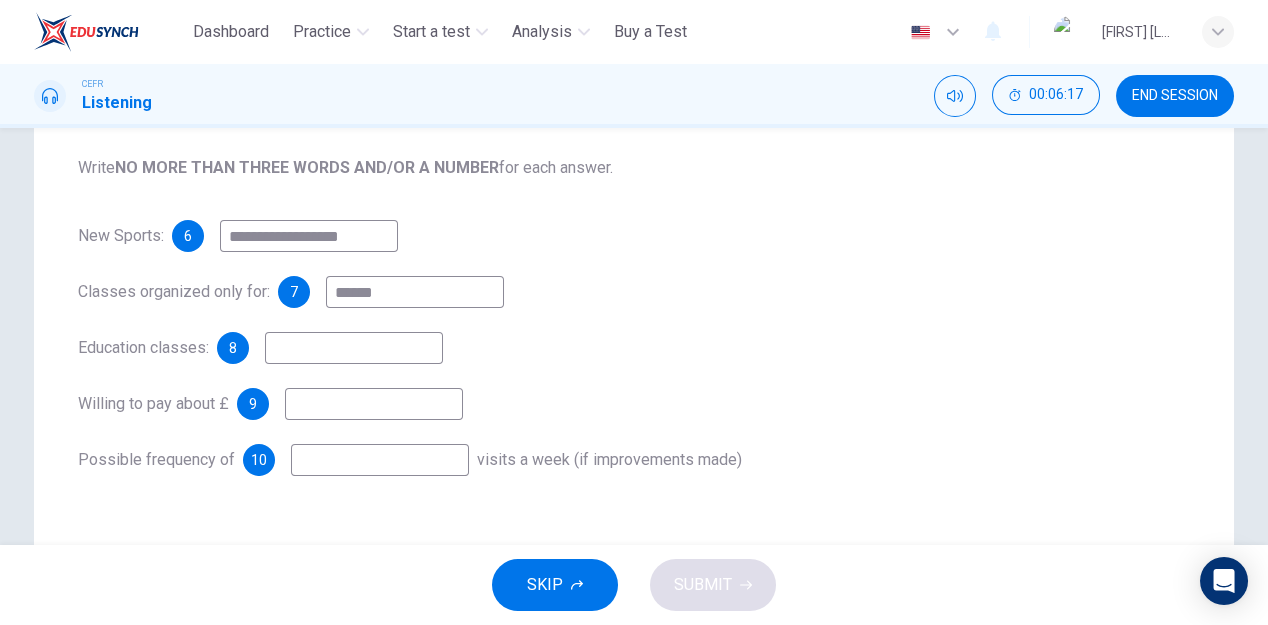 type on "******" 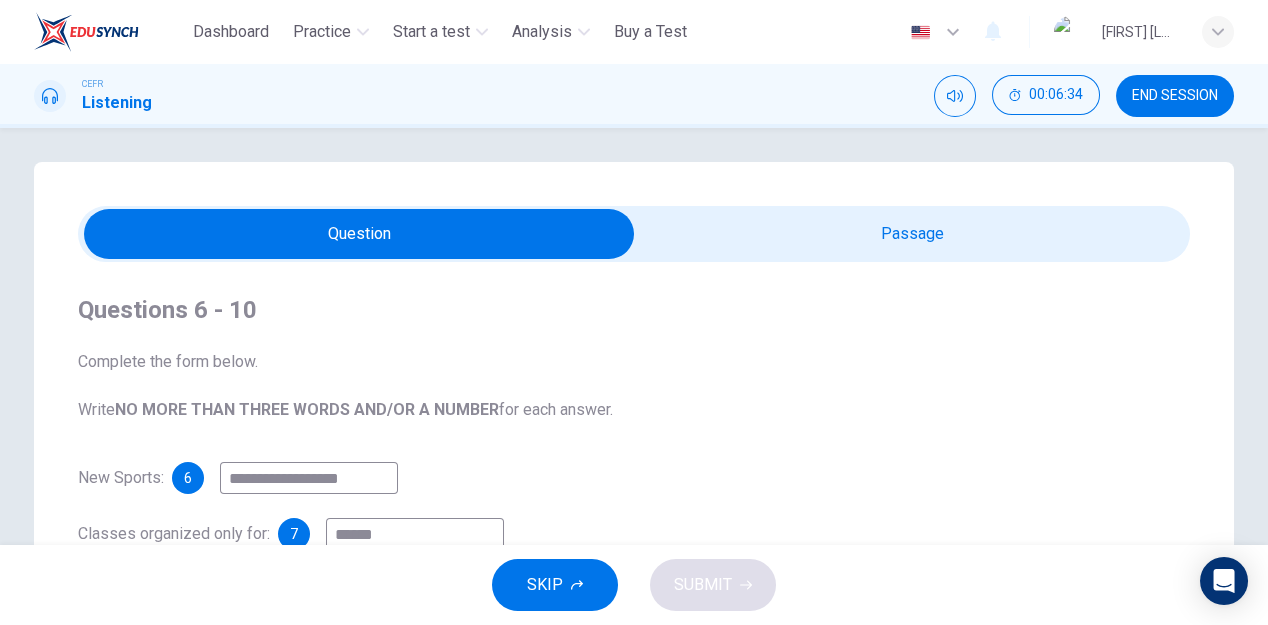scroll, scrollTop: 0, scrollLeft: 0, axis: both 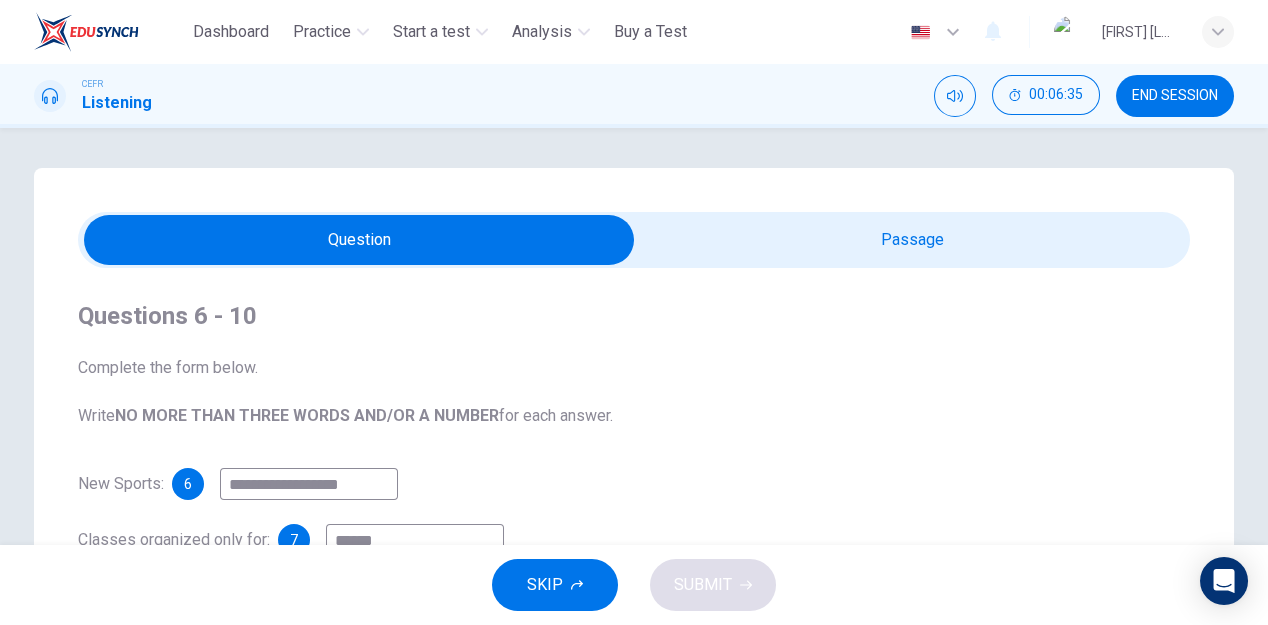 type on "**********" 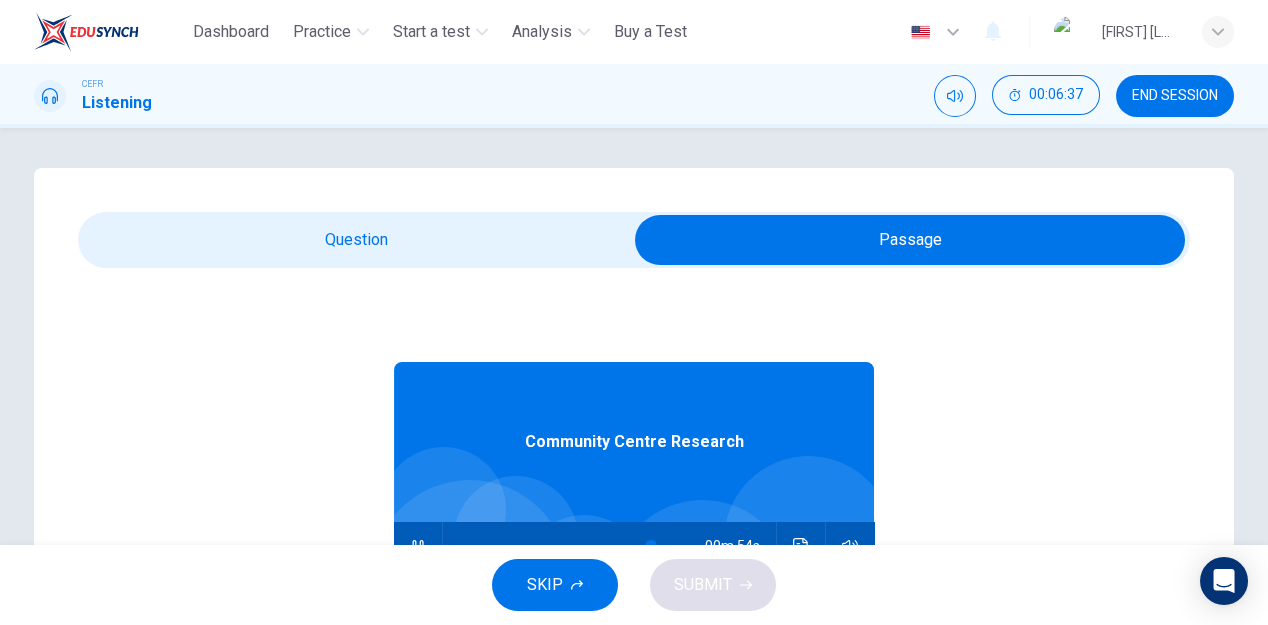 scroll, scrollTop: 100, scrollLeft: 0, axis: vertical 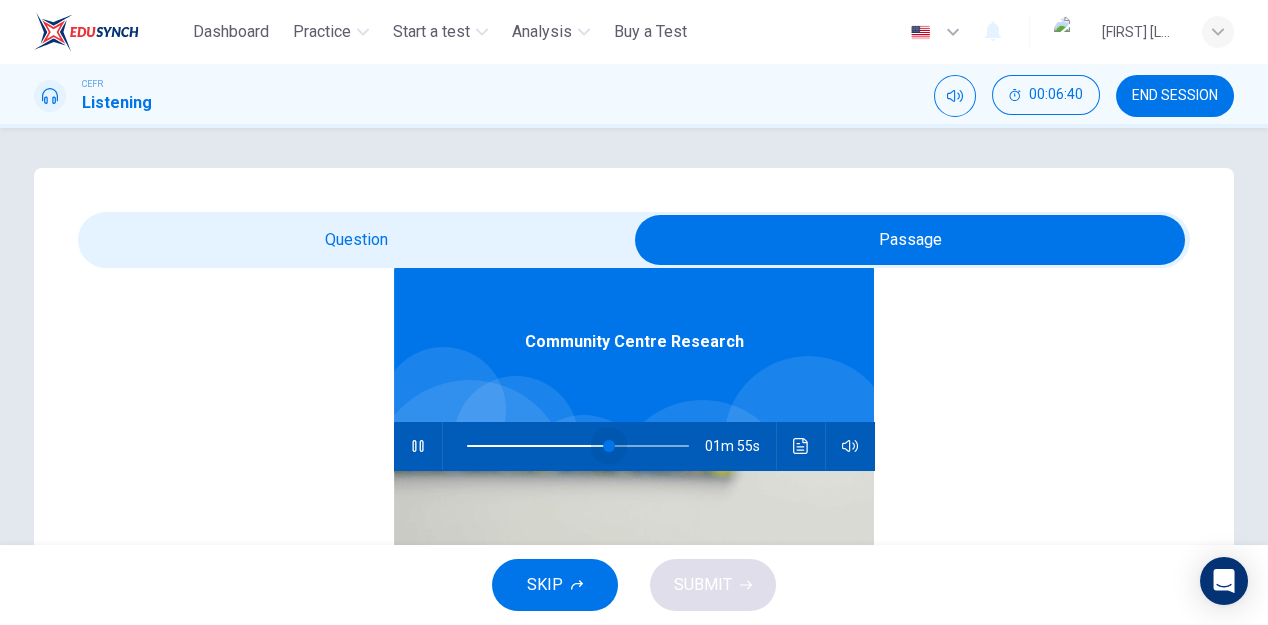 drag, startPoint x: 643, startPoint y: 452, endPoint x: 600, endPoint y: 447, distance: 43.289722 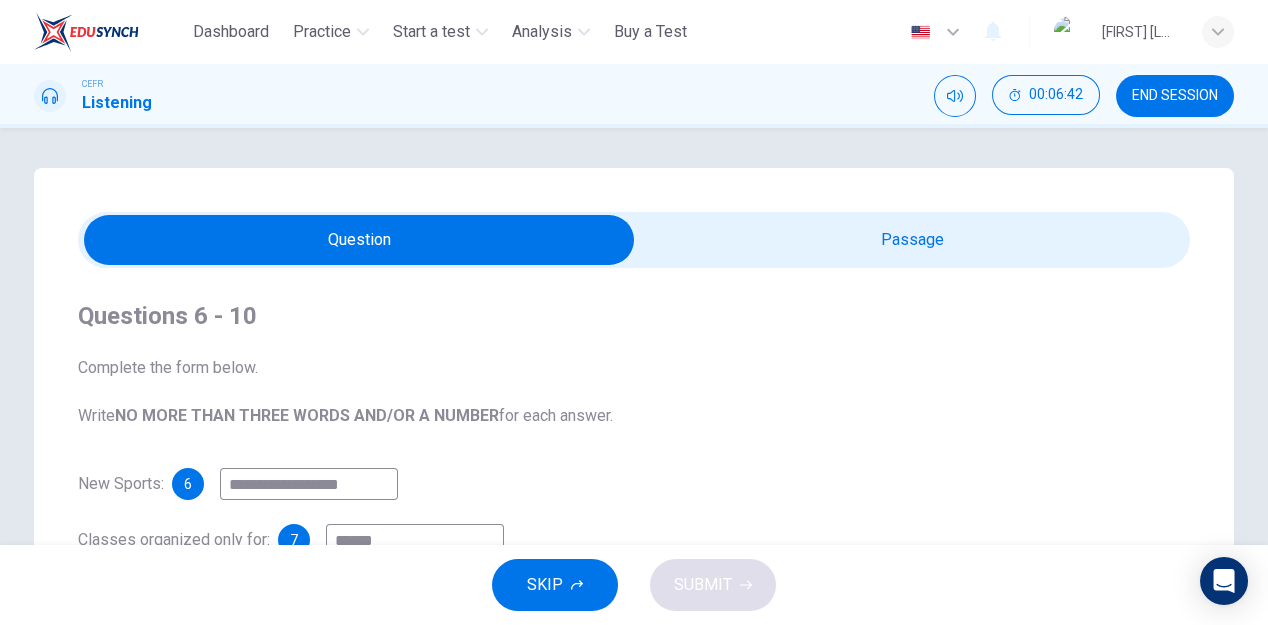 scroll, scrollTop: 0, scrollLeft: 0, axis: both 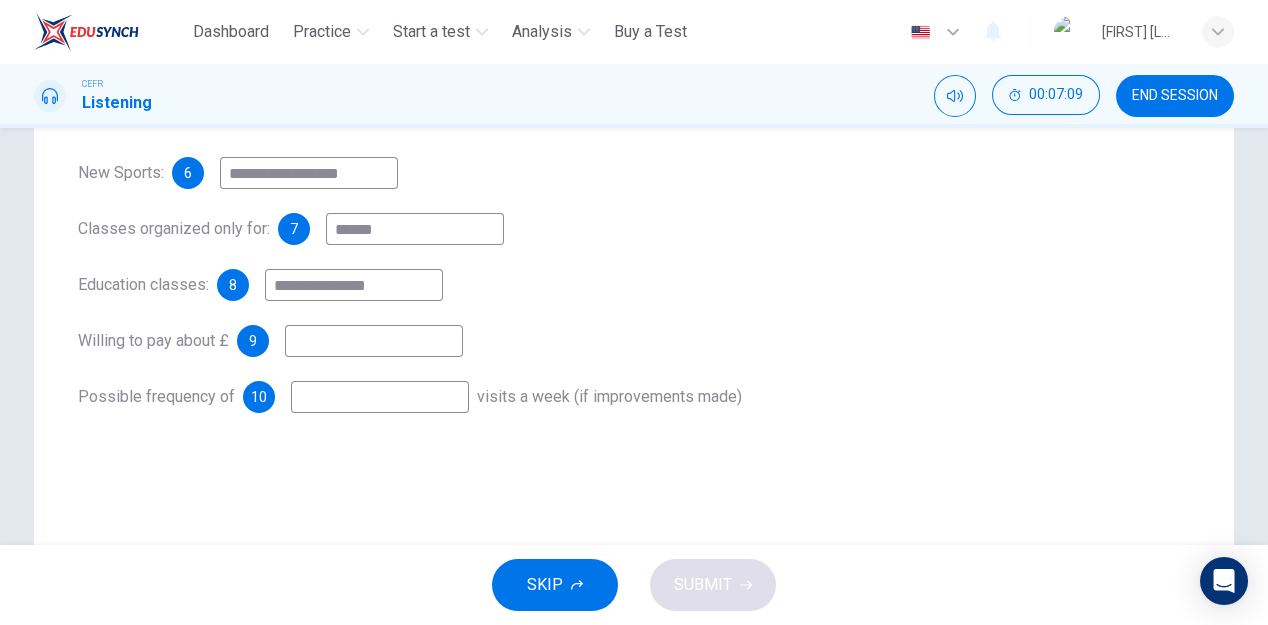 click on "******" at bounding box center [309, 173] 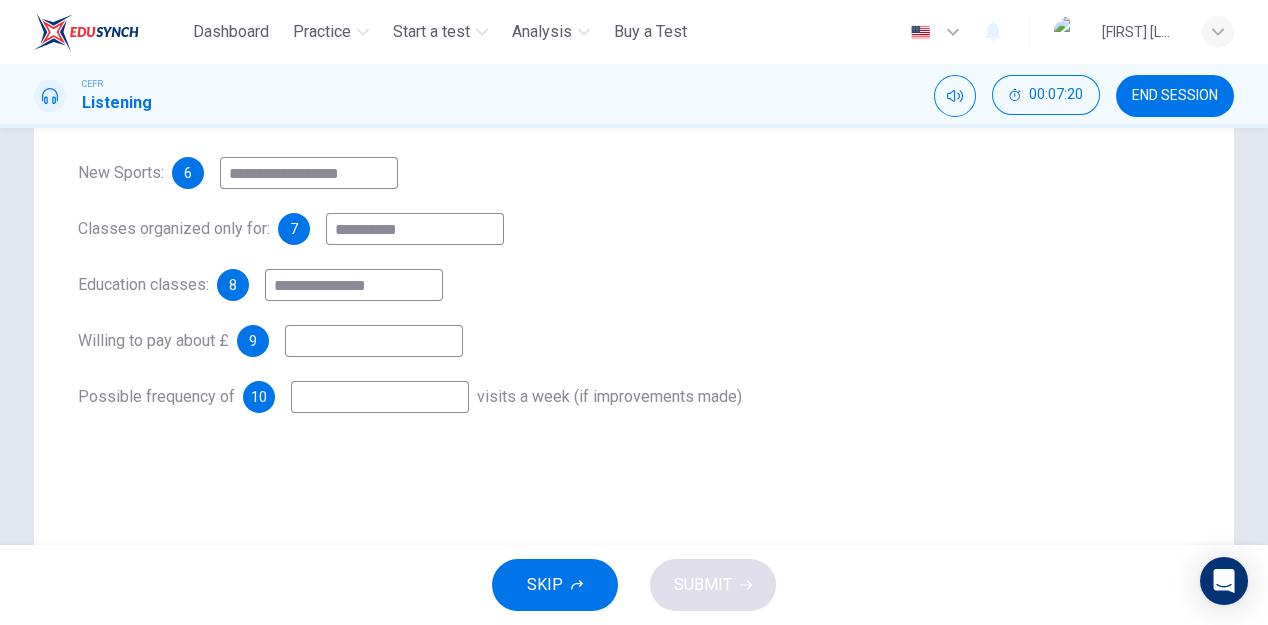 type on "**********" 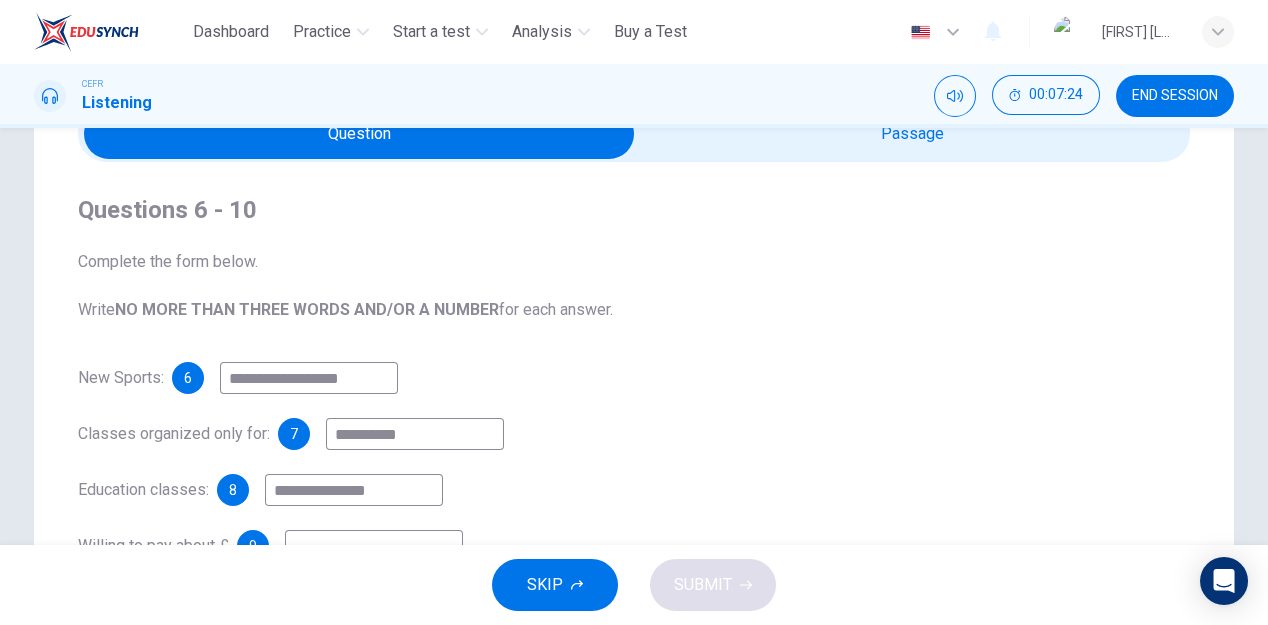 scroll, scrollTop: 77, scrollLeft: 0, axis: vertical 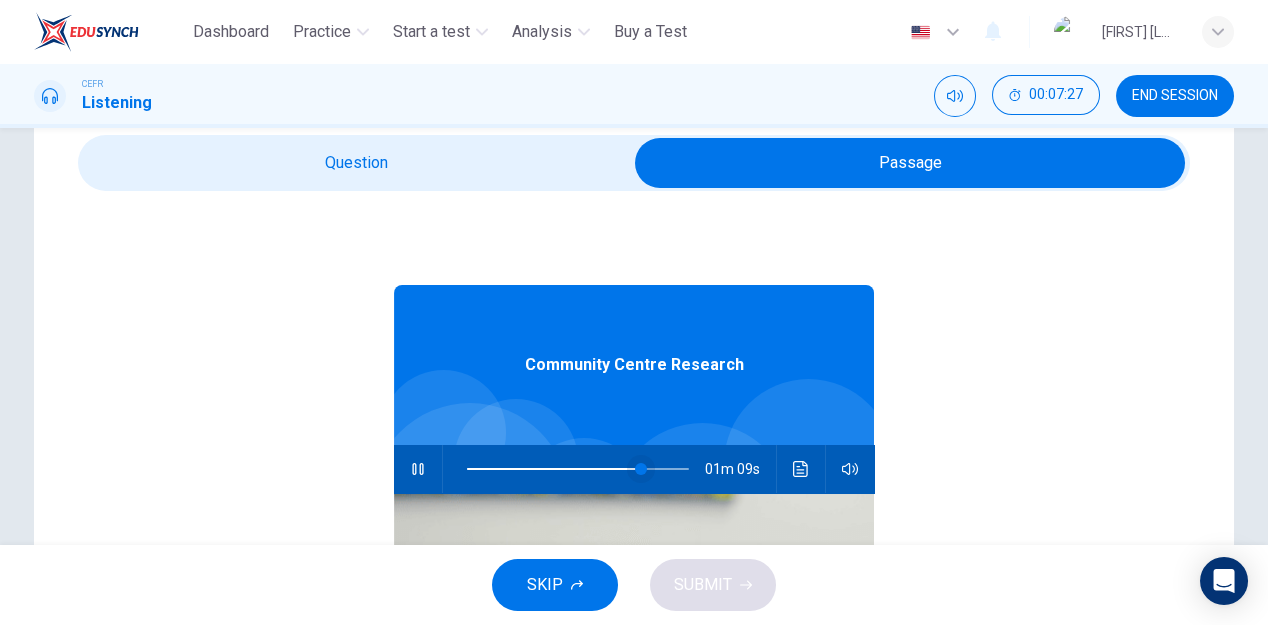 click at bounding box center (641, 469) 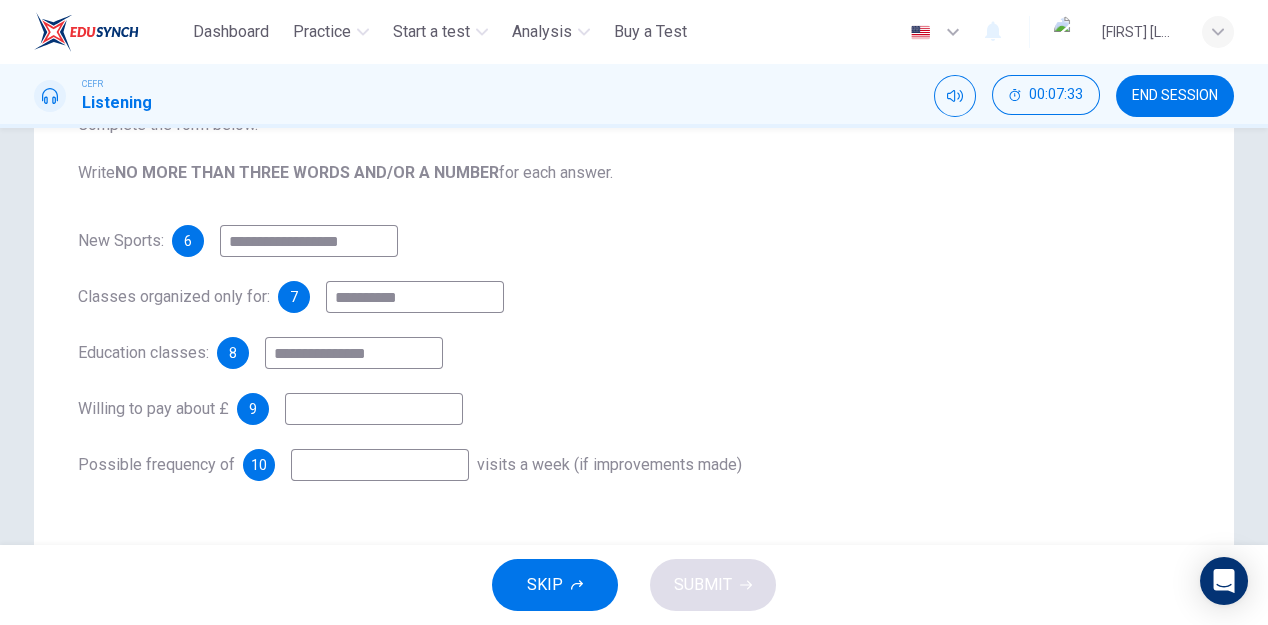 scroll, scrollTop: 242, scrollLeft: 0, axis: vertical 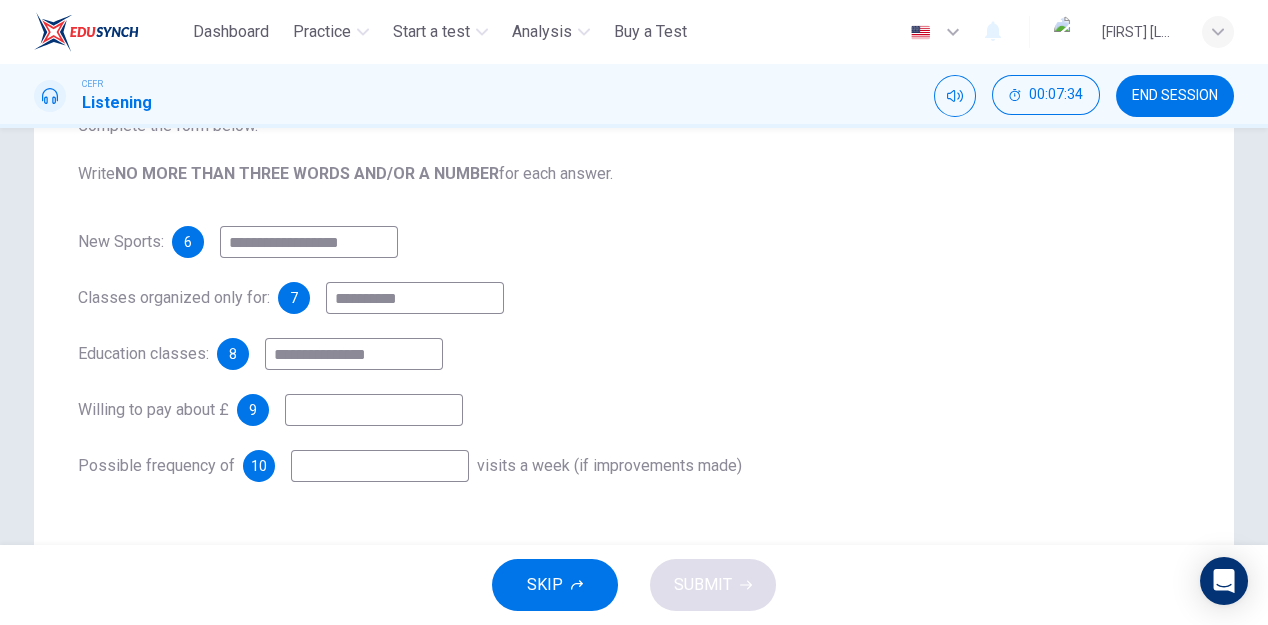 click at bounding box center [309, 242] 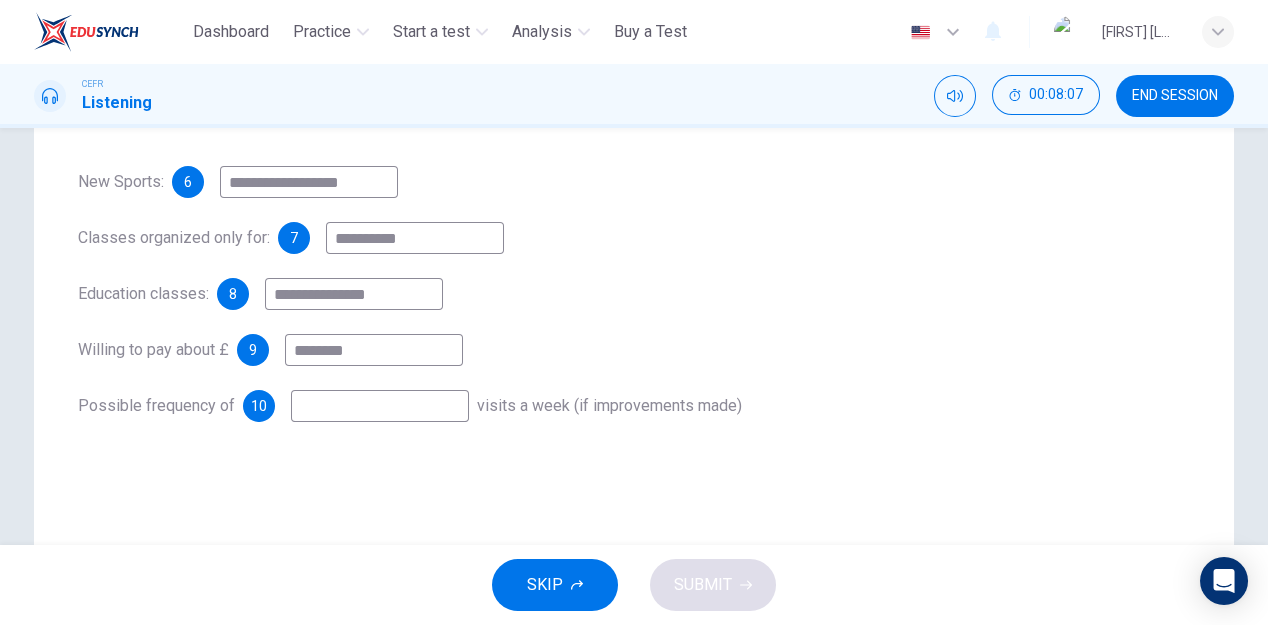 scroll, scrollTop: 304, scrollLeft: 0, axis: vertical 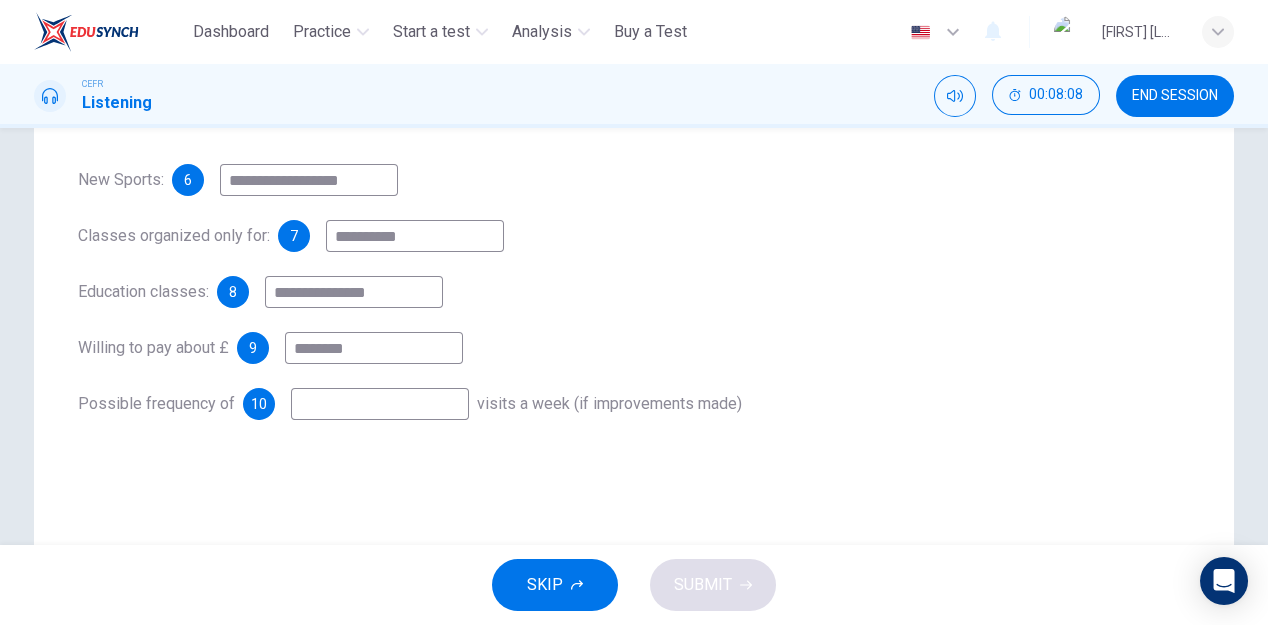 type on "********" 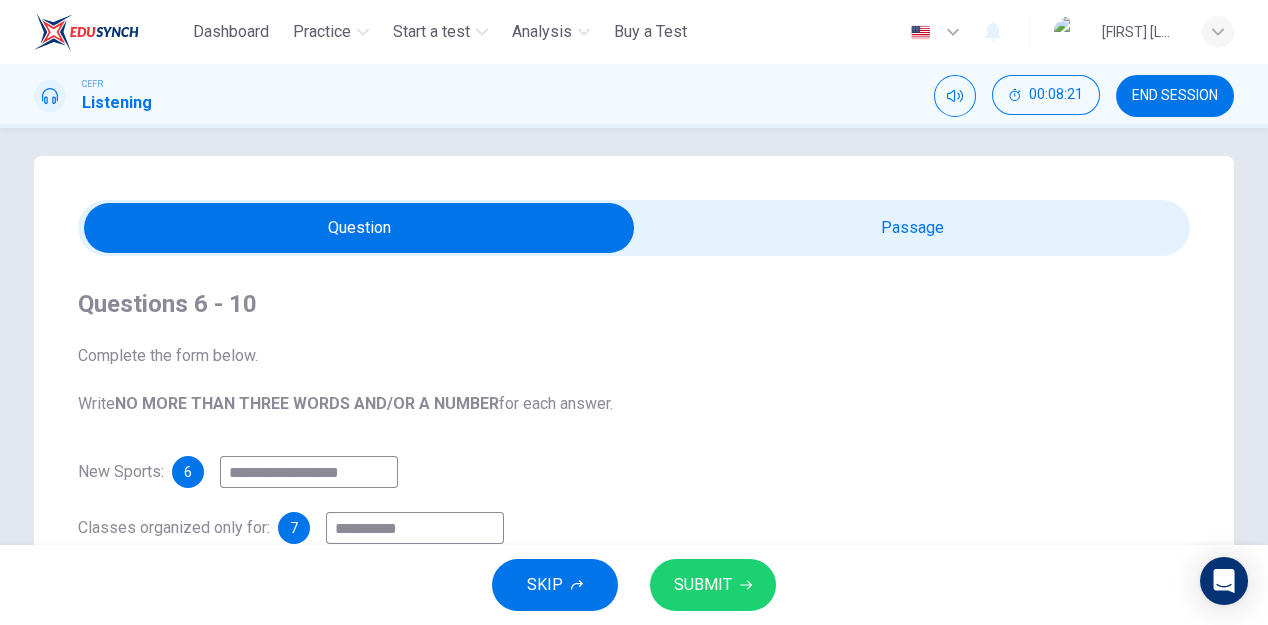 scroll, scrollTop: 0, scrollLeft: 0, axis: both 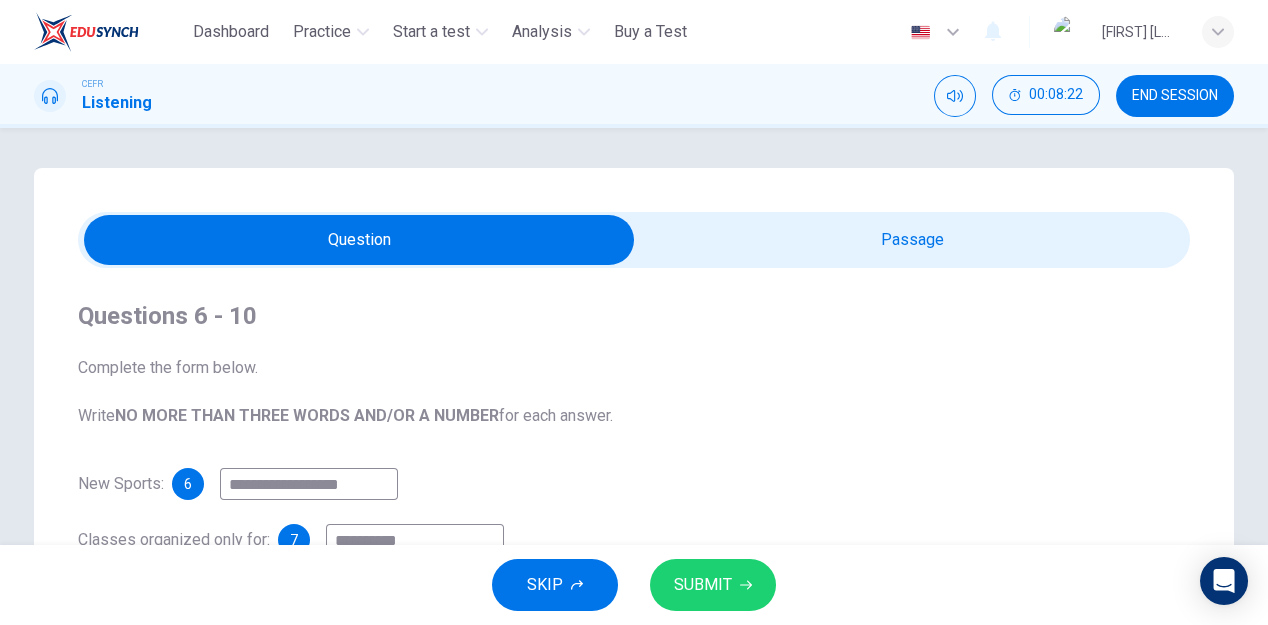 type on "*" 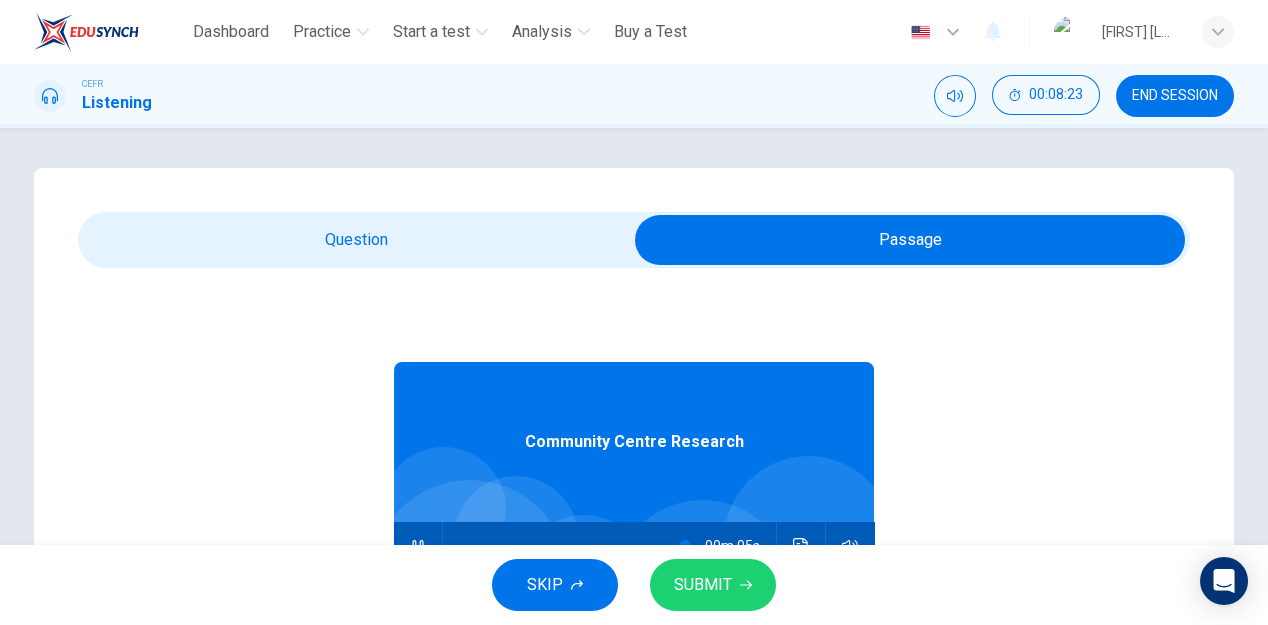 scroll, scrollTop: 59, scrollLeft: 0, axis: vertical 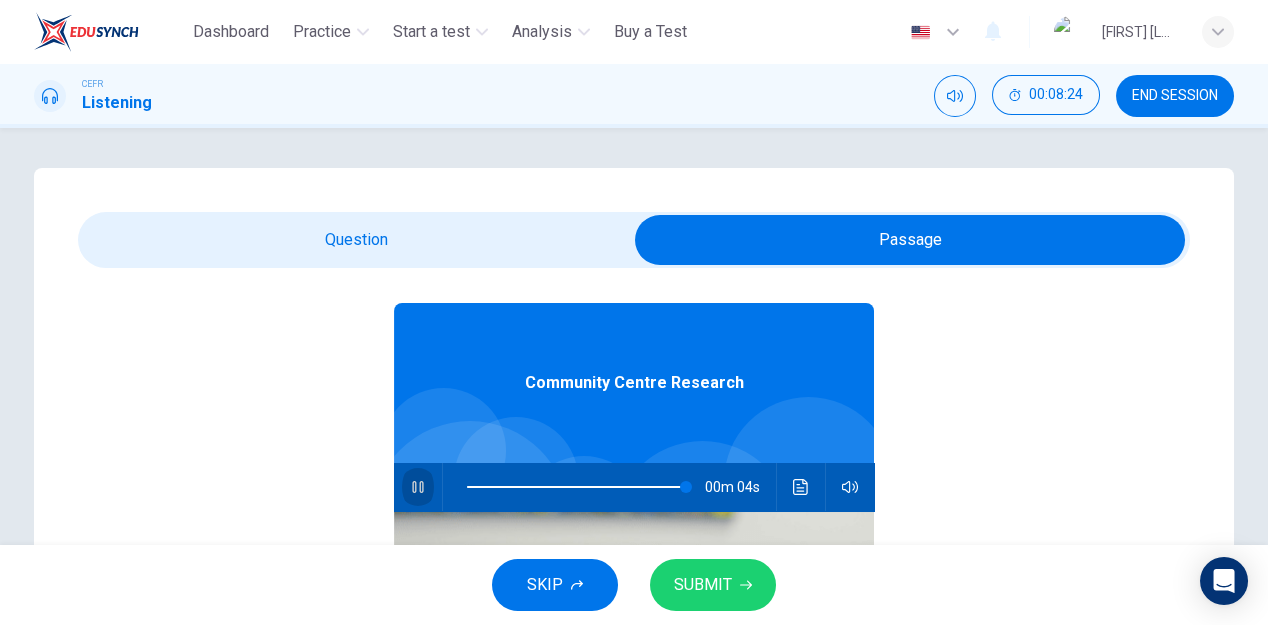 click at bounding box center (418, 487) 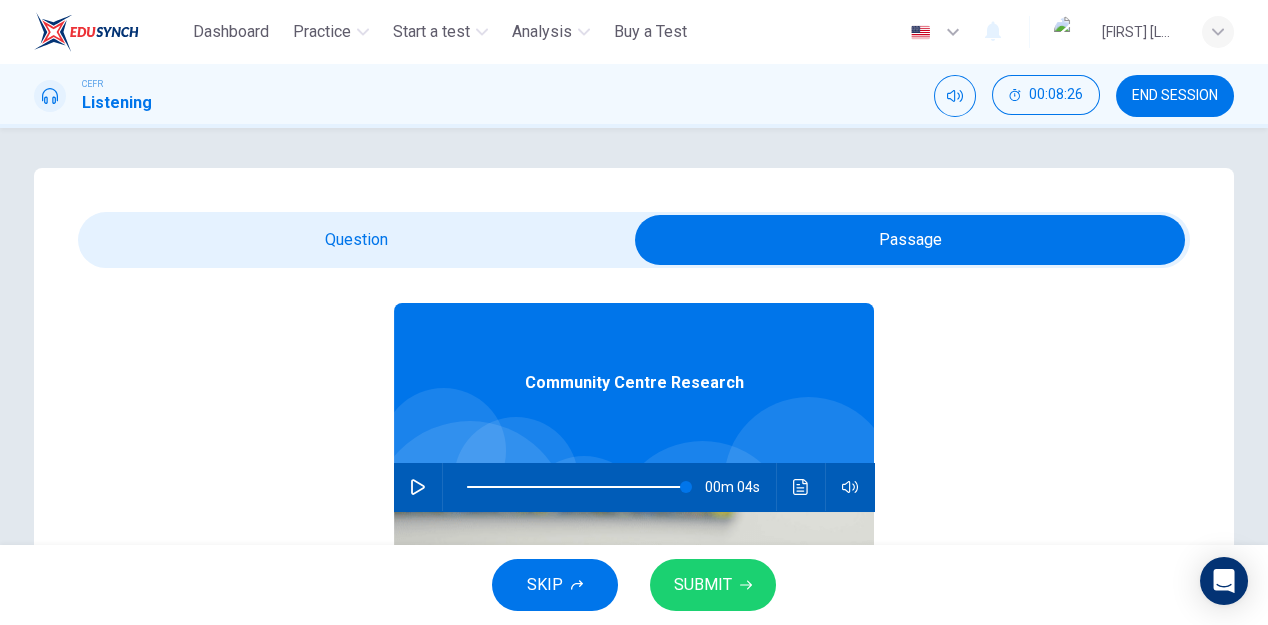 scroll, scrollTop: 0, scrollLeft: 0, axis: both 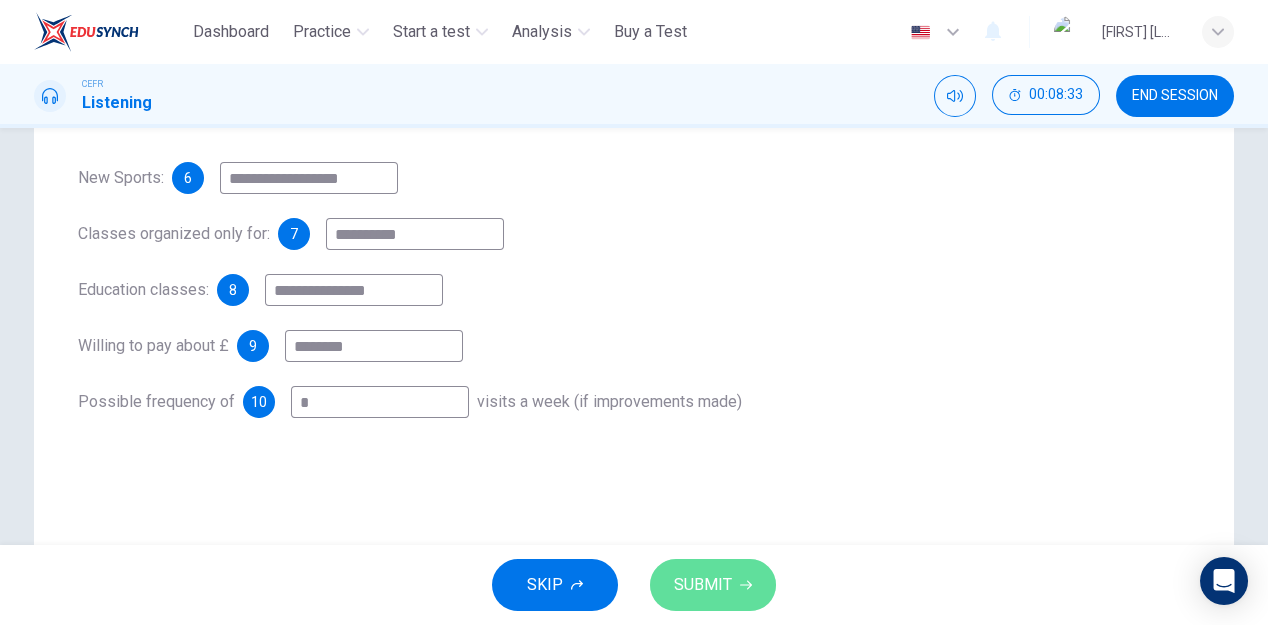 click on "SUBMIT" at bounding box center [703, 585] 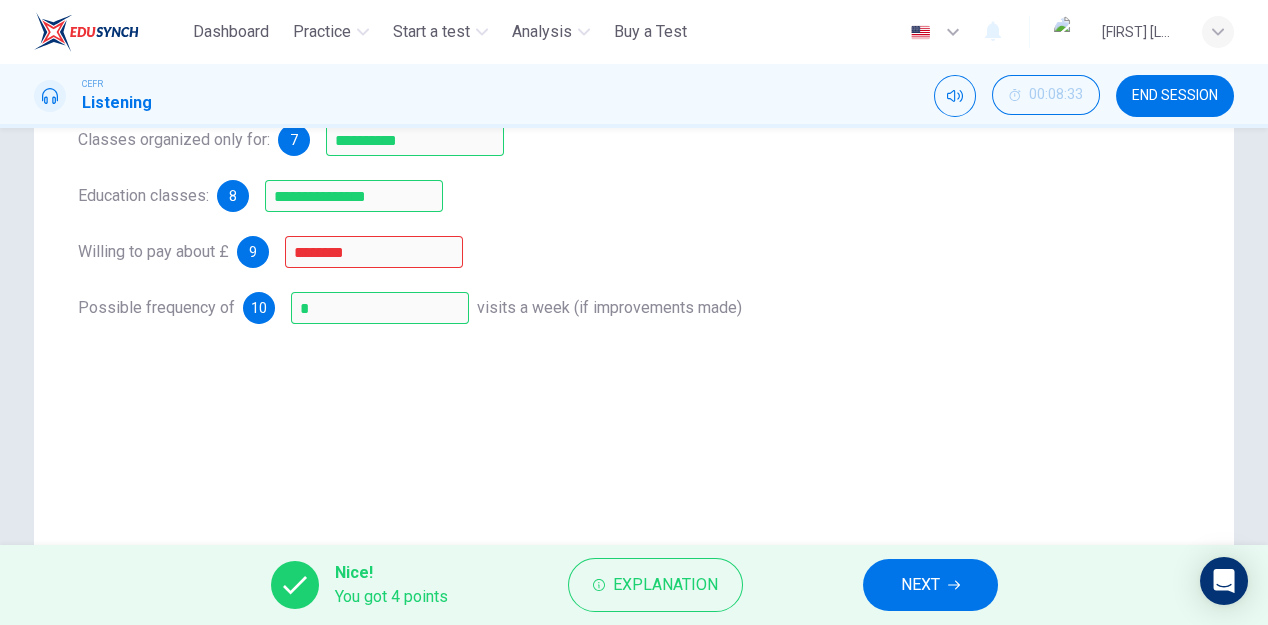 scroll, scrollTop: 407, scrollLeft: 0, axis: vertical 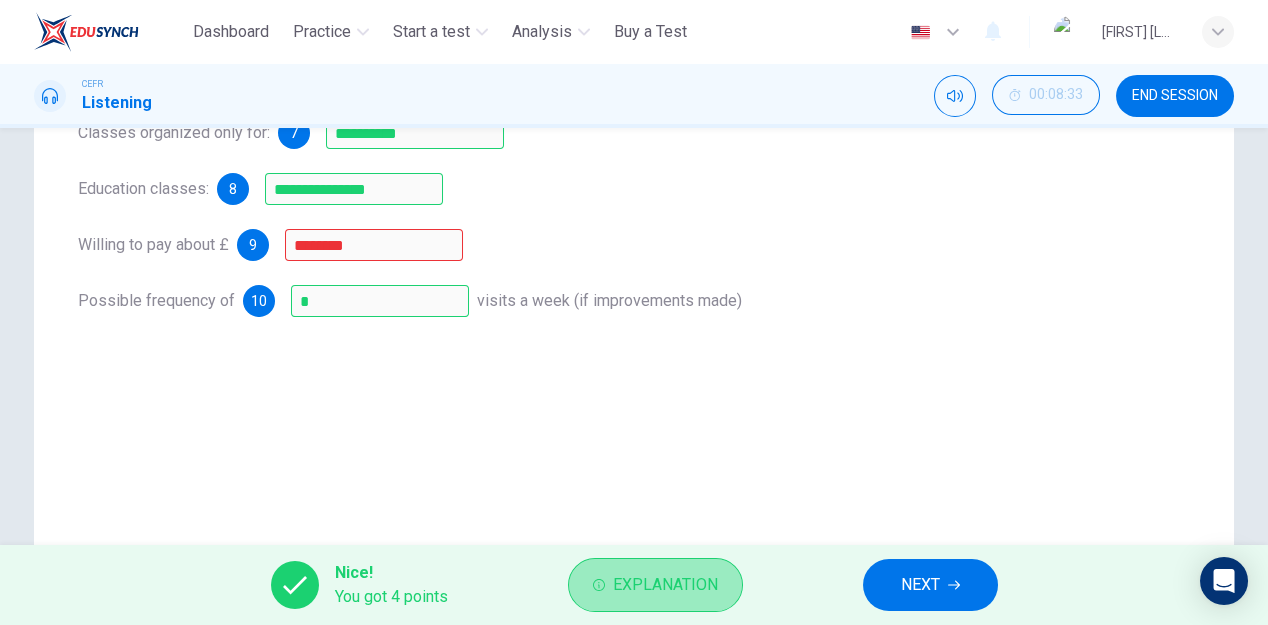 click on "Explanation" at bounding box center (665, 585) 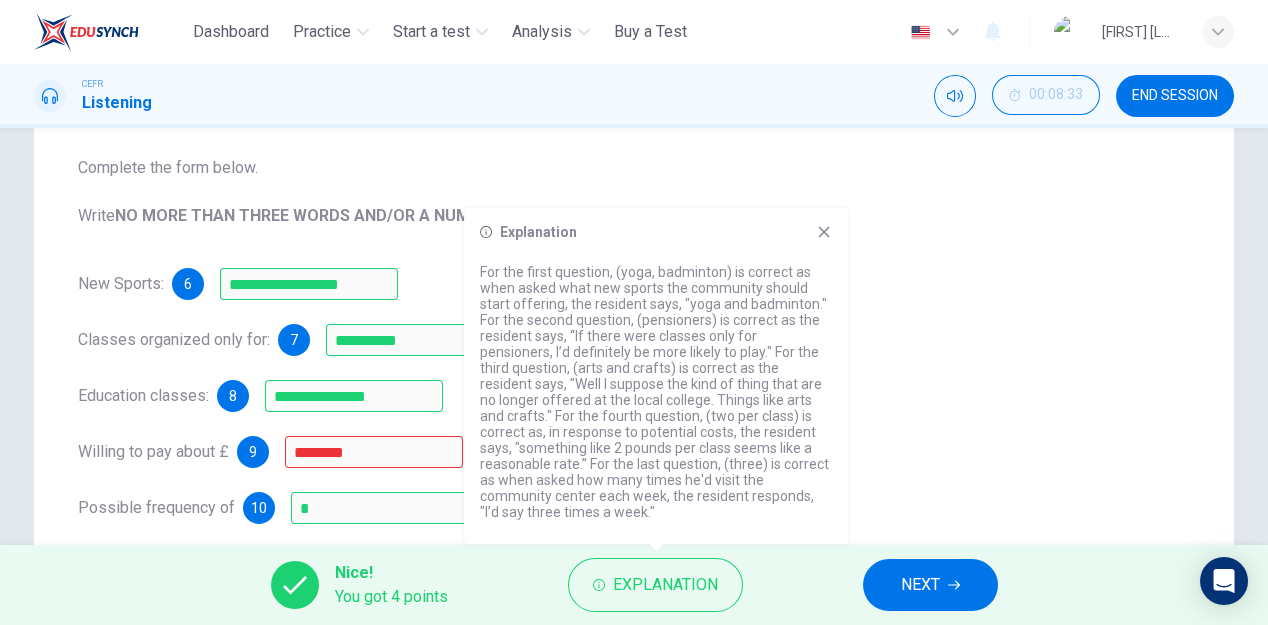 scroll, scrollTop: 466, scrollLeft: 0, axis: vertical 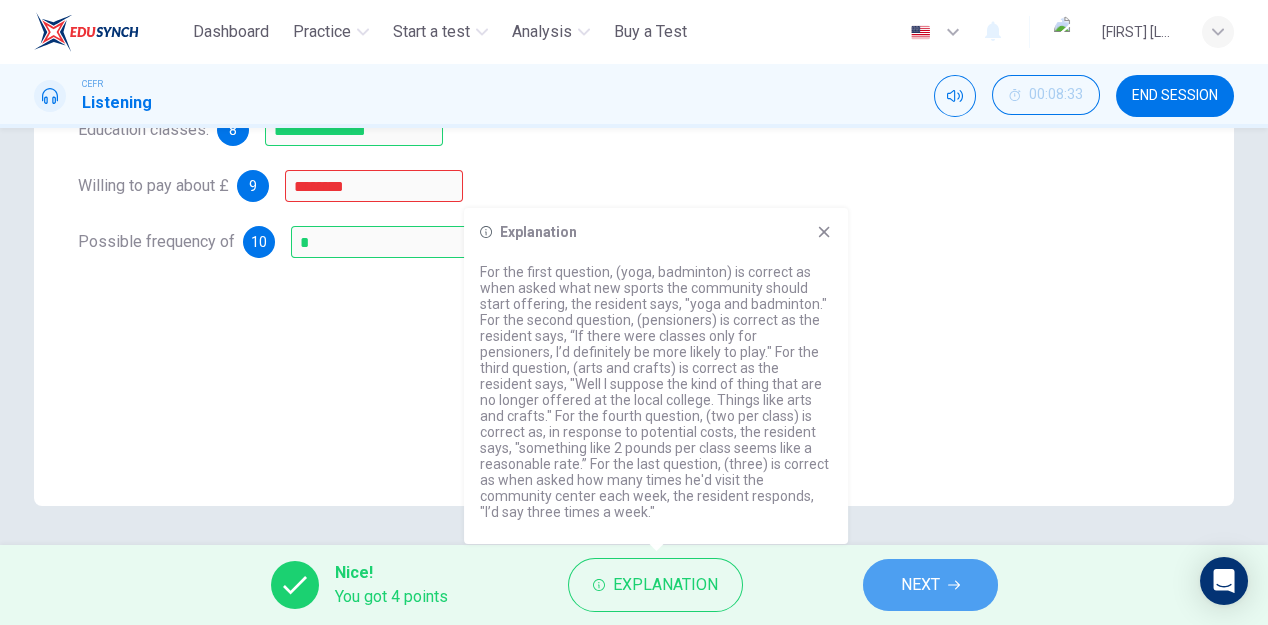 click on "NEXT" at bounding box center [920, 585] 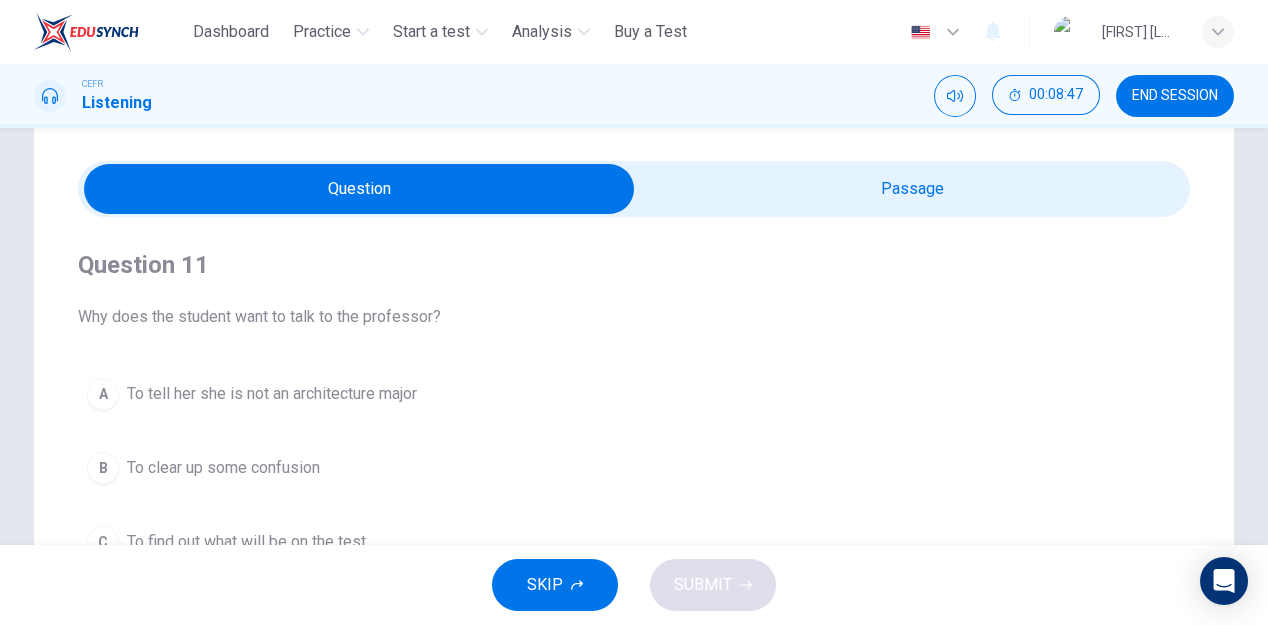 scroll, scrollTop: 49, scrollLeft: 0, axis: vertical 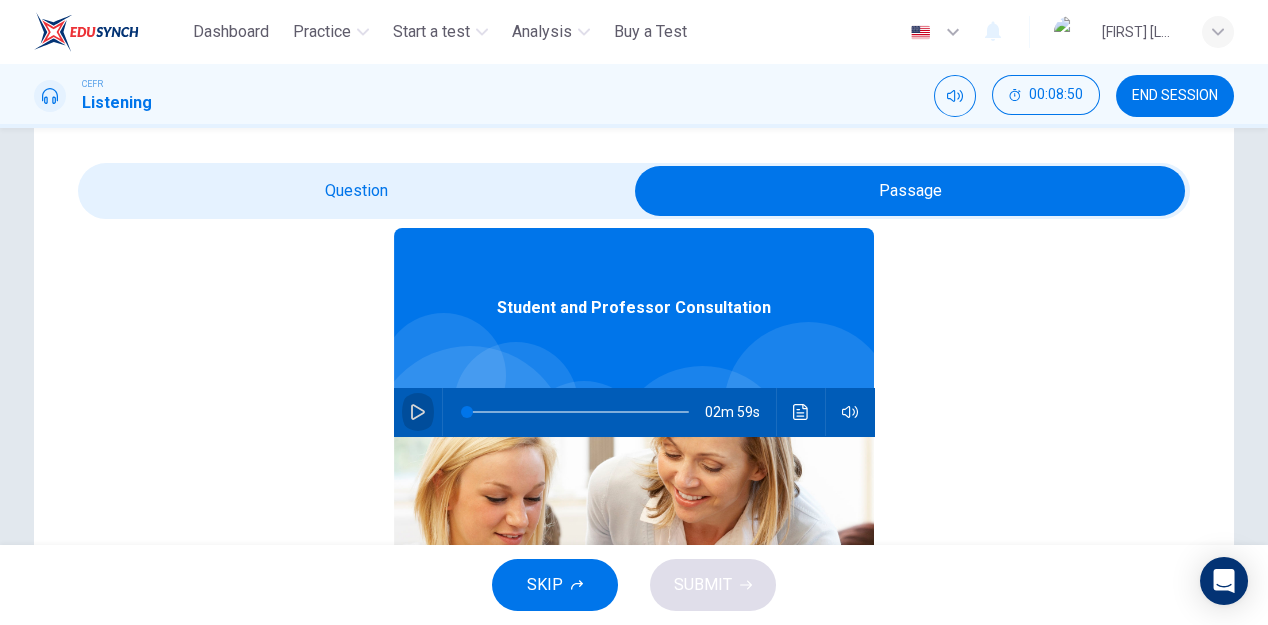 click at bounding box center (418, 412) 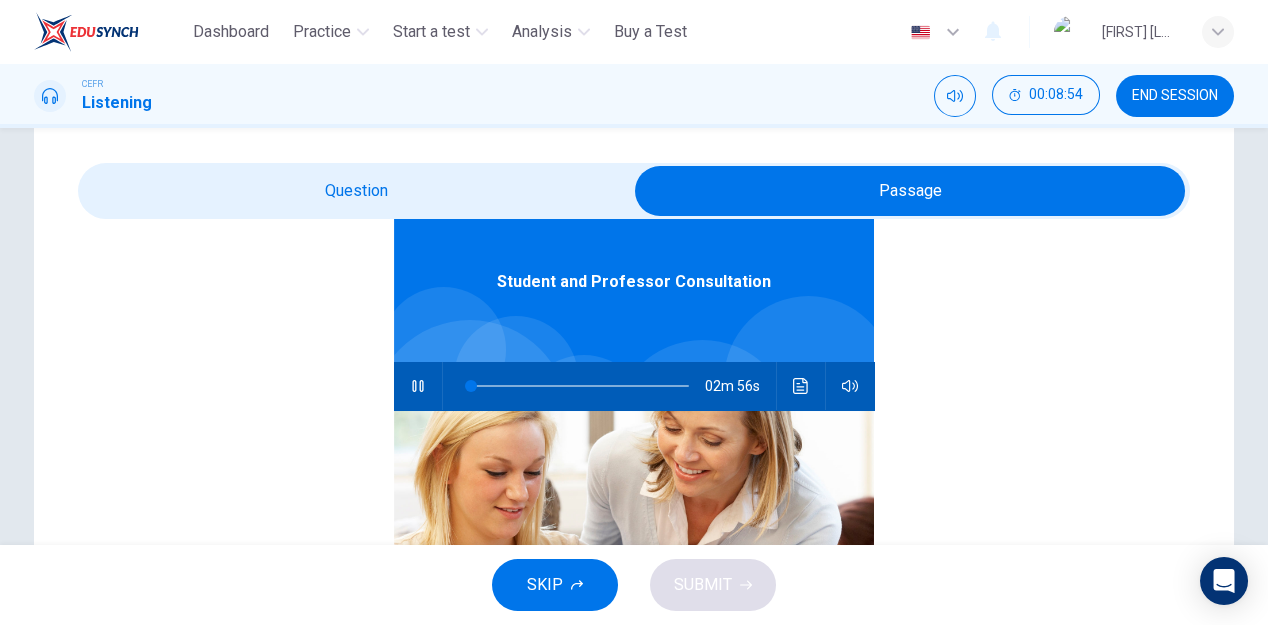scroll, scrollTop: 0, scrollLeft: 0, axis: both 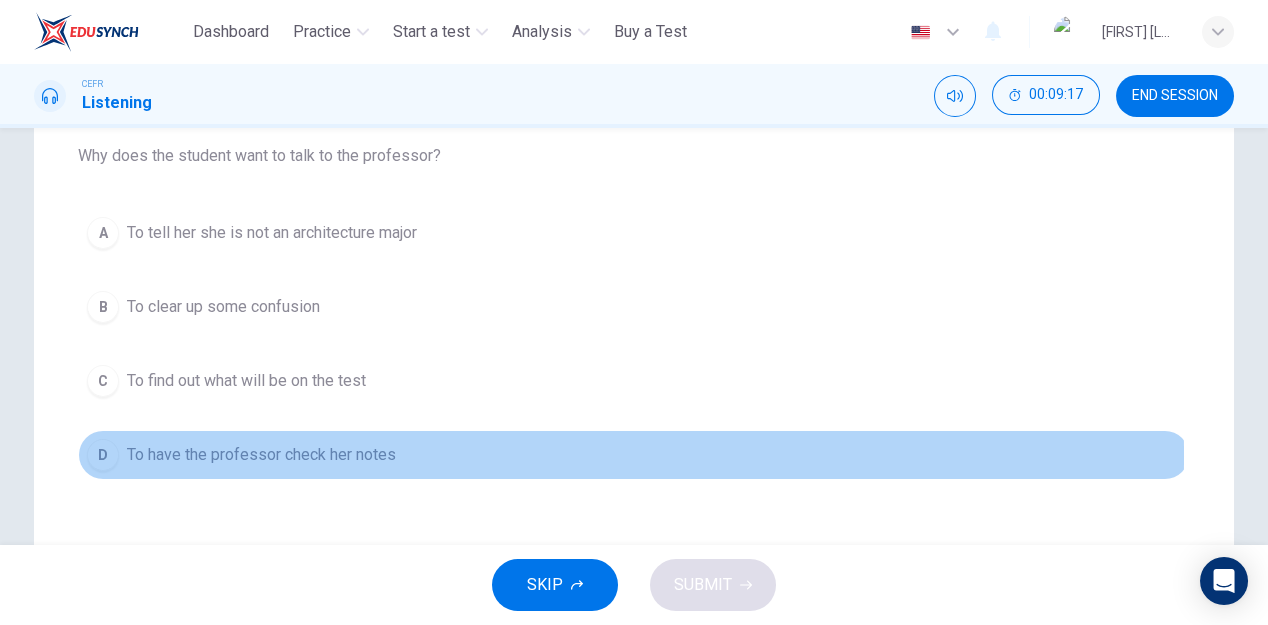 click on "To have the professor check her notes" at bounding box center [272, 233] 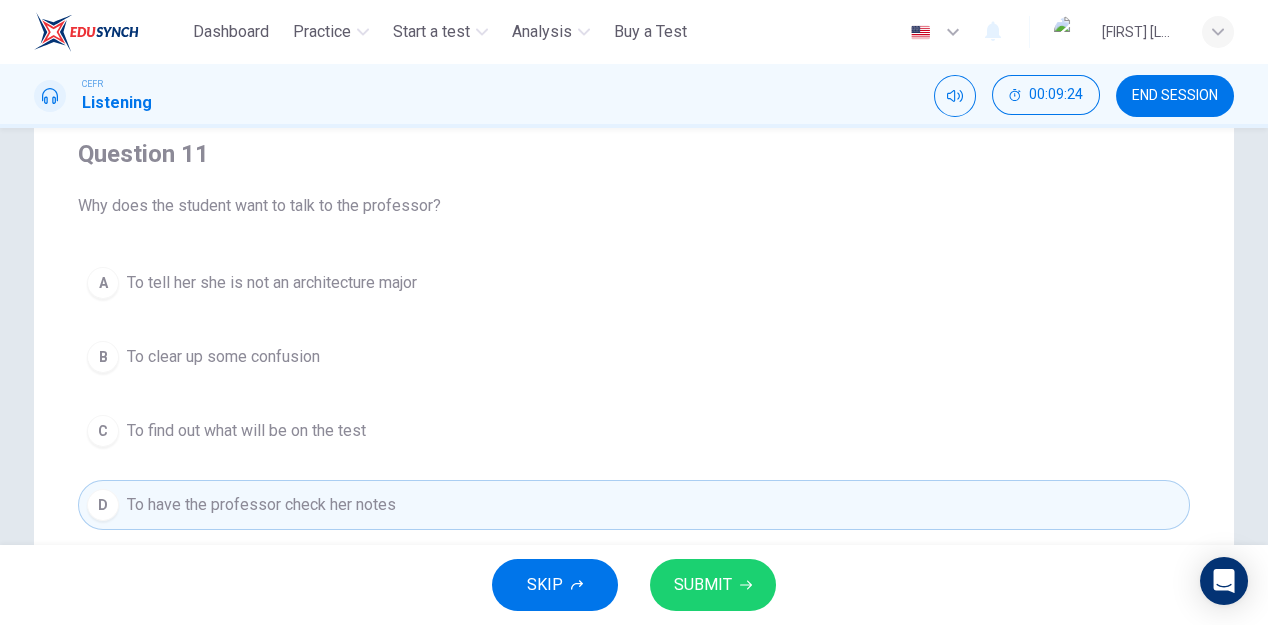 scroll, scrollTop: 156, scrollLeft: 0, axis: vertical 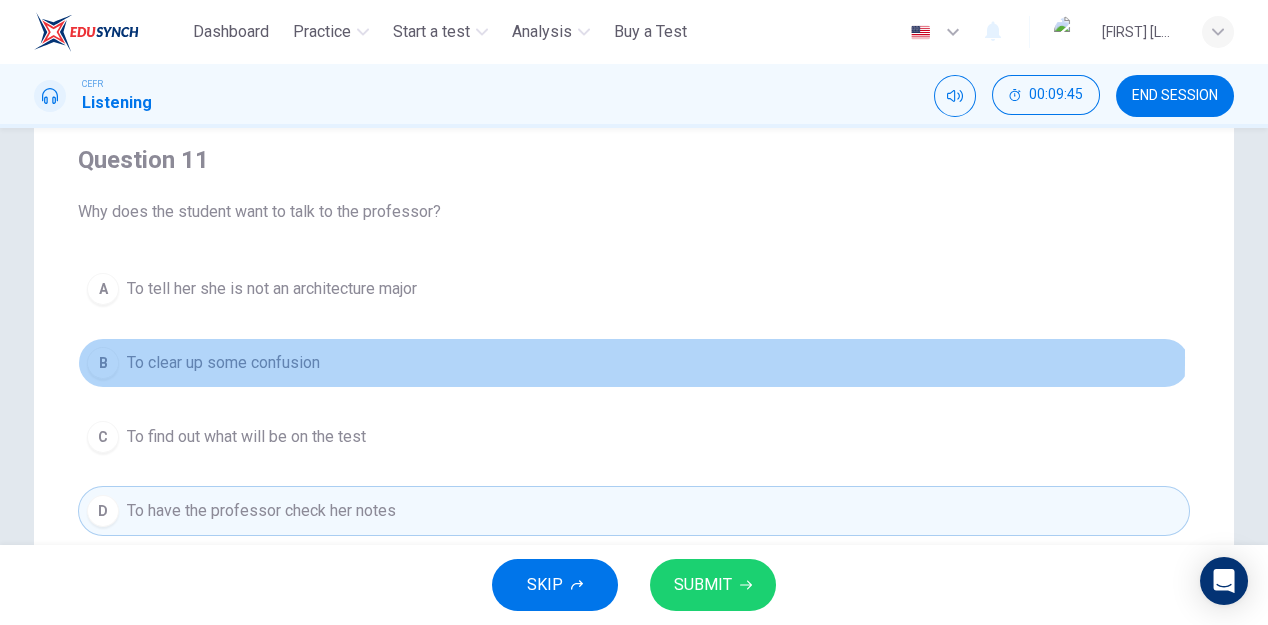 click on "B To clear up some confusion" at bounding box center (634, 363) 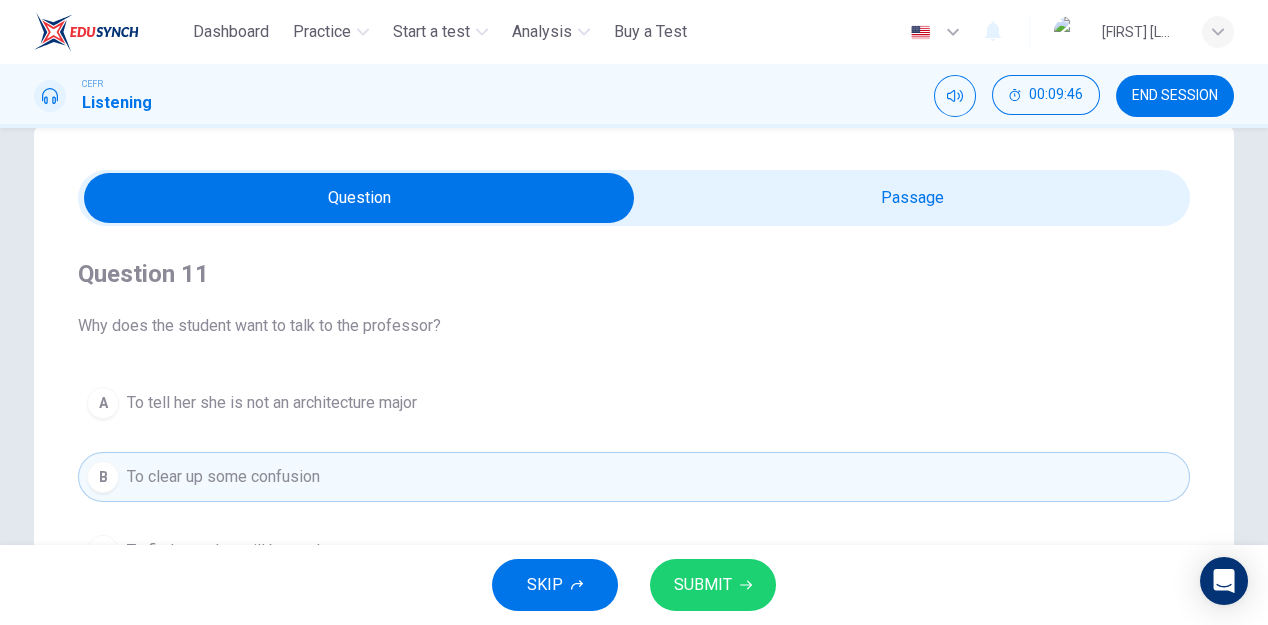 scroll, scrollTop: 0, scrollLeft: 0, axis: both 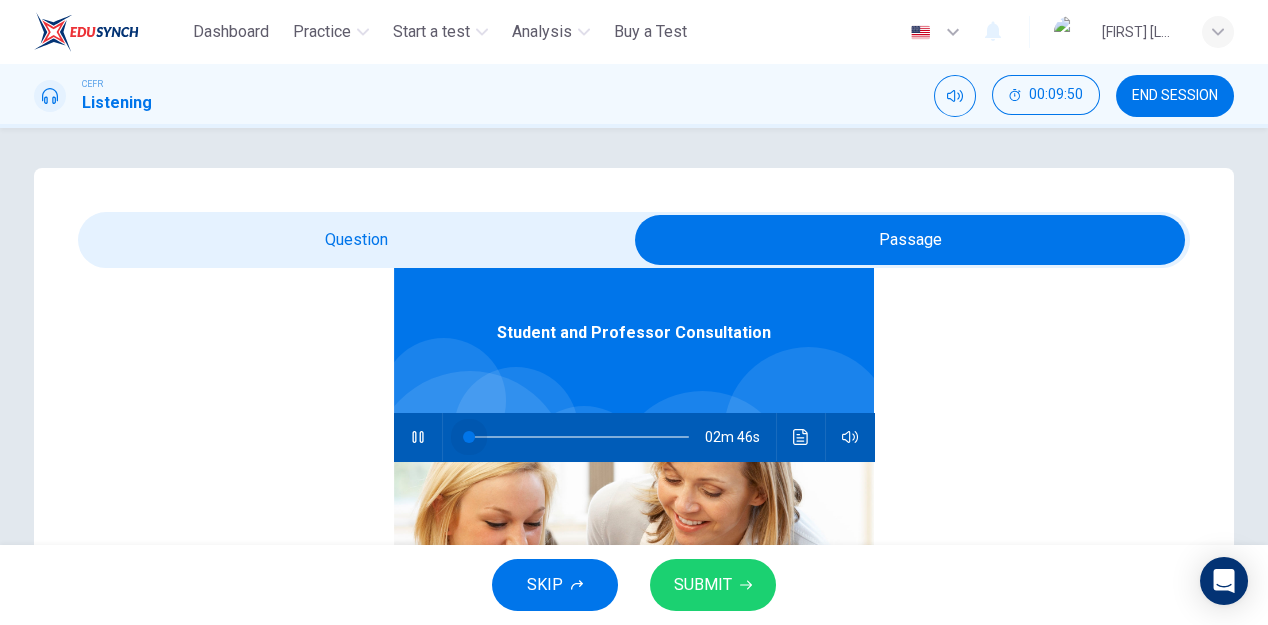 drag, startPoint x: 531, startPoint y: 438, endPoint x: 435, endPoint y: 440, distance: 96.02083 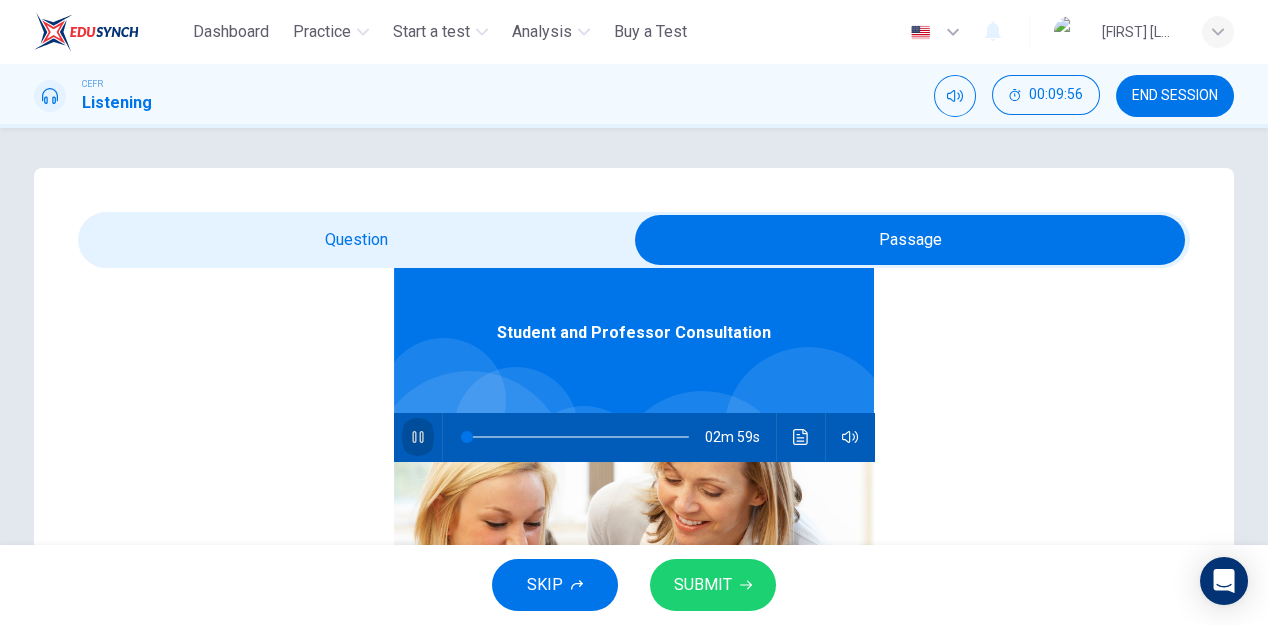 click at bounding box center (417, 437) 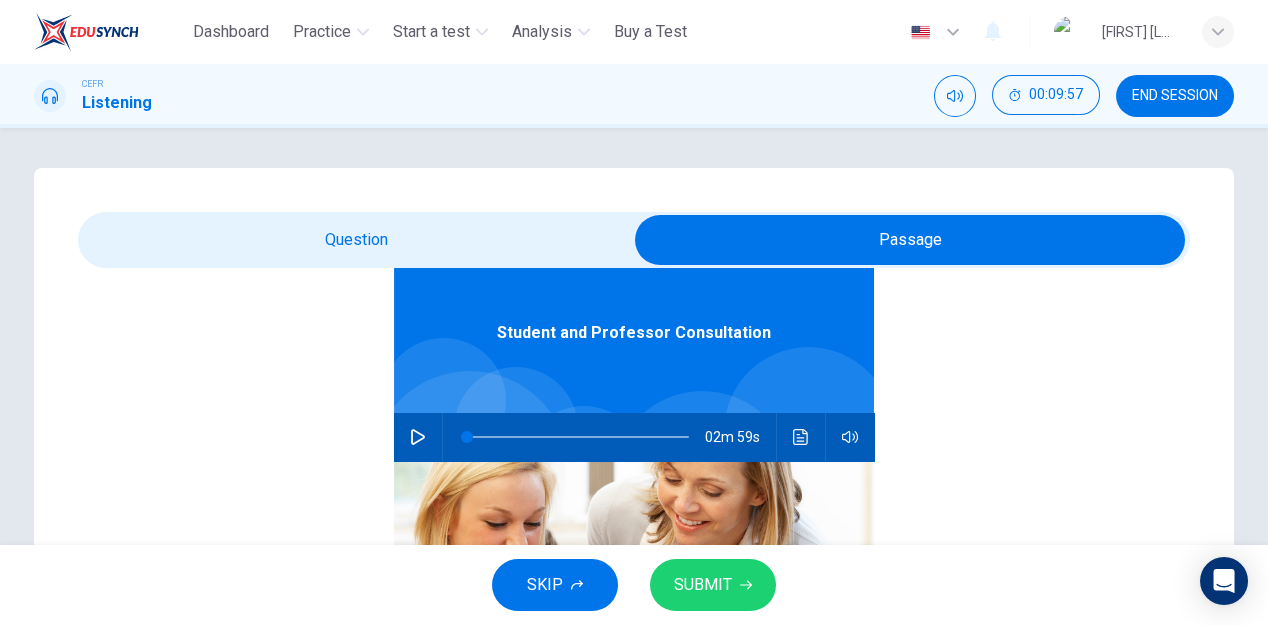 click at bounding box center [418, 437] 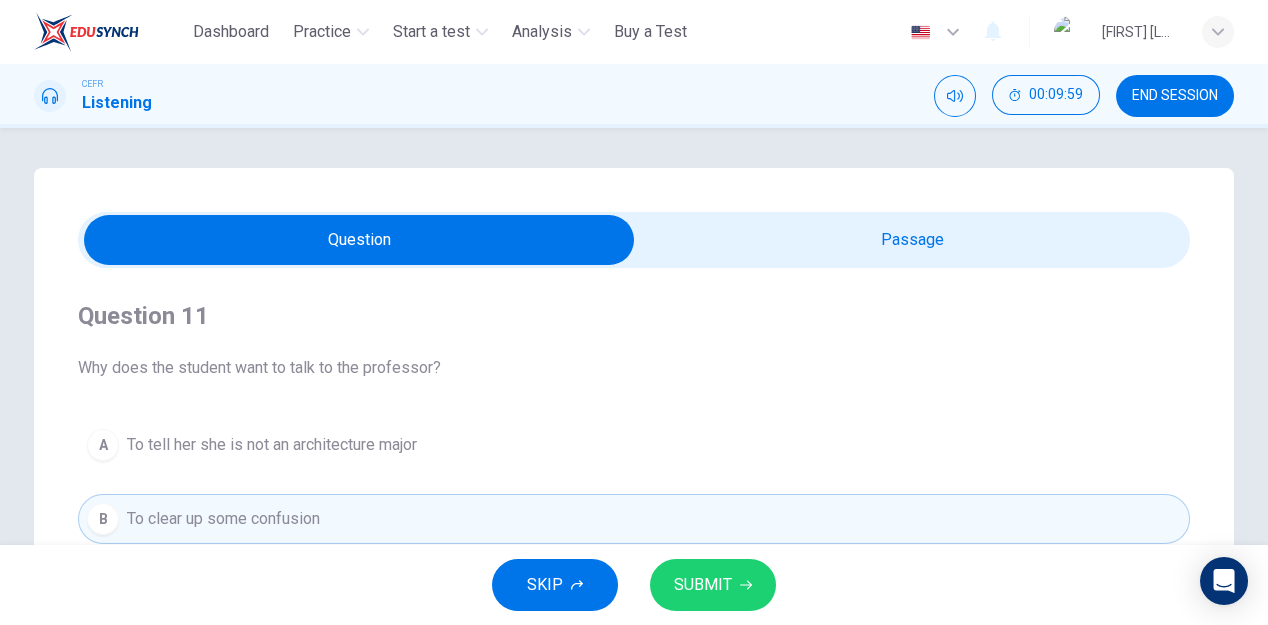 scroll, scrollTop: 0, scrollLeft: 0, axis: both 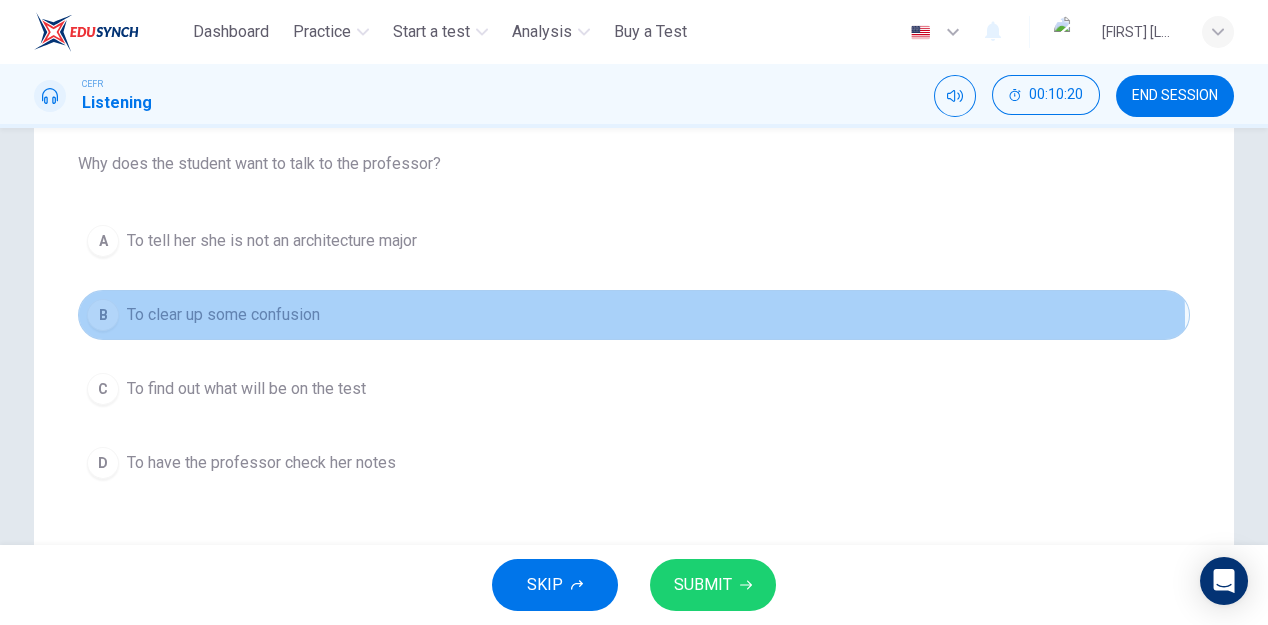 click on "B To clear up some confusion" at bounding box center [634, 315] 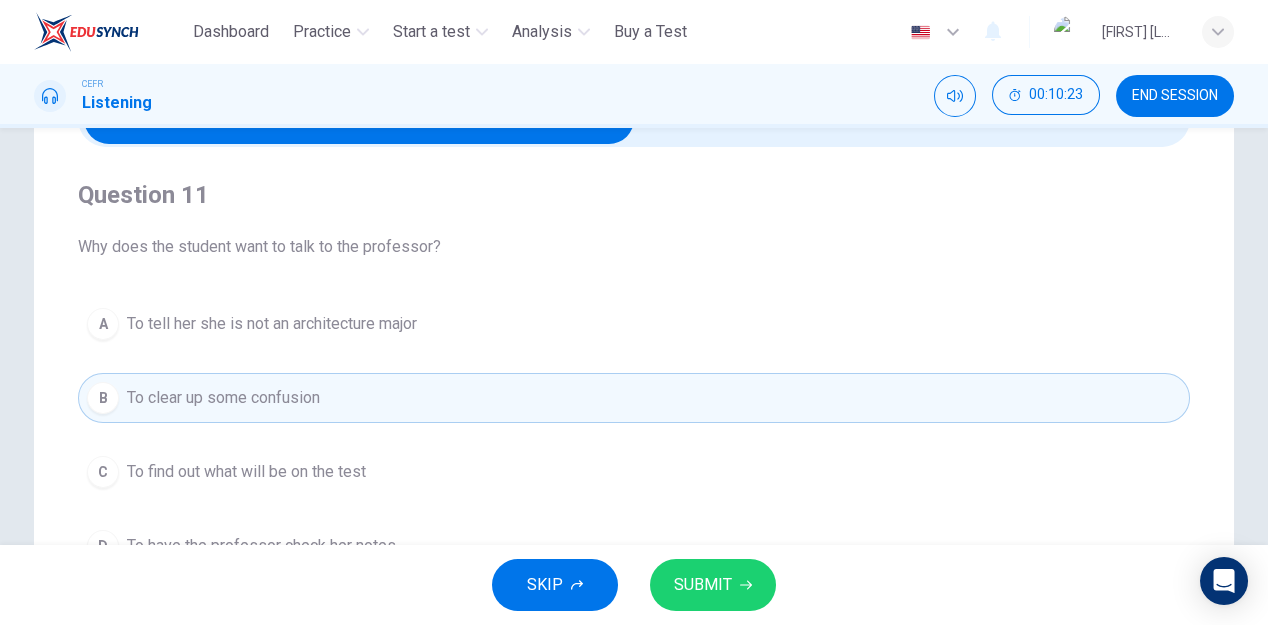 scroll, scrollTop: 111, scrollLeft: 0, axis: vertical 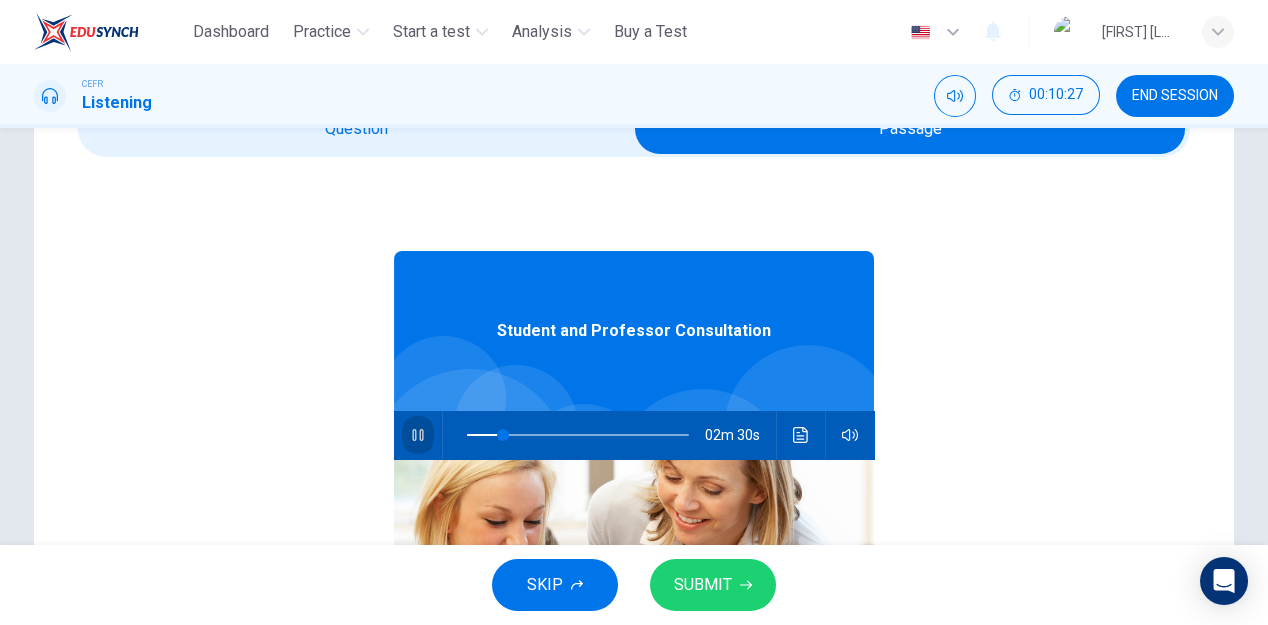 click at bounding box center [418, 435] 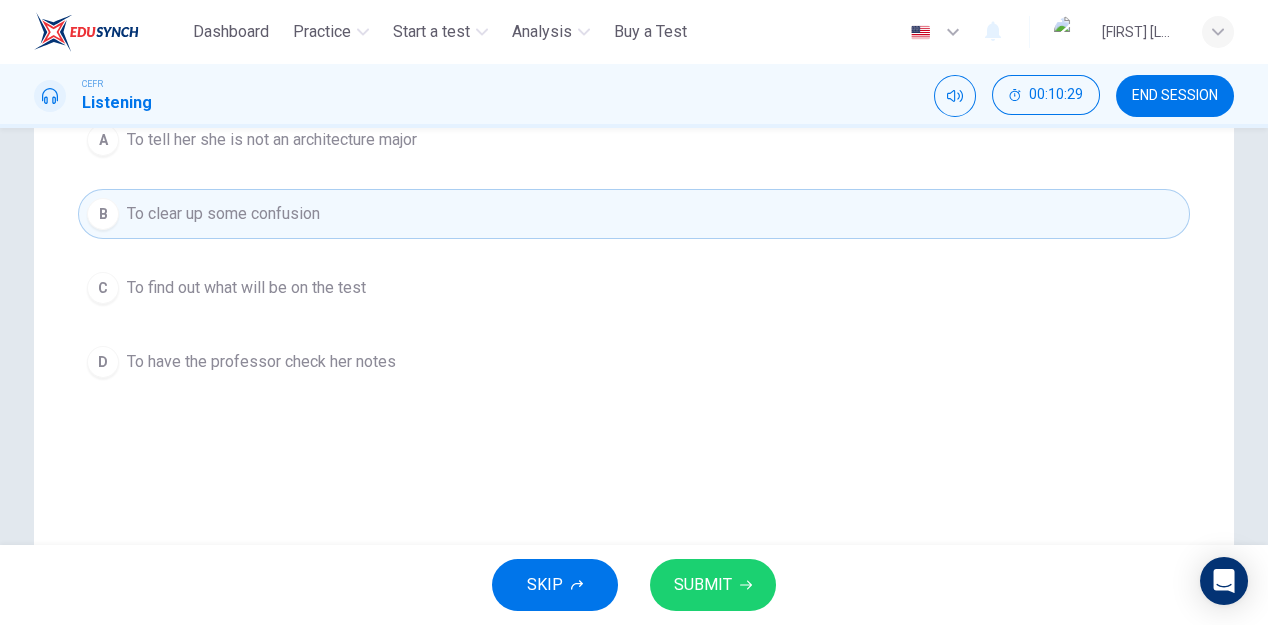 scroll, scrollTop: 307, scrollLeft: 0, axis: vertical 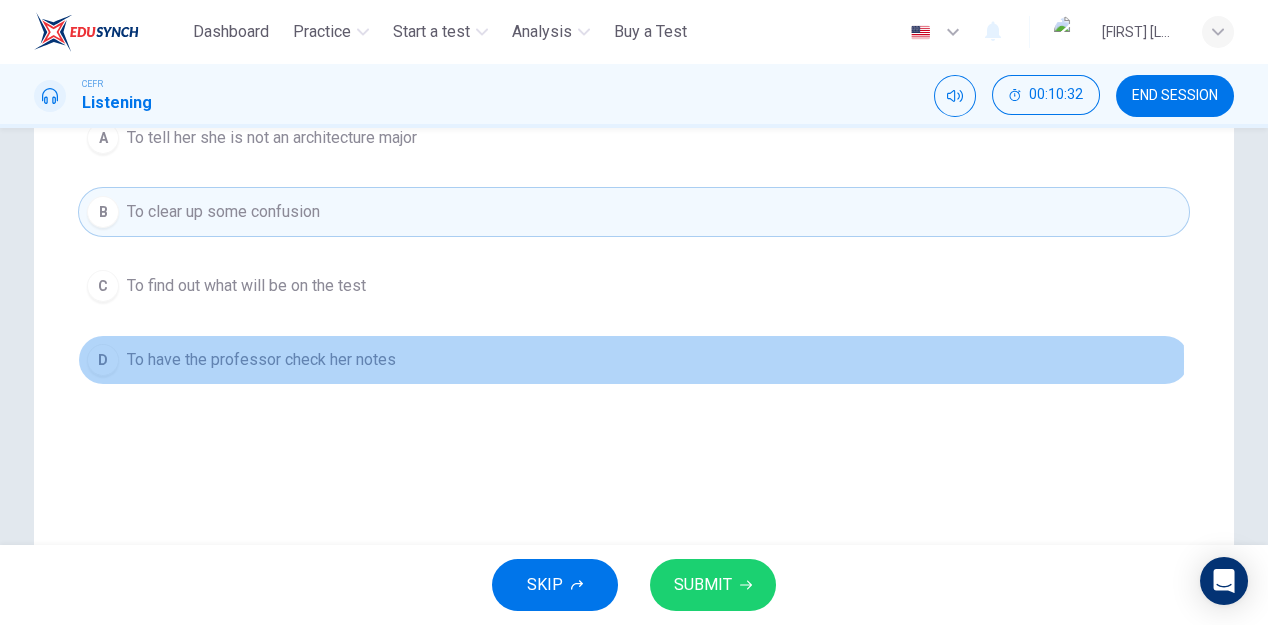 click on "D To have the professor check her notes" at bounding box center [634, 360] 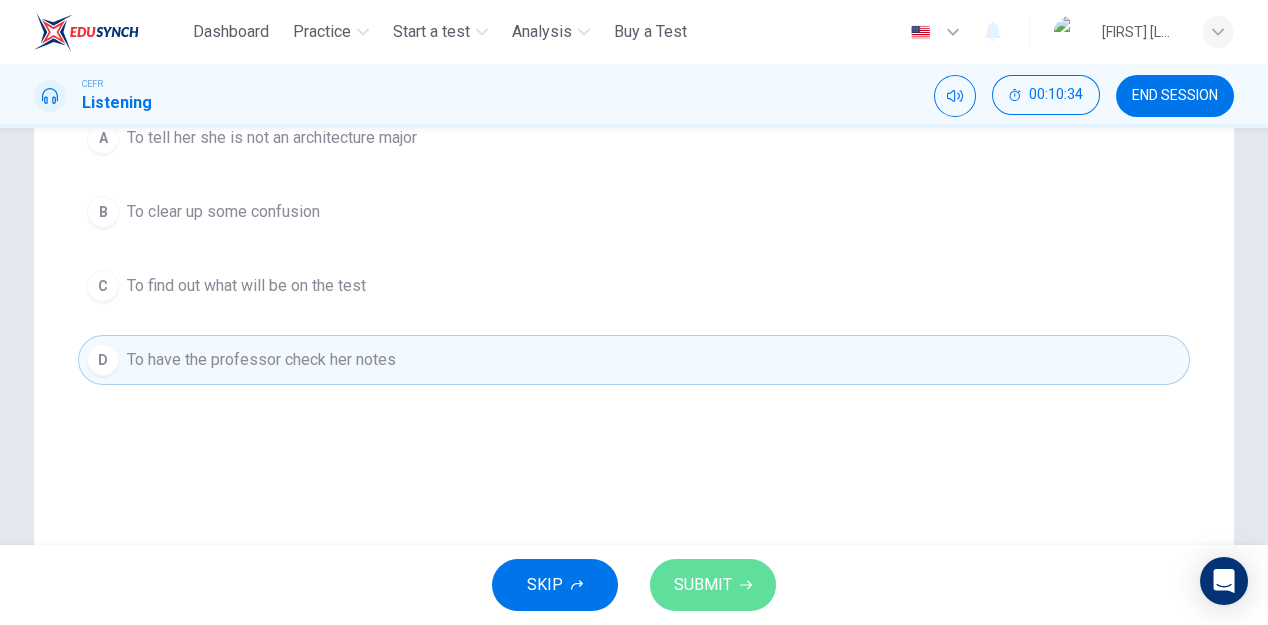 click on "SUBMIT" at bounding box center [703, 585] 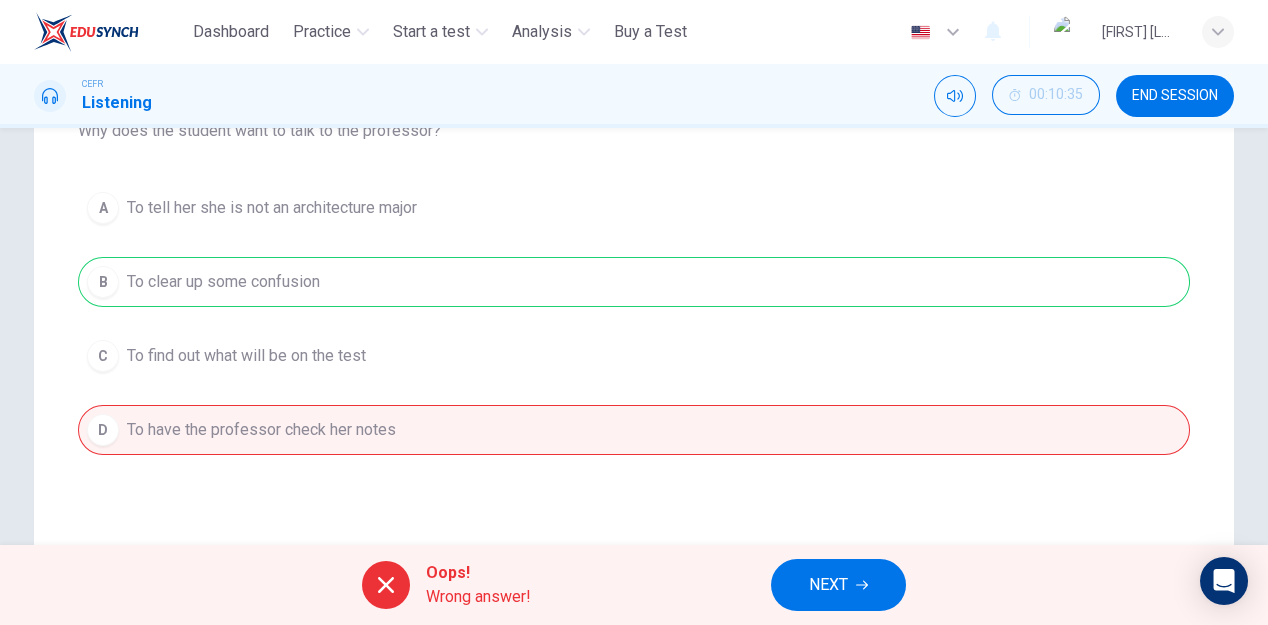 scroll, scrollTop: 466, scrollLeft: 0, axis: vertical 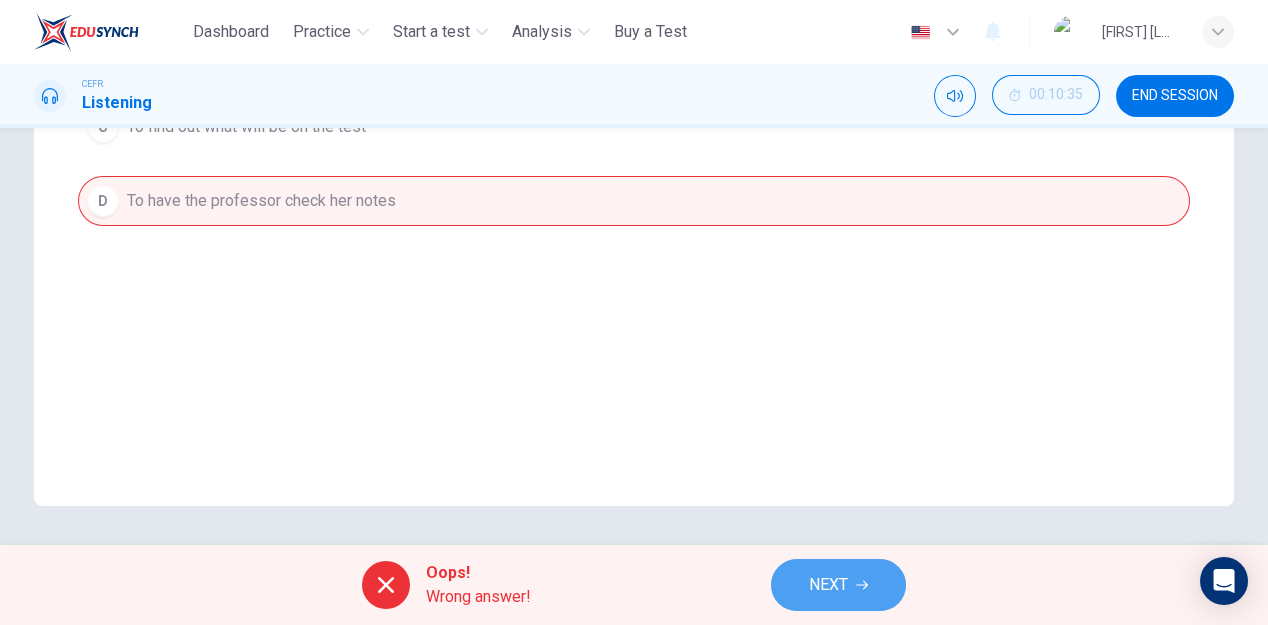click on "NEXT" at bounding box center (828, 585) 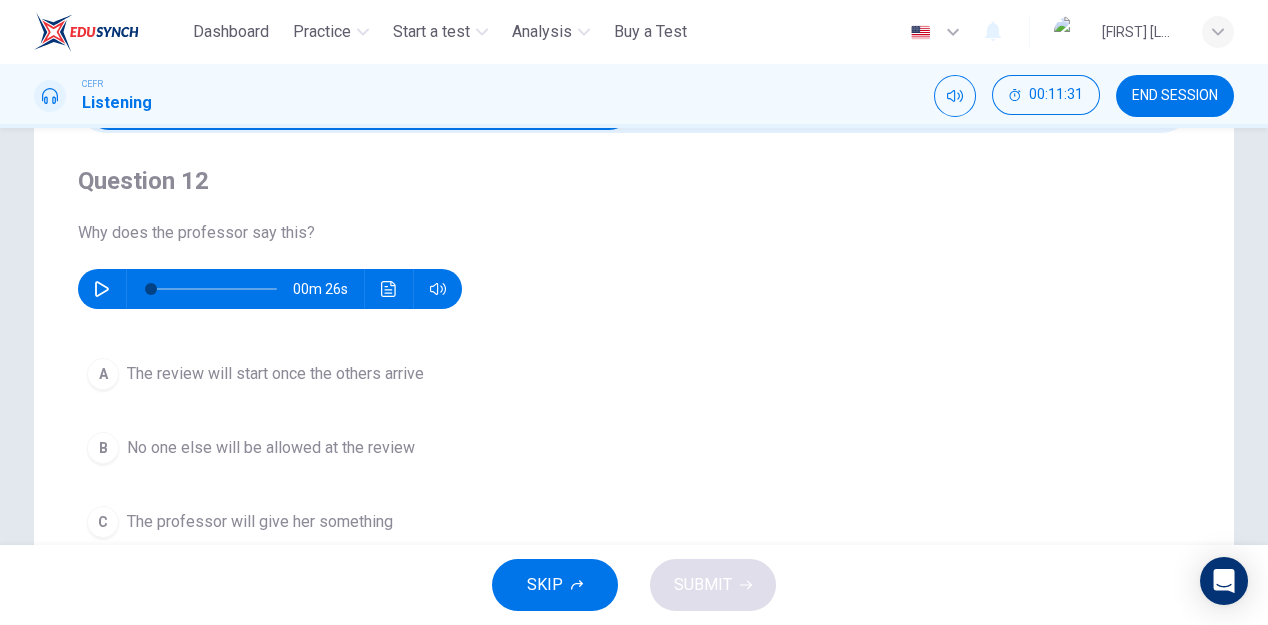 scroll, scrollTop: 171, scrollLeft: 0, axis: vertical 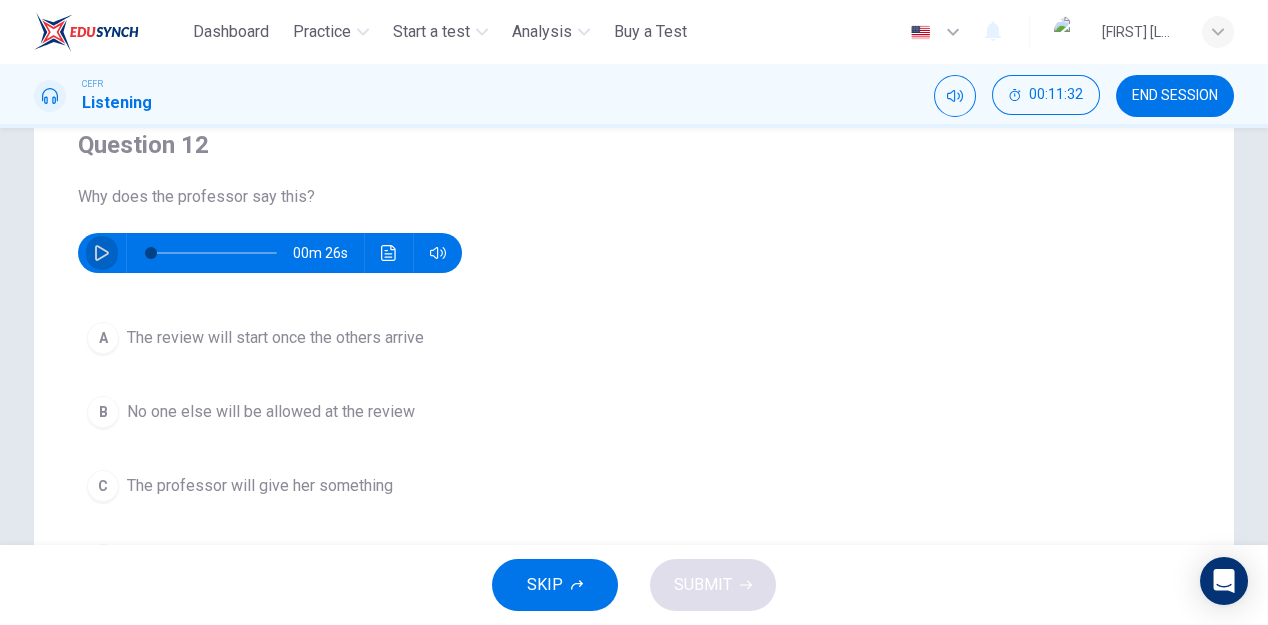 click at bounding box center (102, 253) 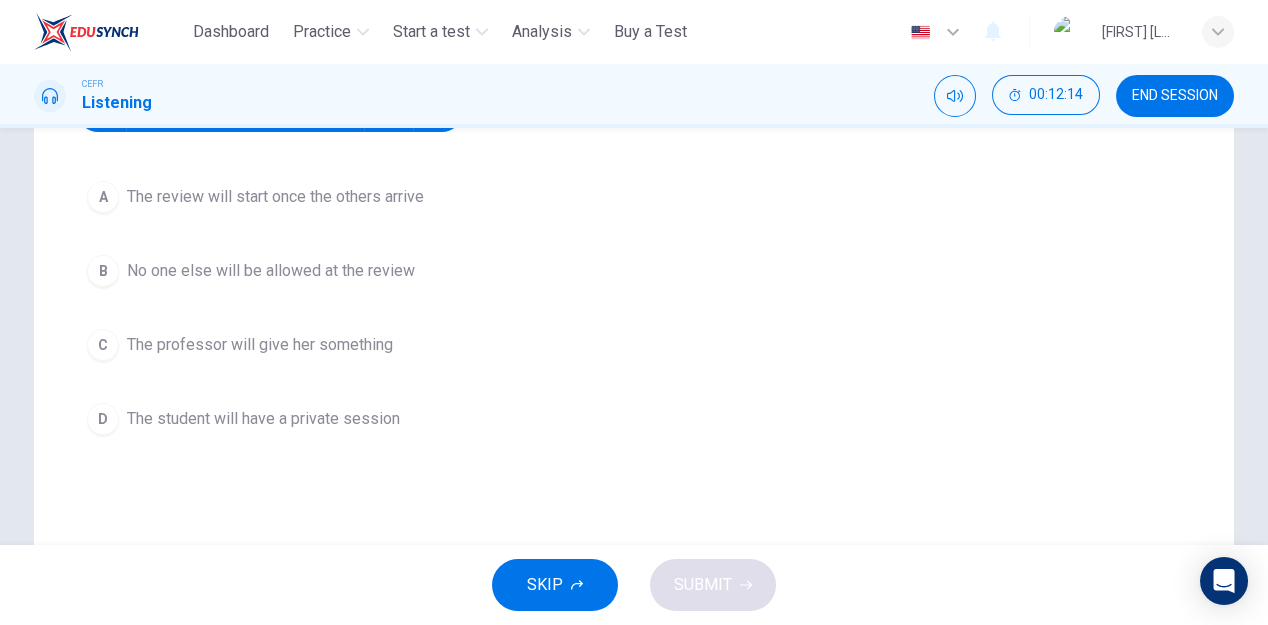 scroll, scrollTop: 328, scrollLeft: 0, axis: vertical 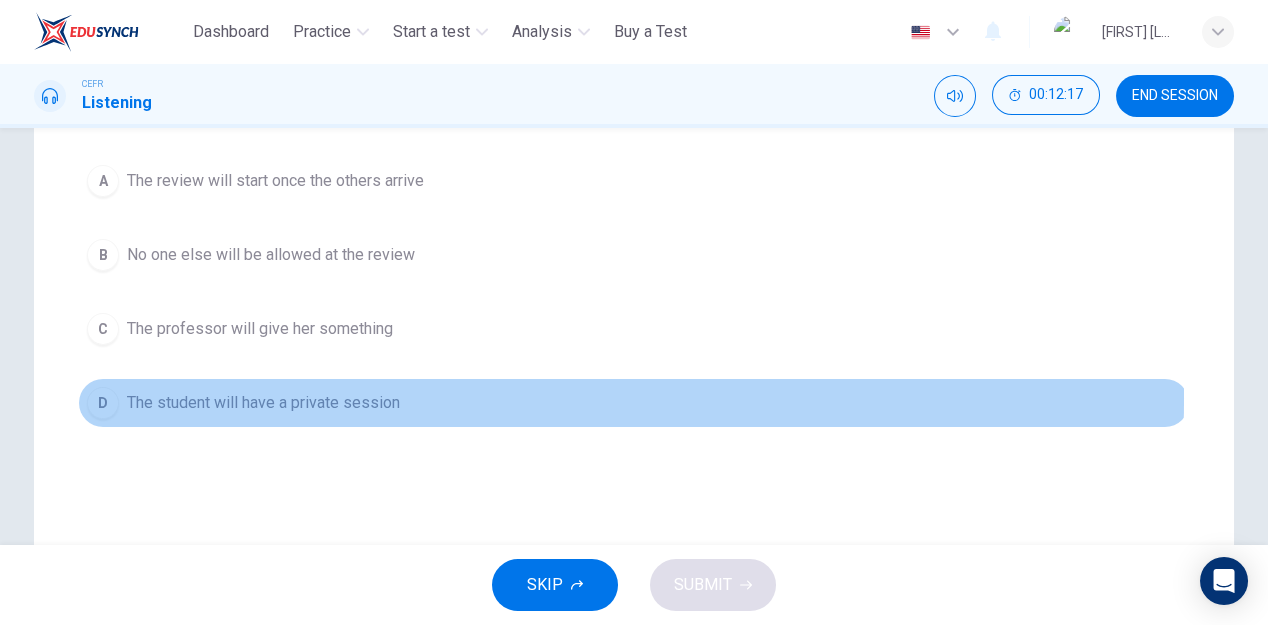 click on "The student will have a private session" at bounding box center [275, 181] 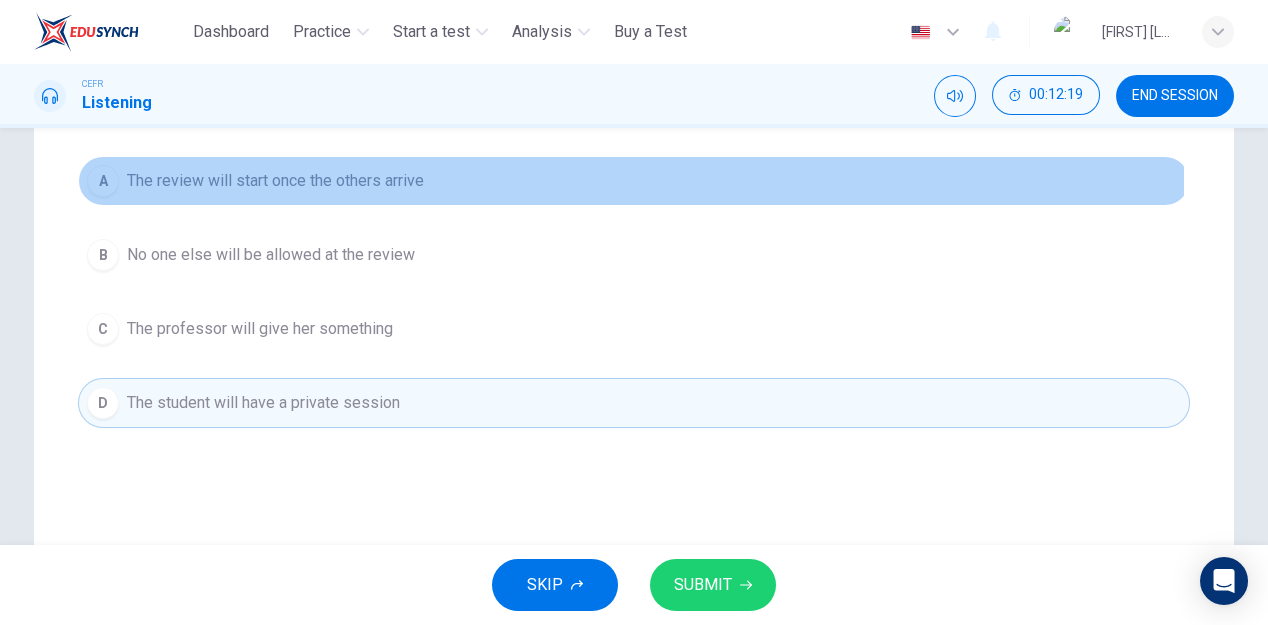 click on "The review will start once the others arrive" at bounding box center (275, 181) 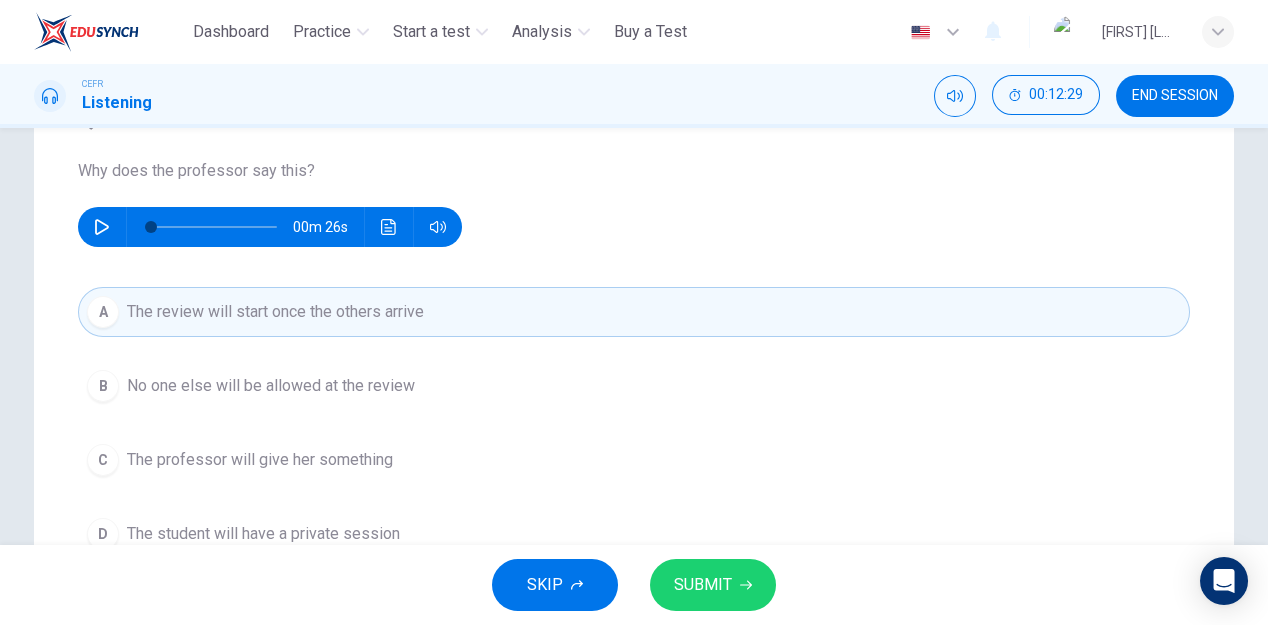 scroll, scrollTop: 198, scrollLeft: 0, axis: vertical 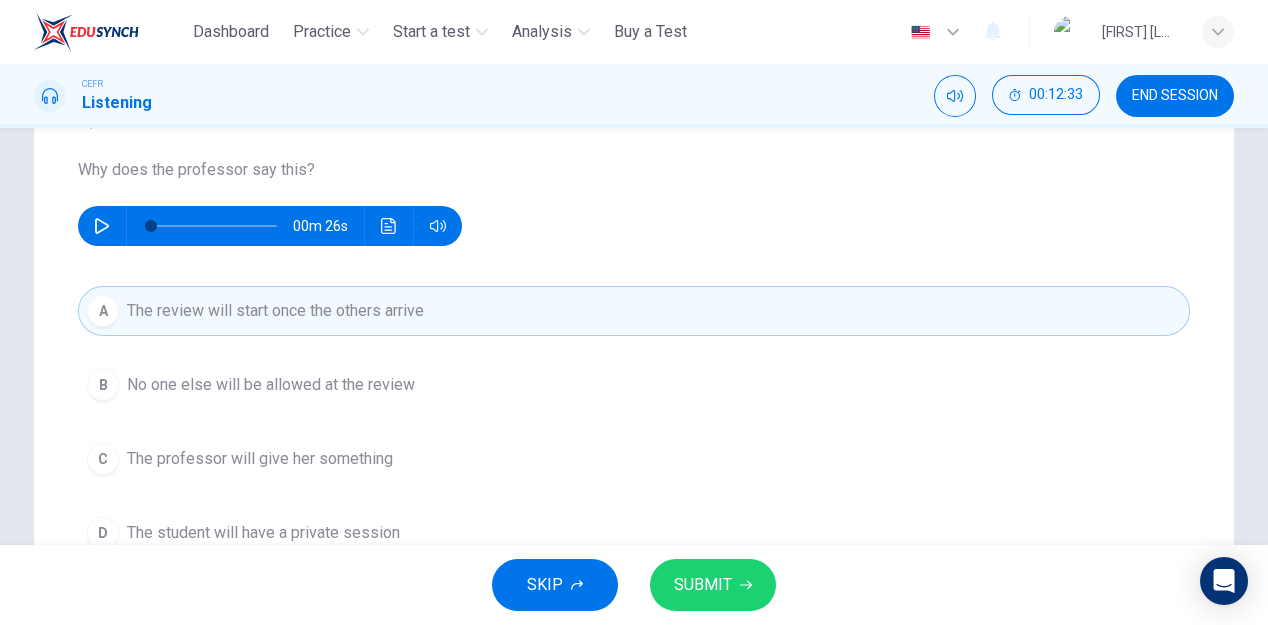 click on "SUBMIT" at bounding box center [703, 585] 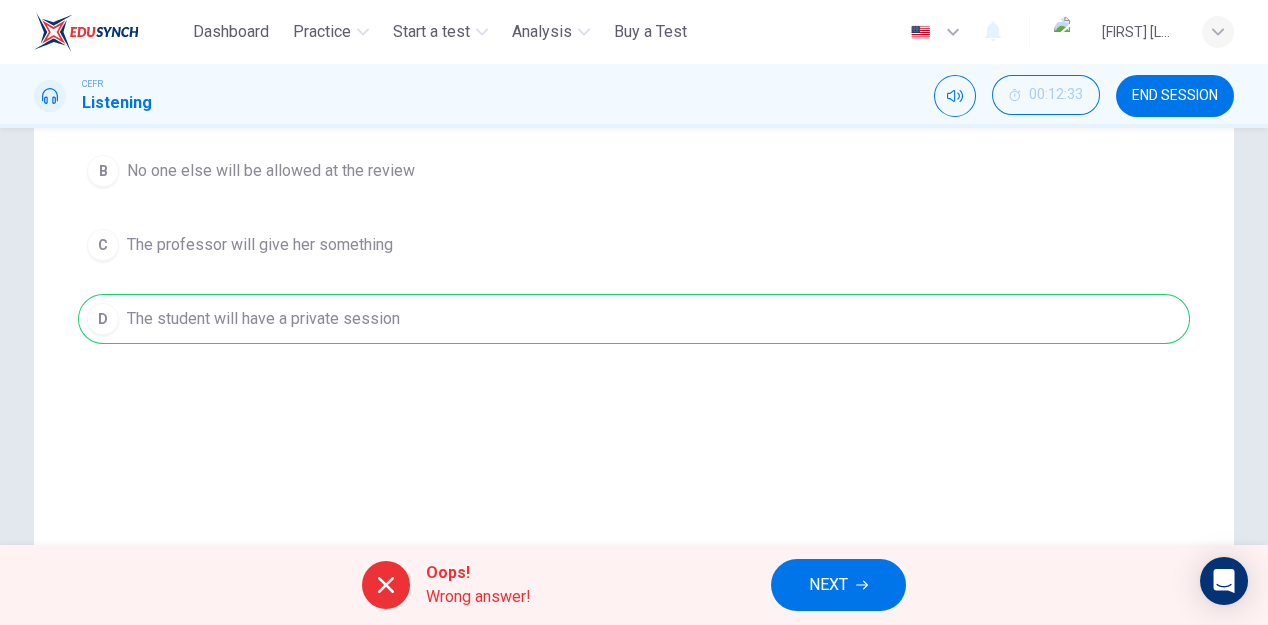 scroll, scrollTop: 466, scrollLeft: 0, axis: vertical 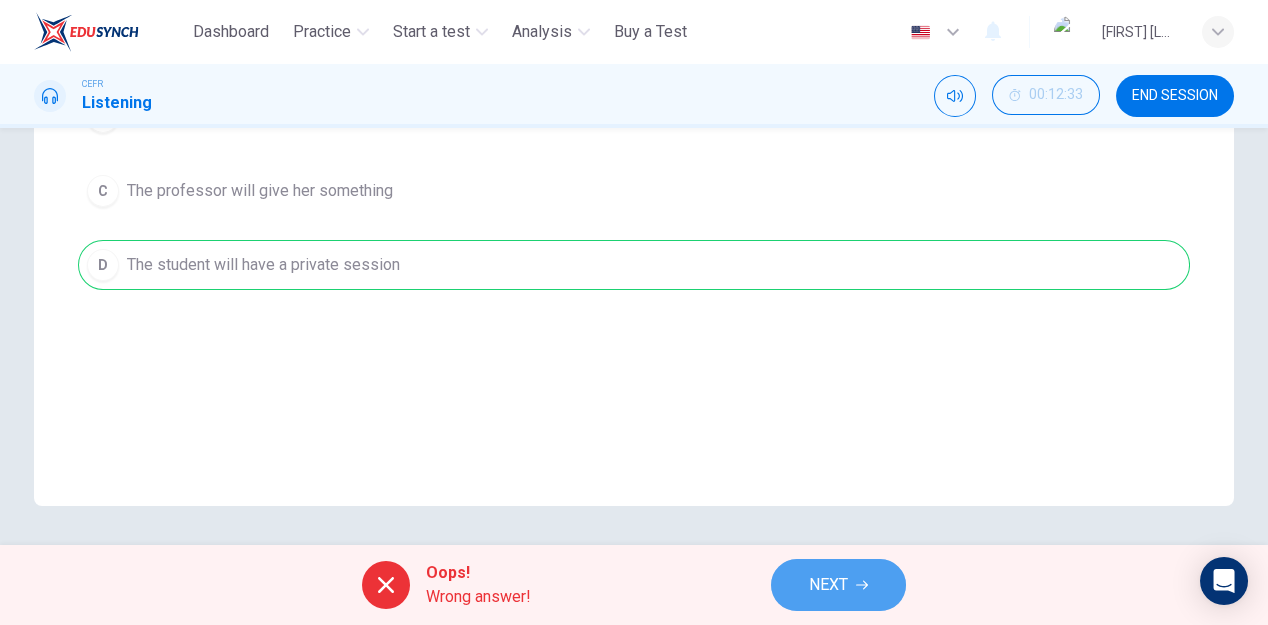 click on "NEXT" at bounding box center [838, 585] 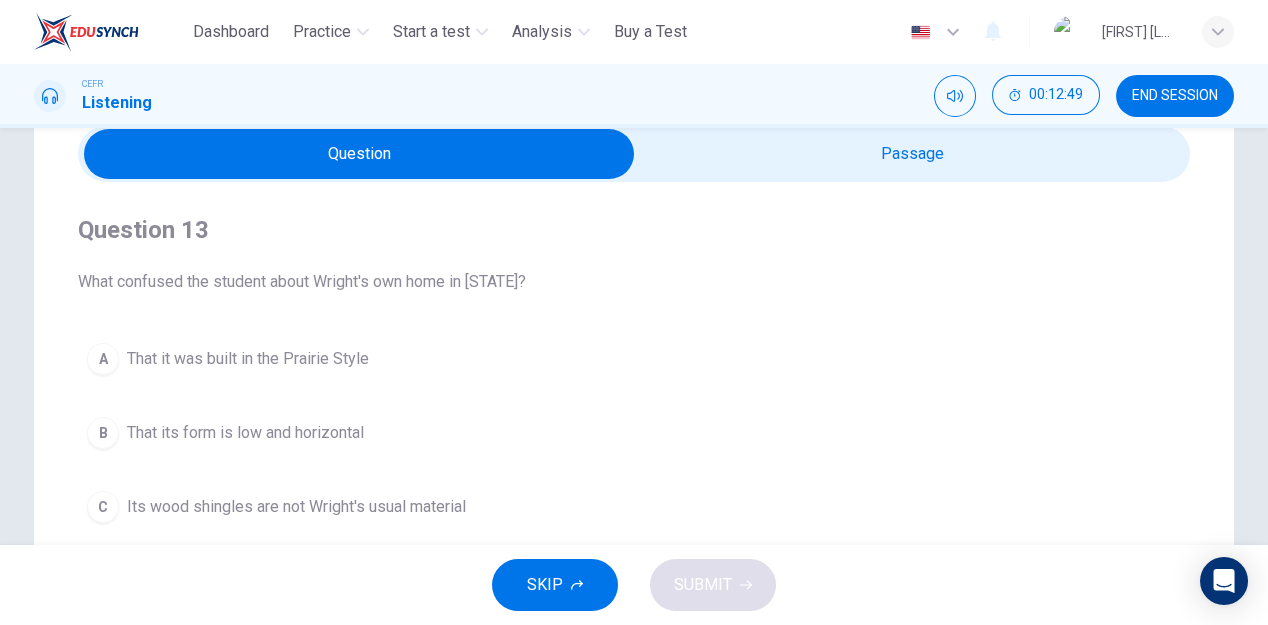scroll, scrollTop: 80, scrollLeft: 0, axis: vertical 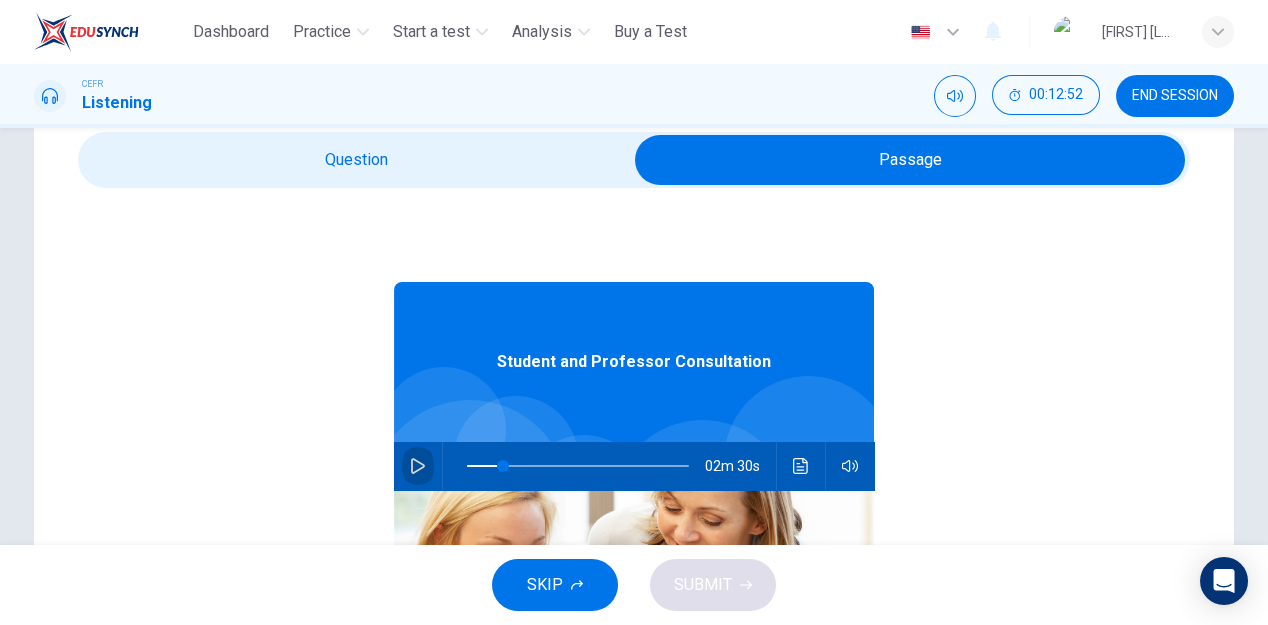 click at bounding box center (418, 466) 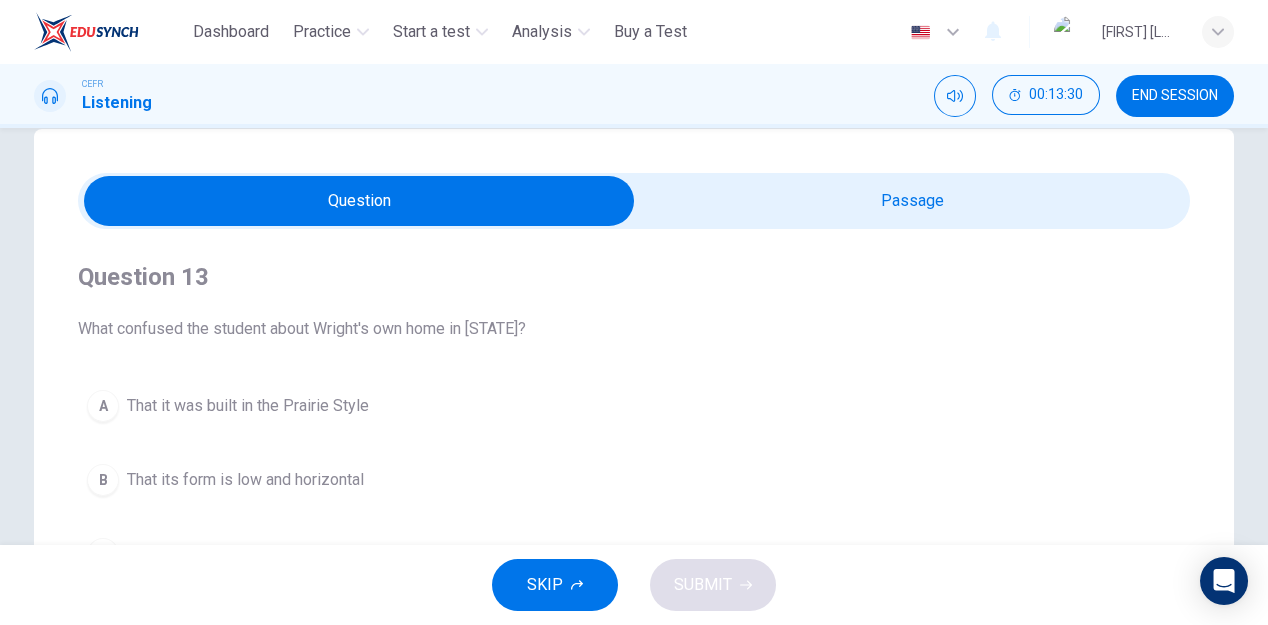 scroll, scrollTop: 34, scrollLeft: 0, axis: vertical 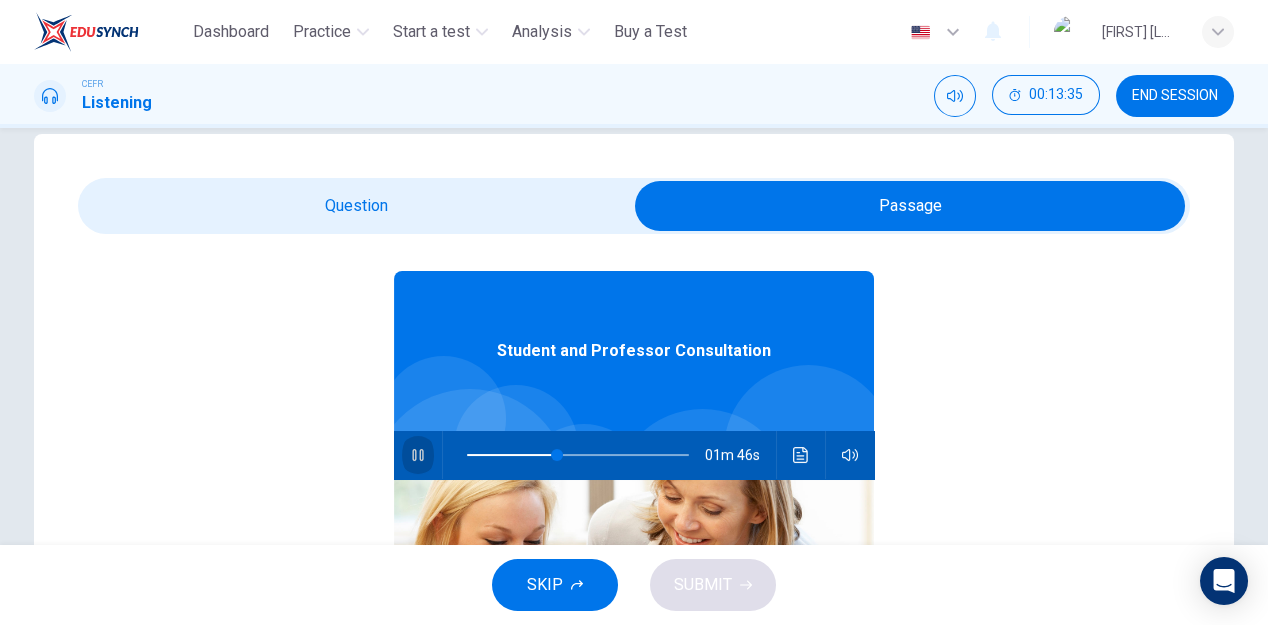 click at bounding box center (418, 455) 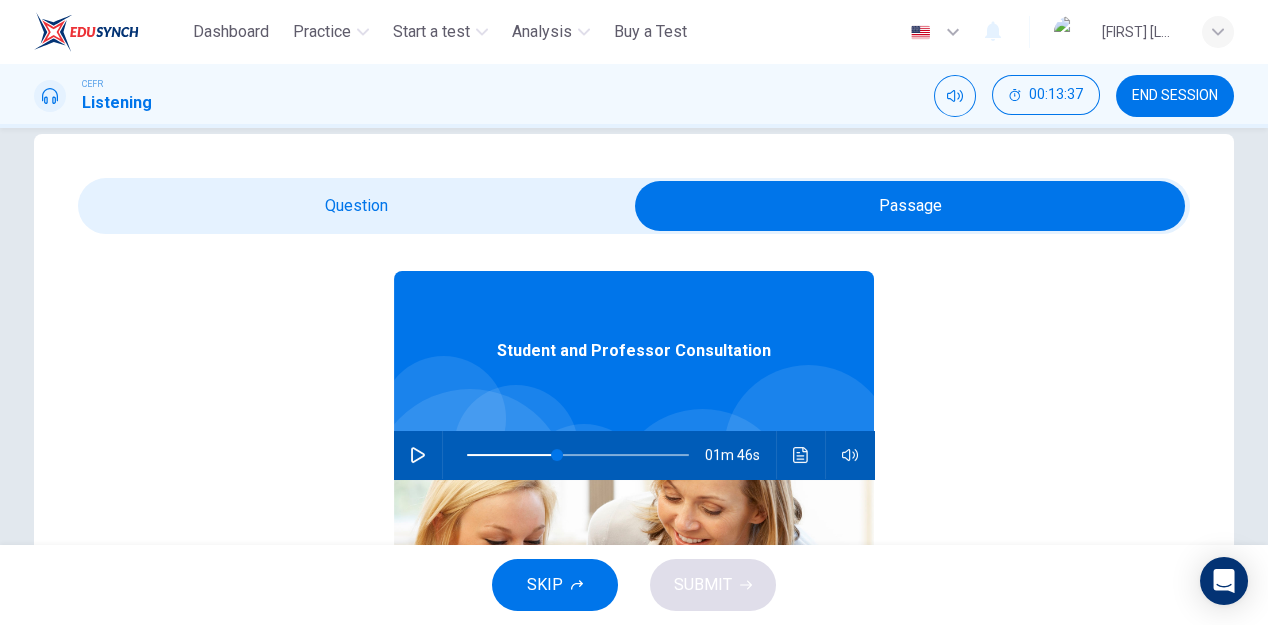scroll, scrollTop: 0, scrollLeft: 0, axis: both 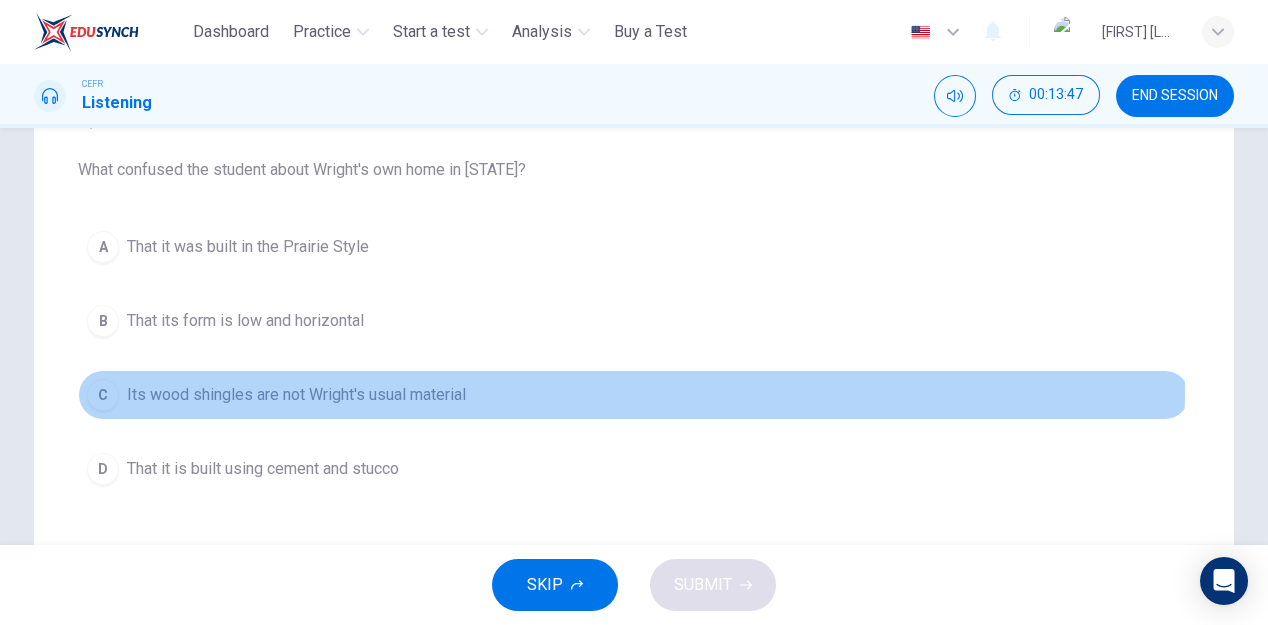 click on "C Its wood shingles are not Wright's usual material" at bounding box center (634, 395) 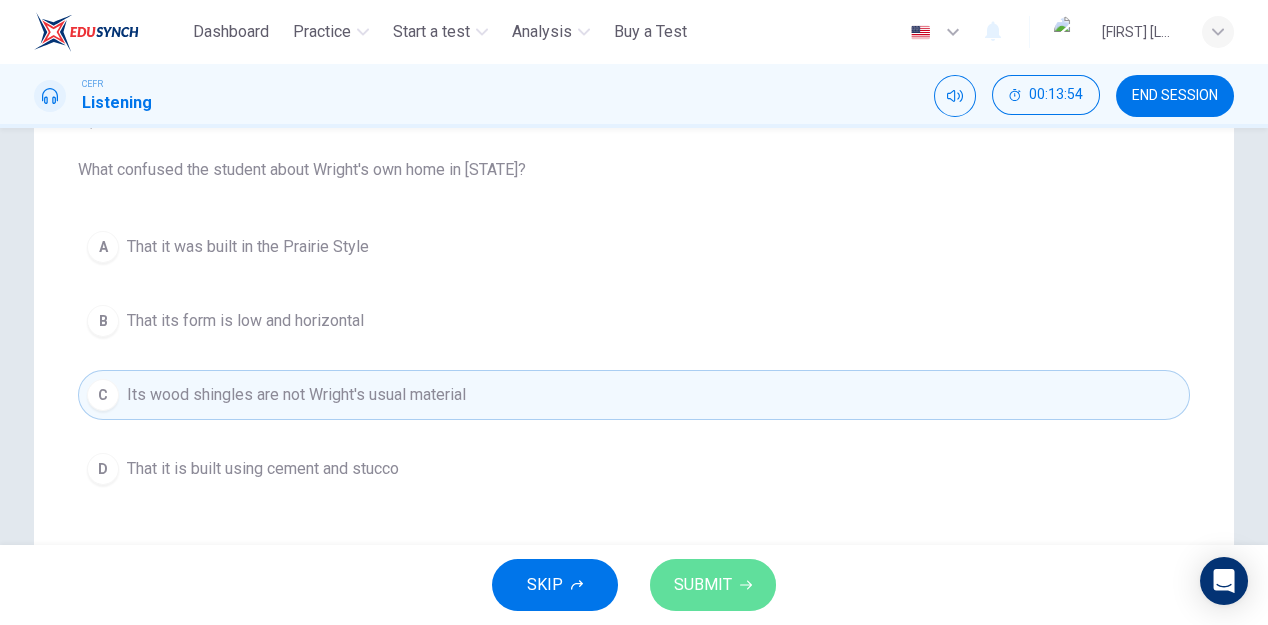 click on "SUBMIT" at bounding box center (703, 585) 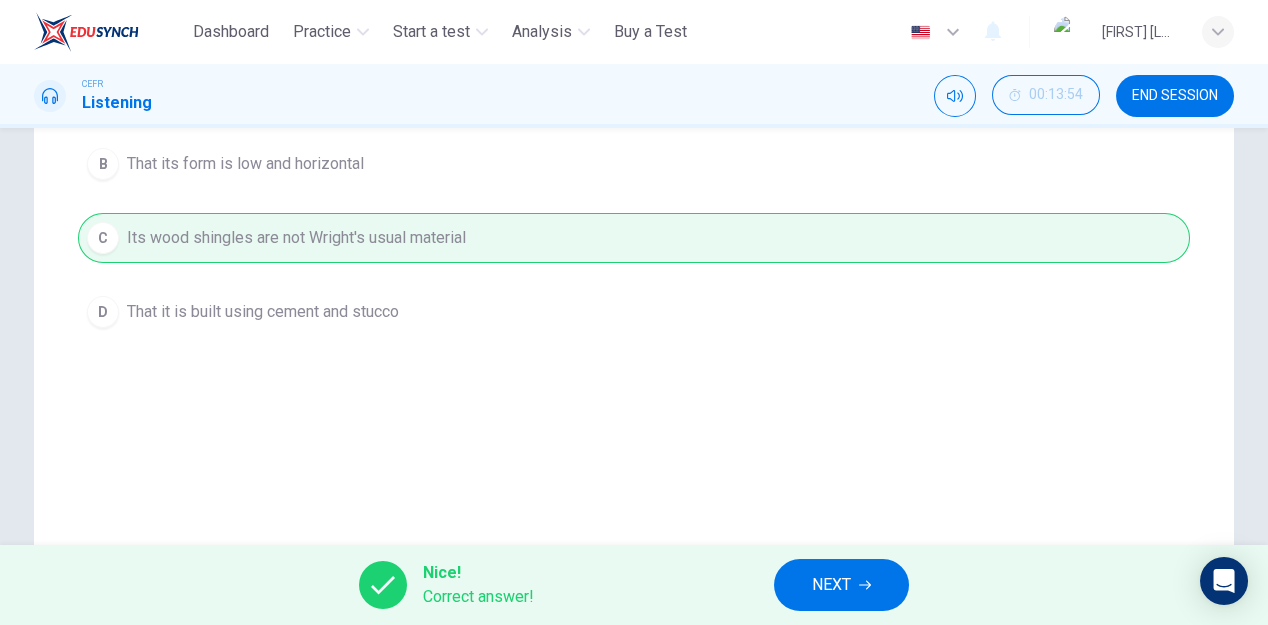 scroll, scrollTop: 373, scrollLeft: 0, axis: vertical 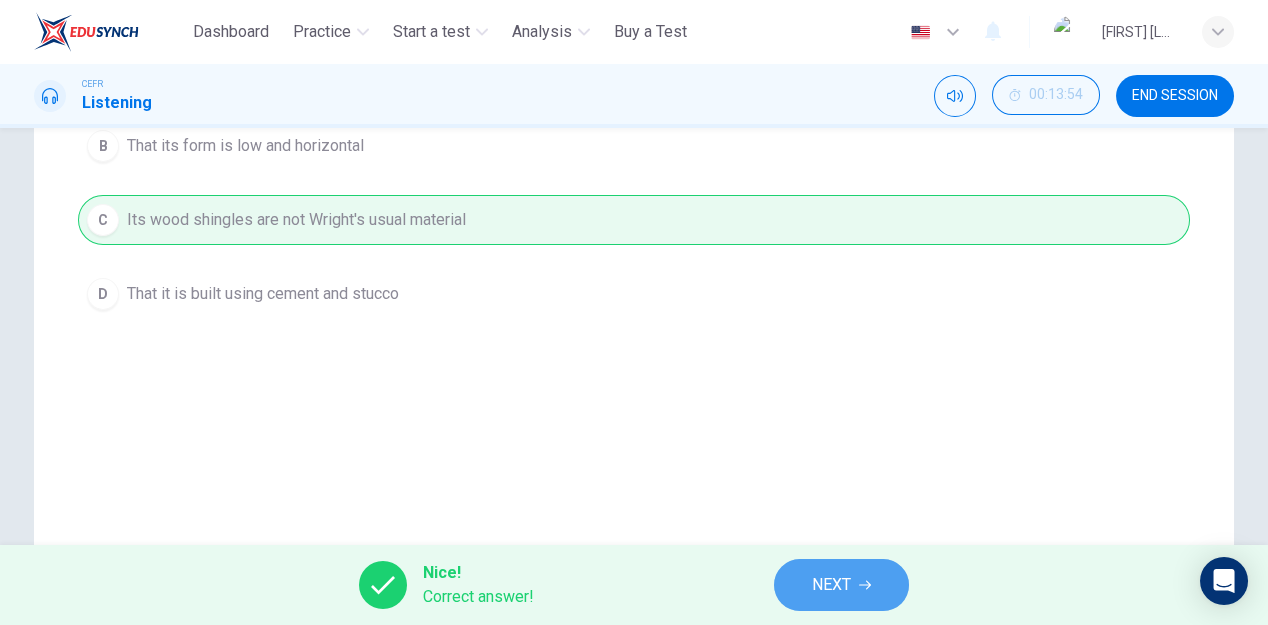 click on "NEXT" at bounding box center (831, 585) 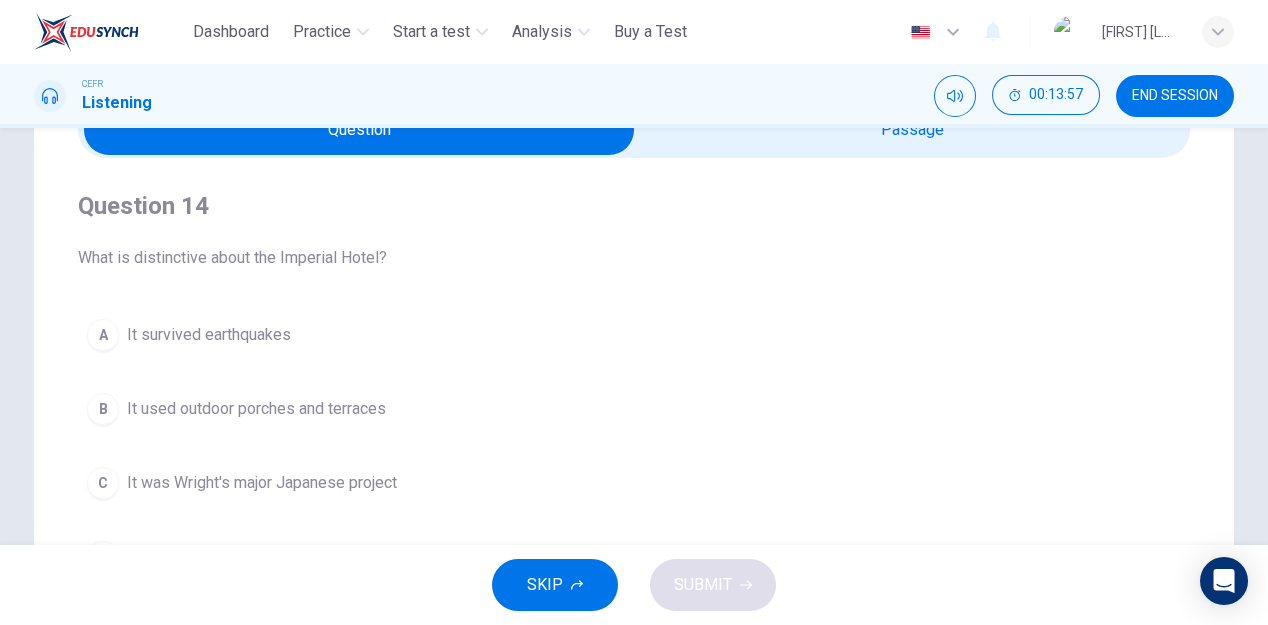 scroll, scrollTop: 107, scrollLeft: 0, axis: vertical 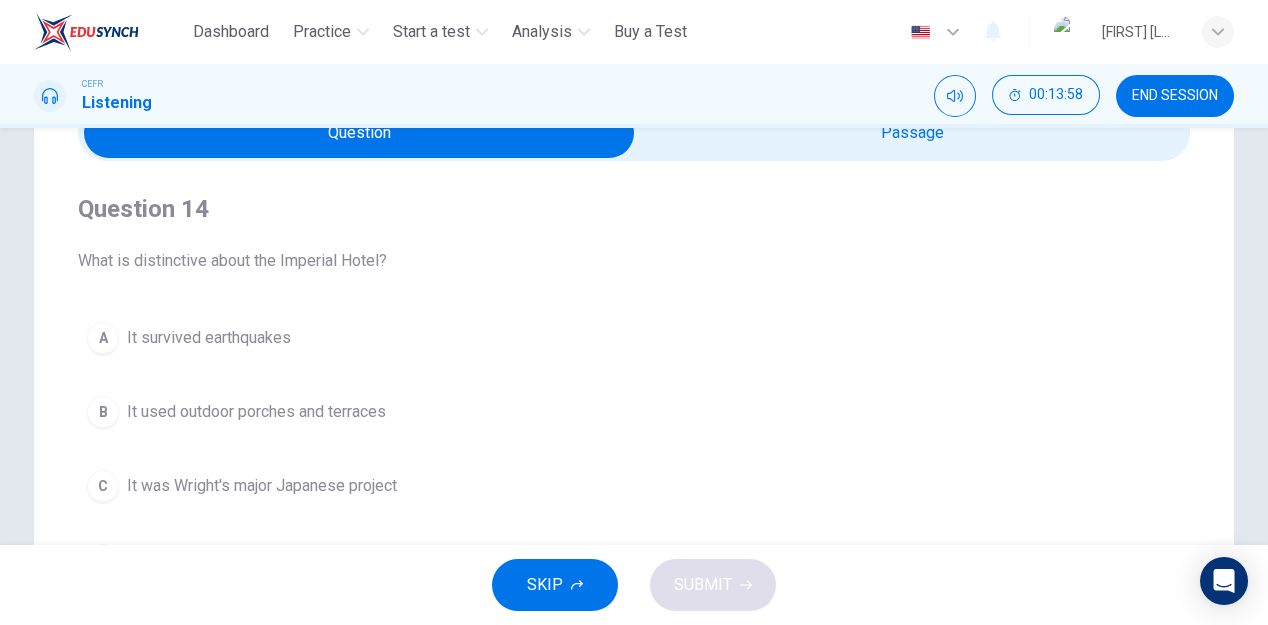 click on "CEFR Listening 00:13:58 END SESSION" at bounding box center [634, 96] 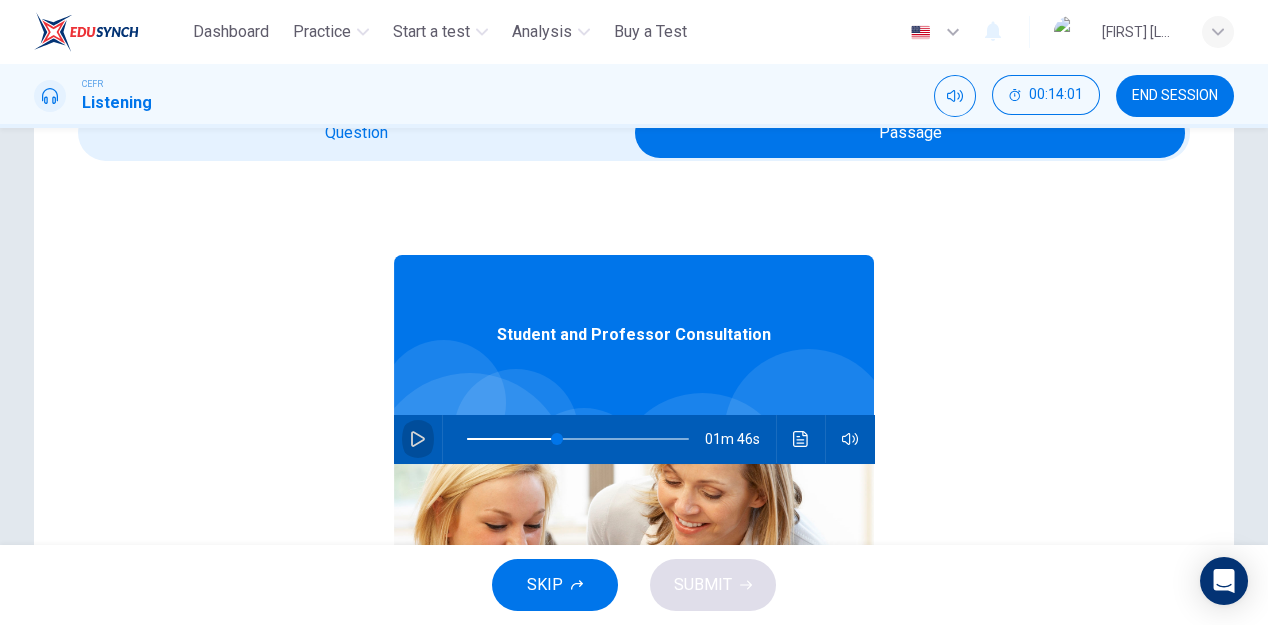 click at bounding box center (418, 439) 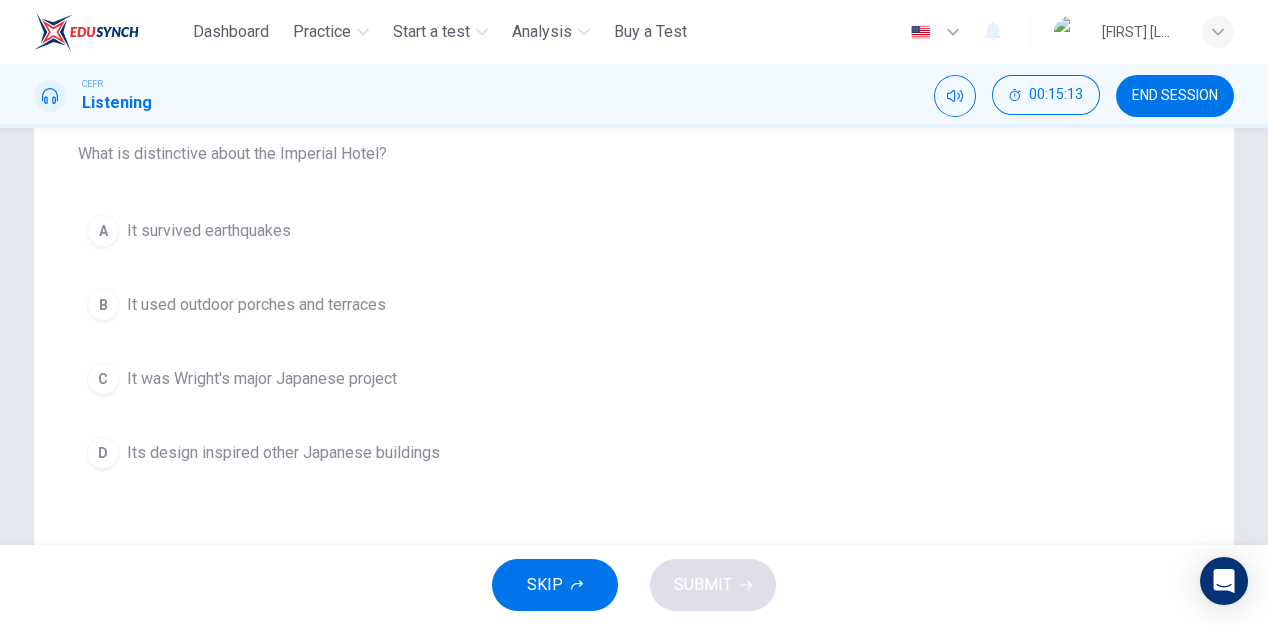 scroll, scrollTop: 201, scrollLeft: 0, axis: vertical 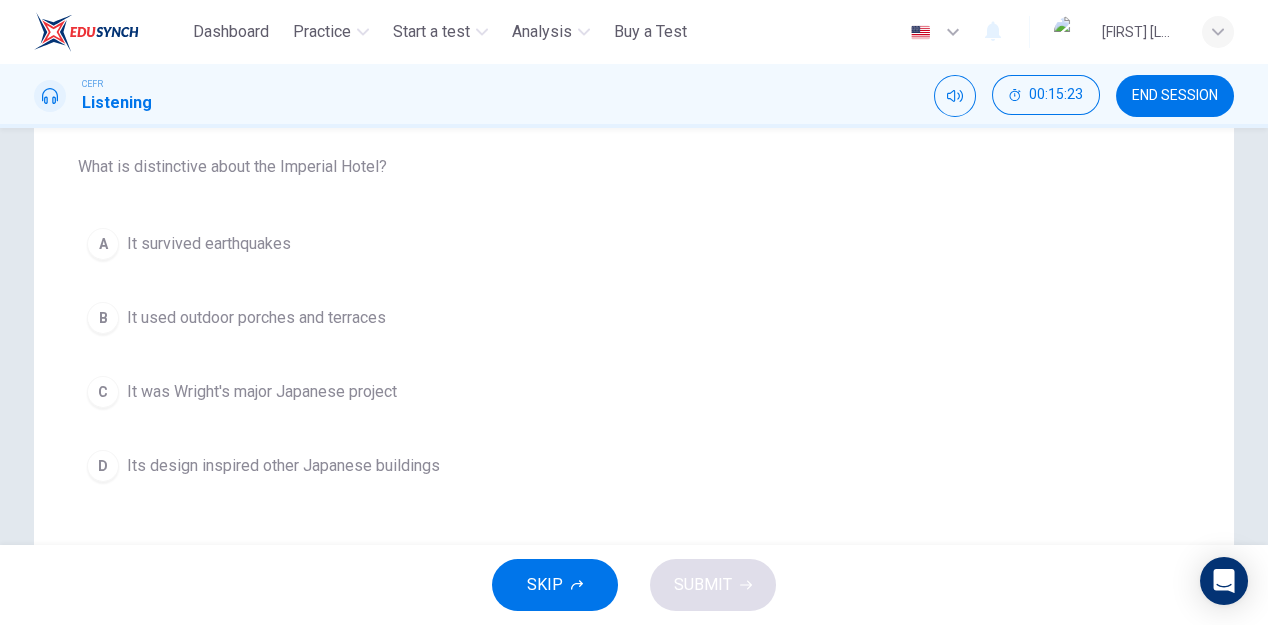 click on "It was Wright's major Japanese project" at bounding box center [209, 244] 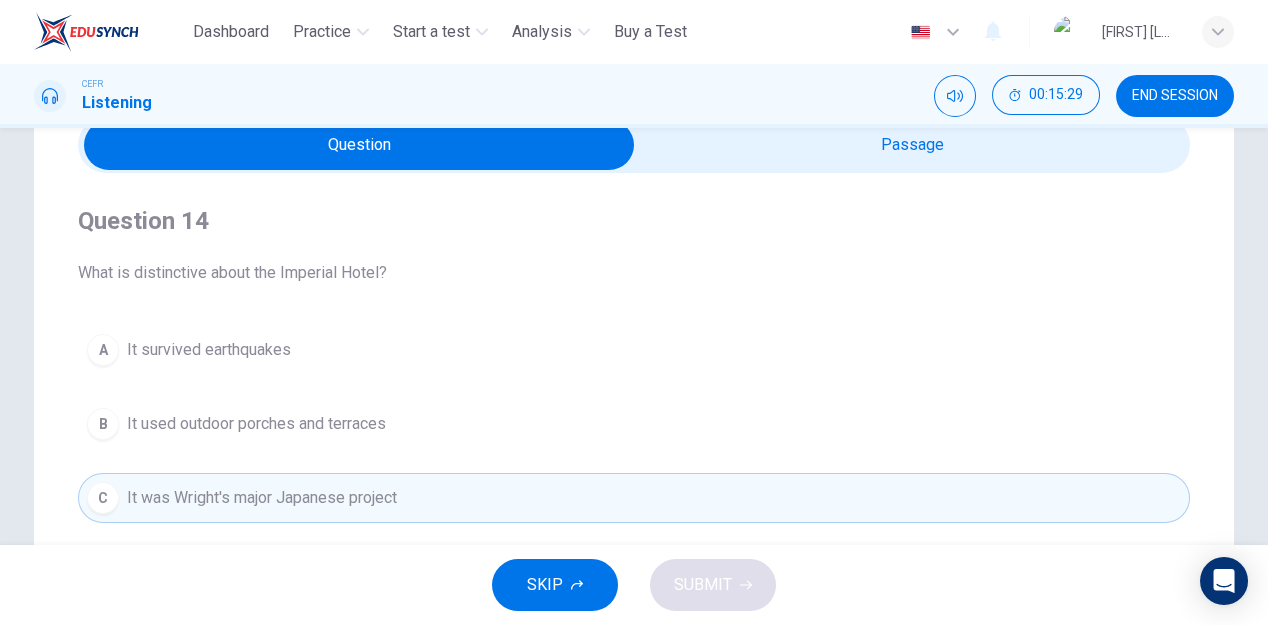scroll, scrollTop: 55, scrollLeft: 0, axis: vertical 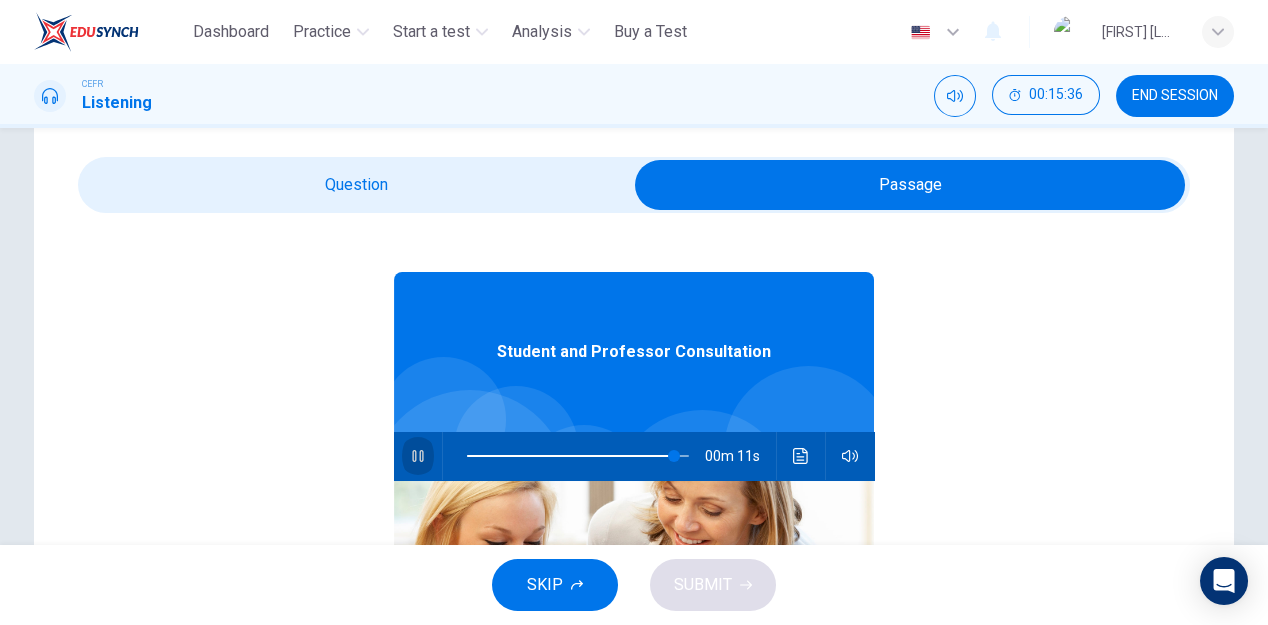 click at bounding box center (418, 456) 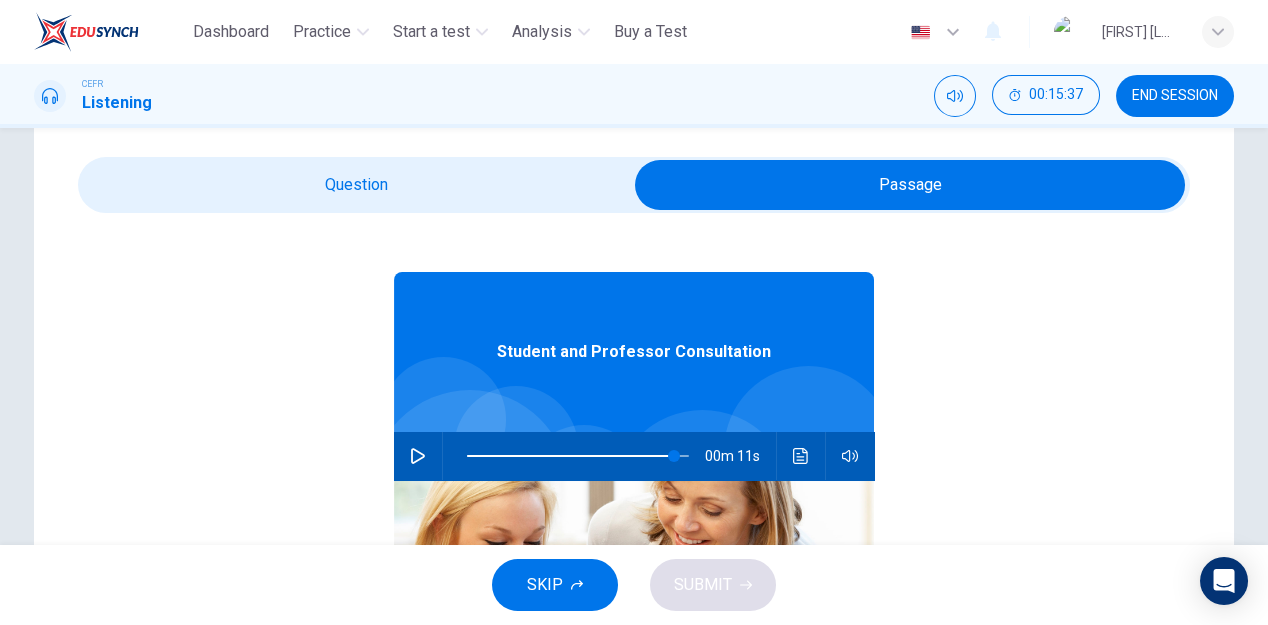 scroll, scrollTop: 0, scrollLeft: 0, axis: both 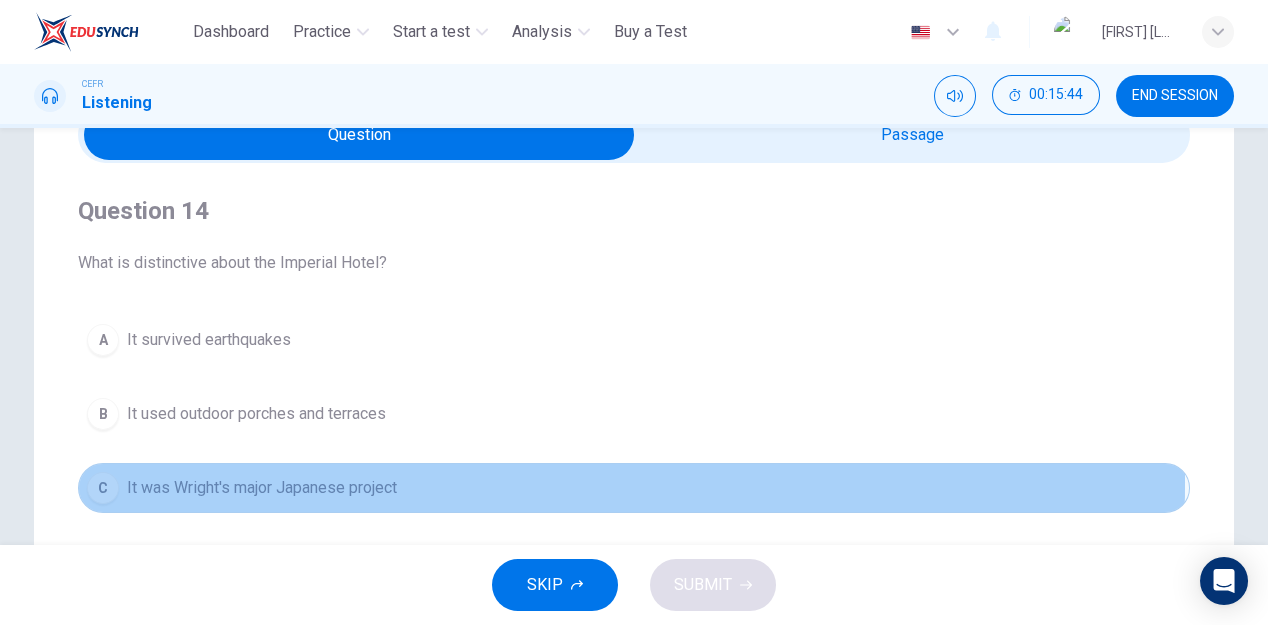 click on "It was Wright's major Japanese project" at bounding box center (262, 488) 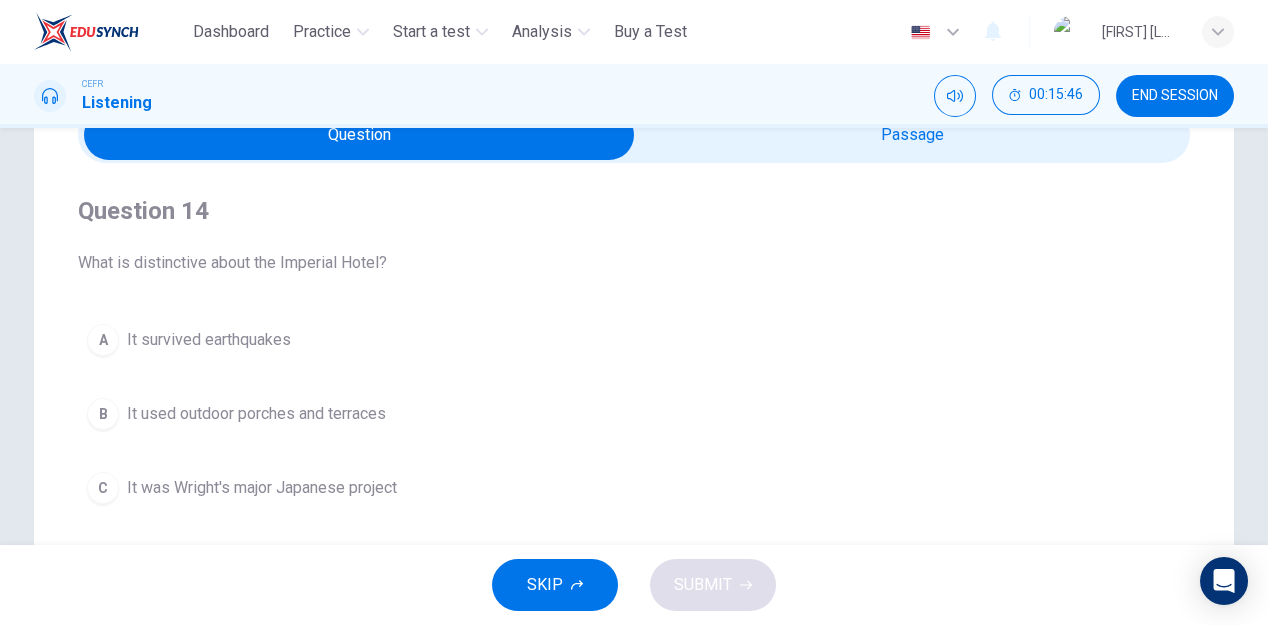 scroll, scrollTop: 222, scrollLeft: 0, axis: vertical 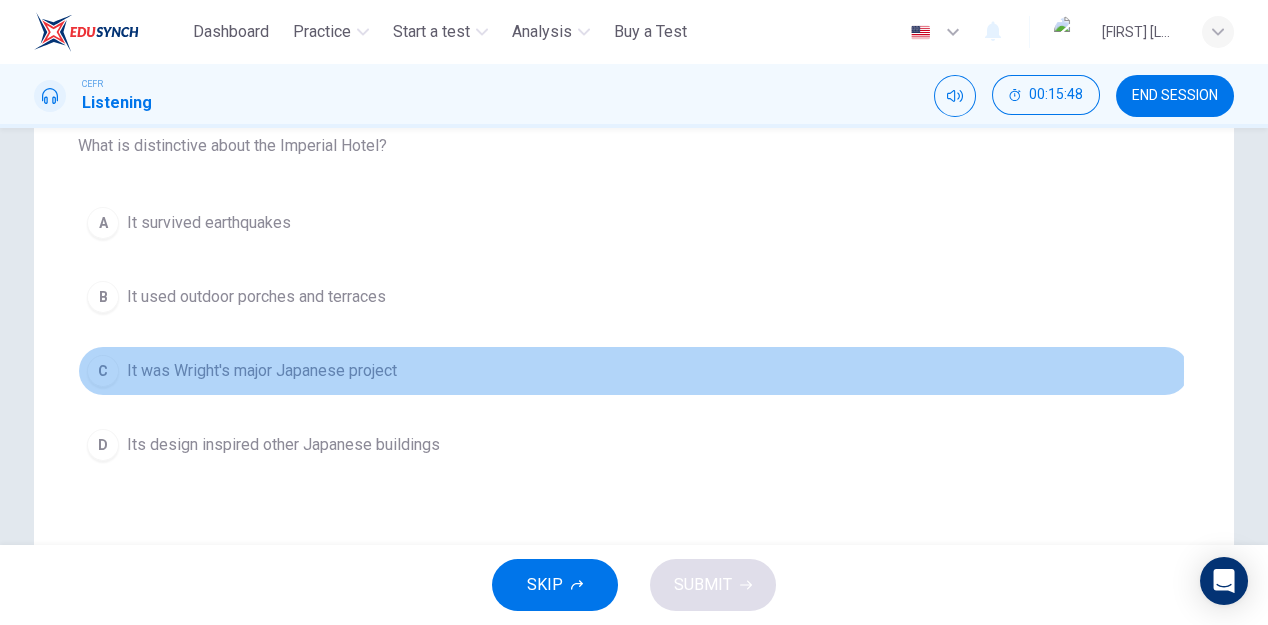 click on "It was Wright's major Japanese project" at bounding box center (209, 223) 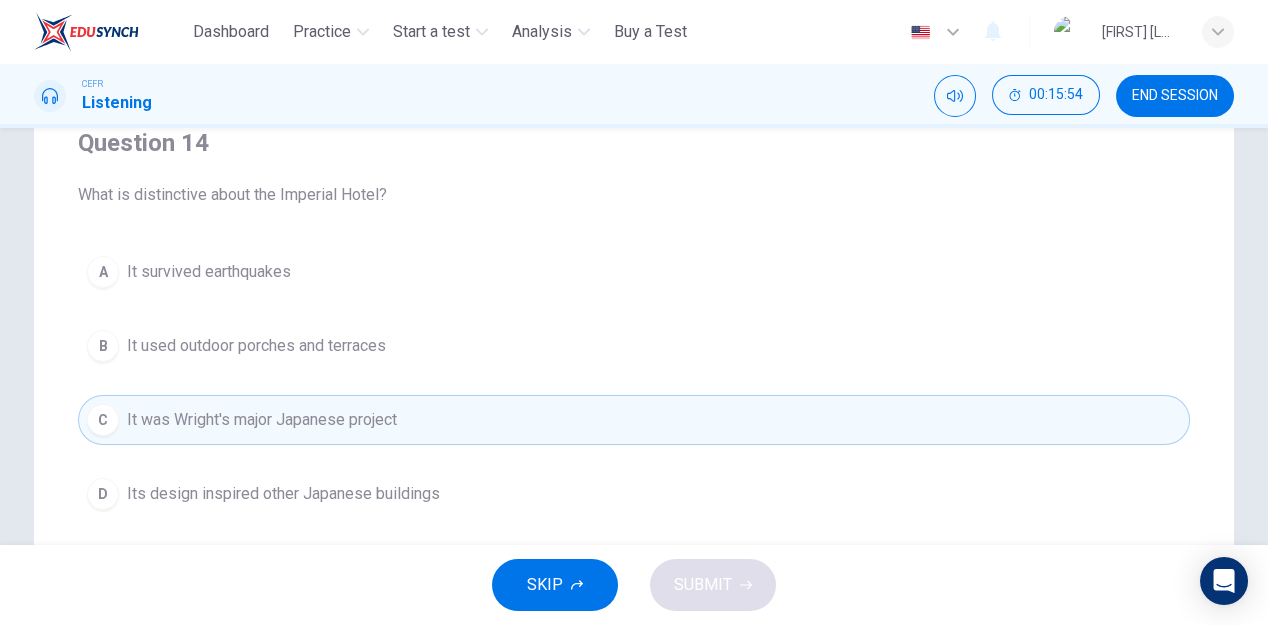 scroll, scrollTop: 174, scrollLeft: 0, axis: vertical 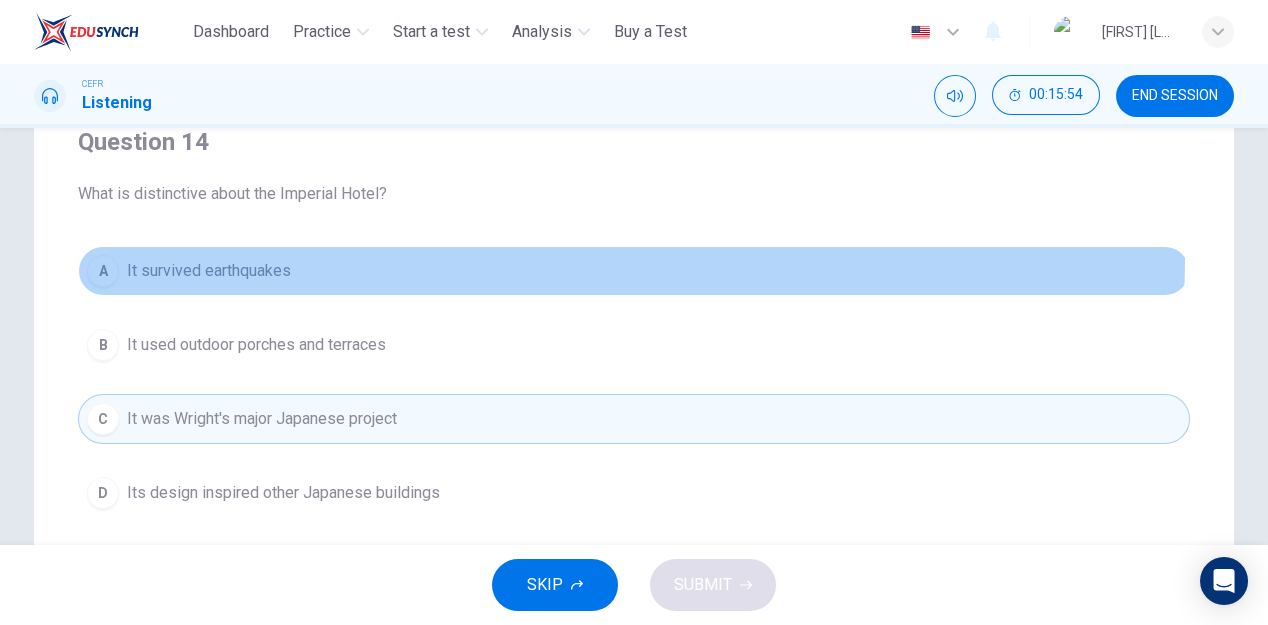 click on "A It survived earthquakes" at bounding box center (634, 271) 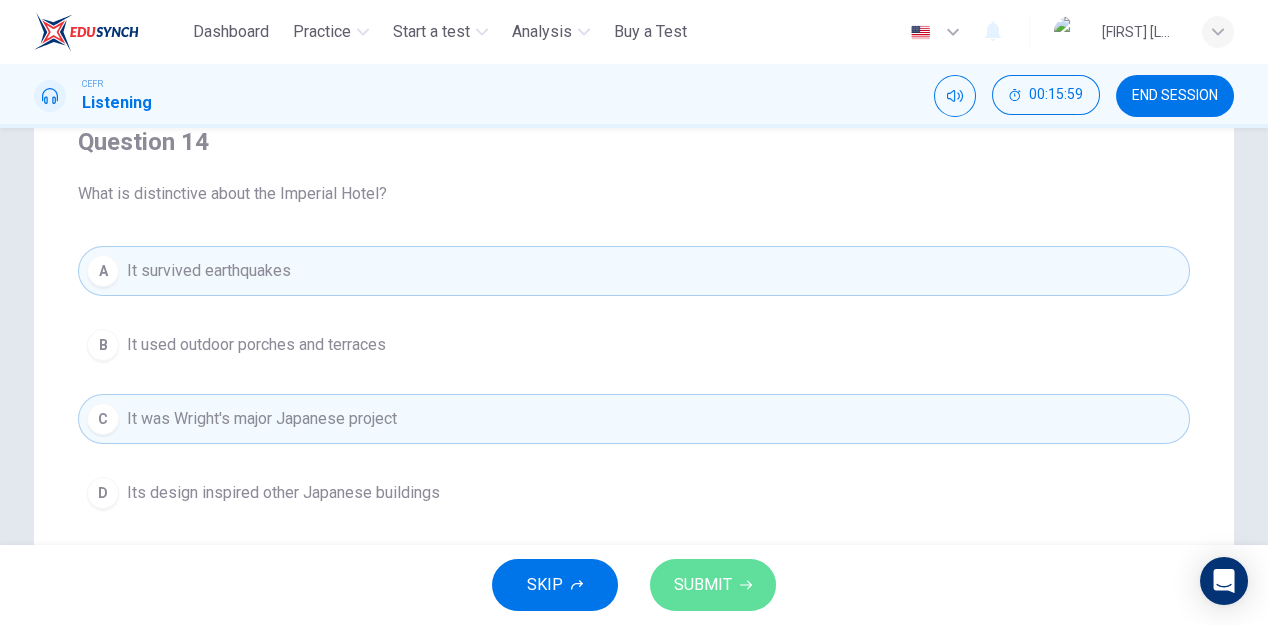 click on "SUBMIT" at bounding box center (703, 585) 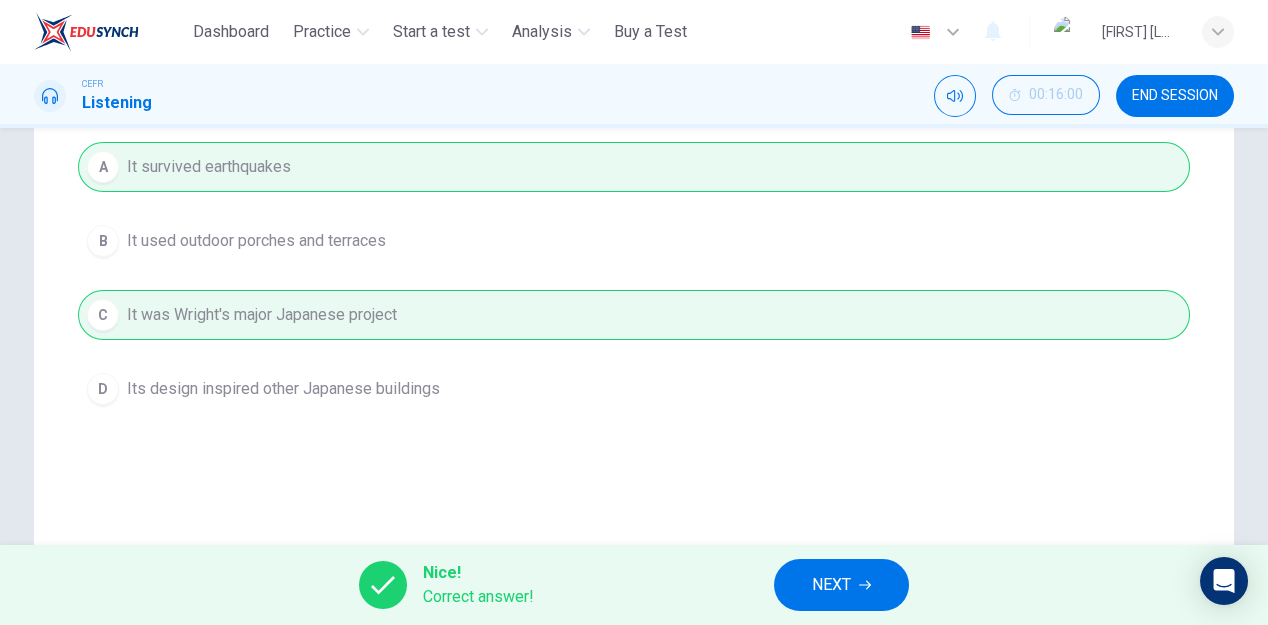 scroll, scrollTop: 282, scrollLeft: 0, axis: vertical 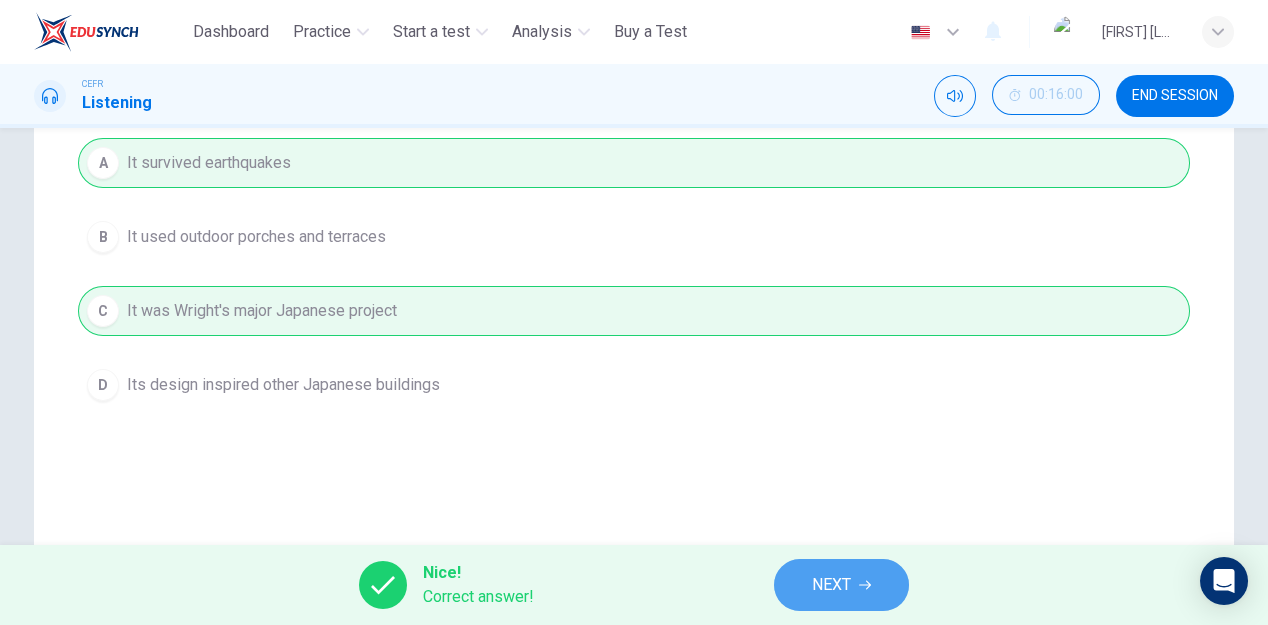 click on "NEXT" at bounding box center [831, 585] 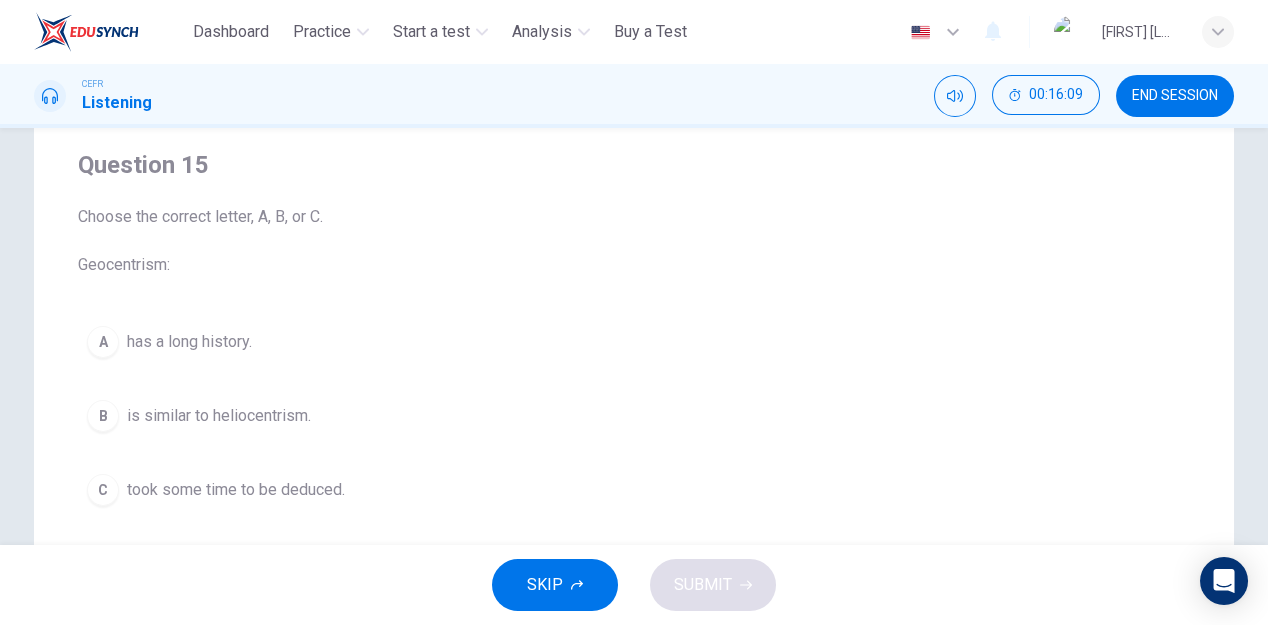 scroll, scrollTop: 80, scrollLeft: 0, axis: vertical 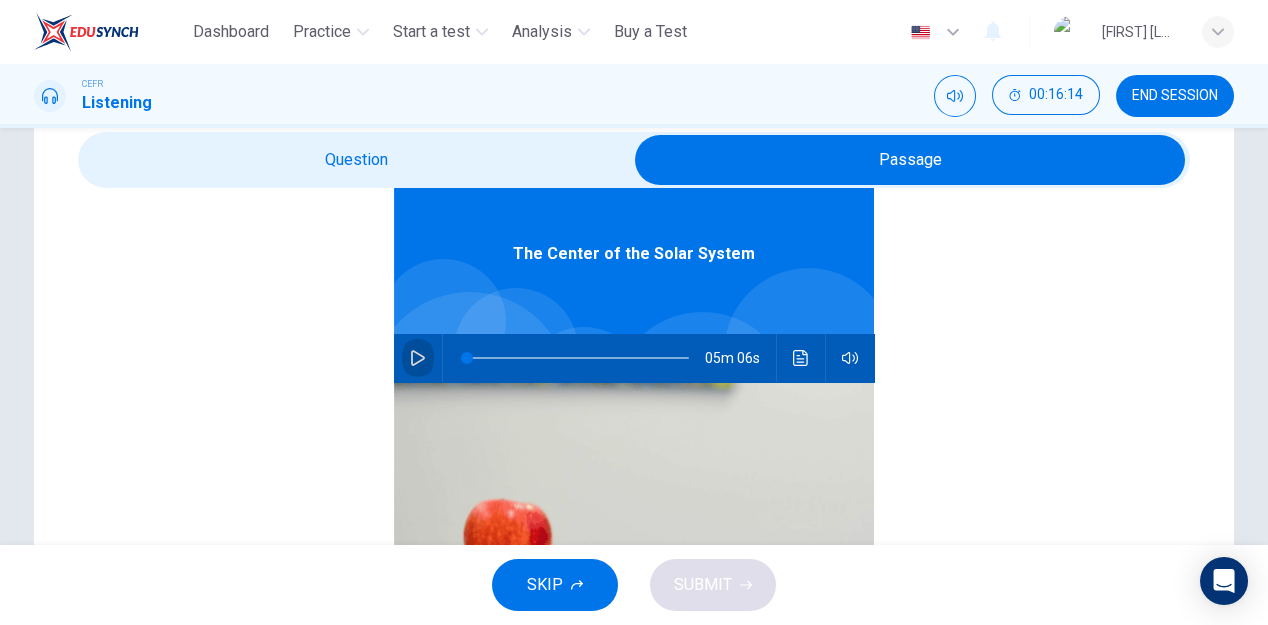 click at bounding box center [418, 358] 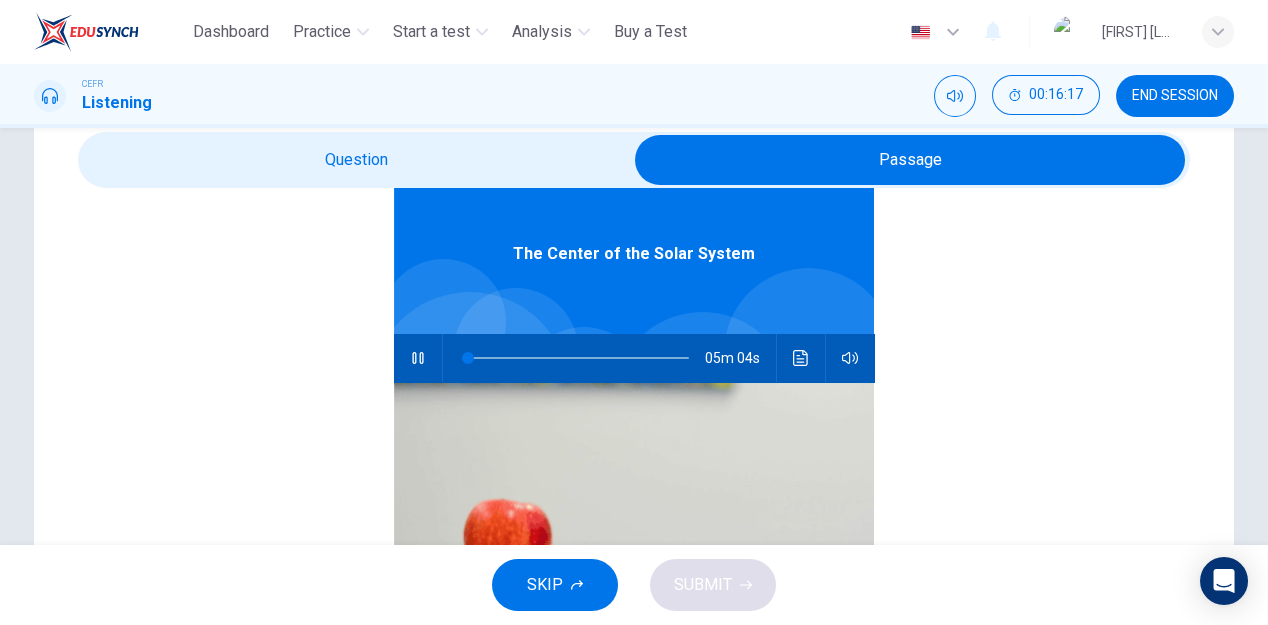 scroll, scrollTop: 0, scrollLeft: 0, axis: both 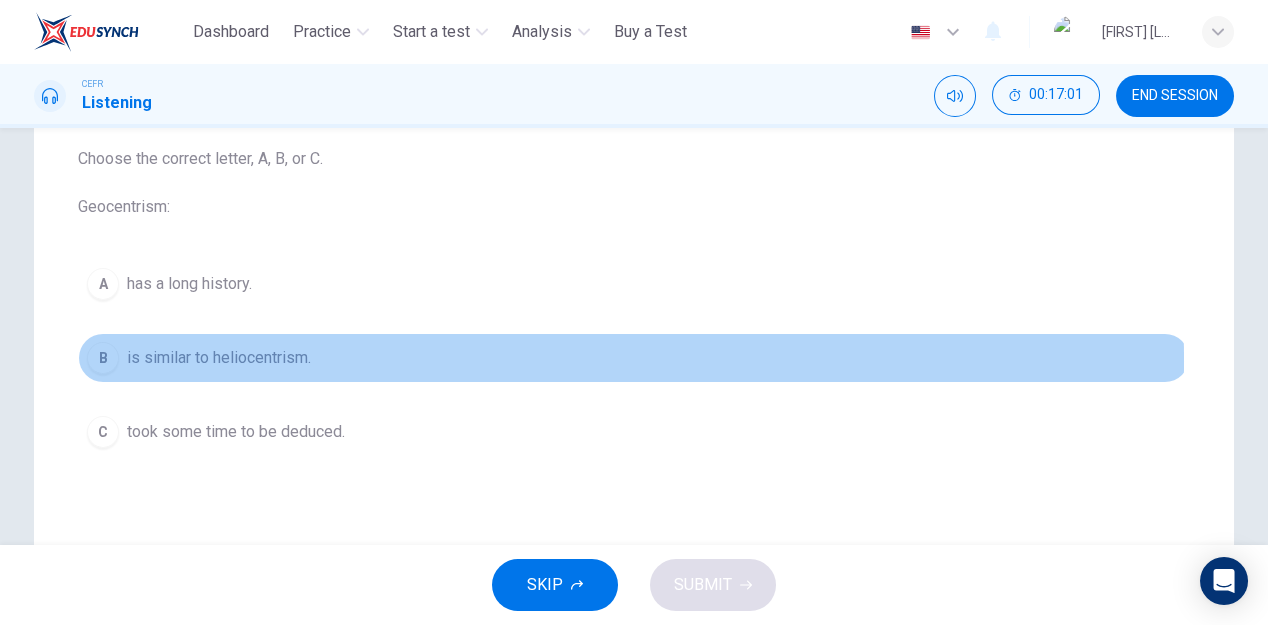 click on "is similar to heliocentrism." at bounding box center [189, 284] 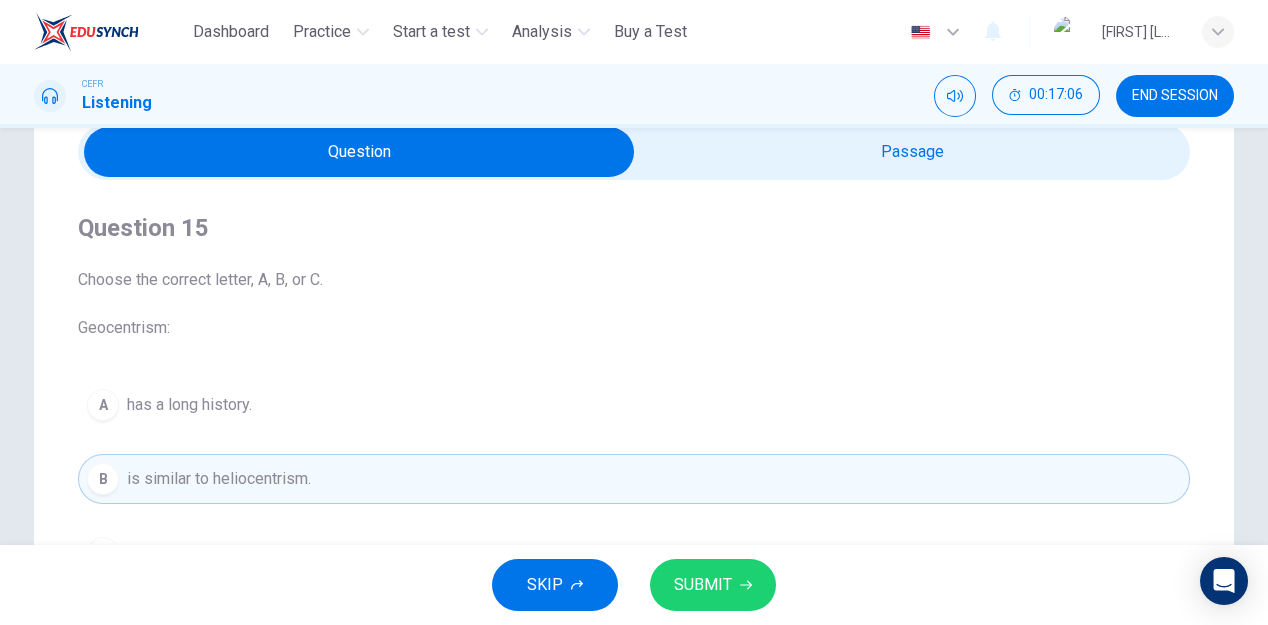 scroll, scrollTop: 60, scrollLeft: 0, axis: vertical 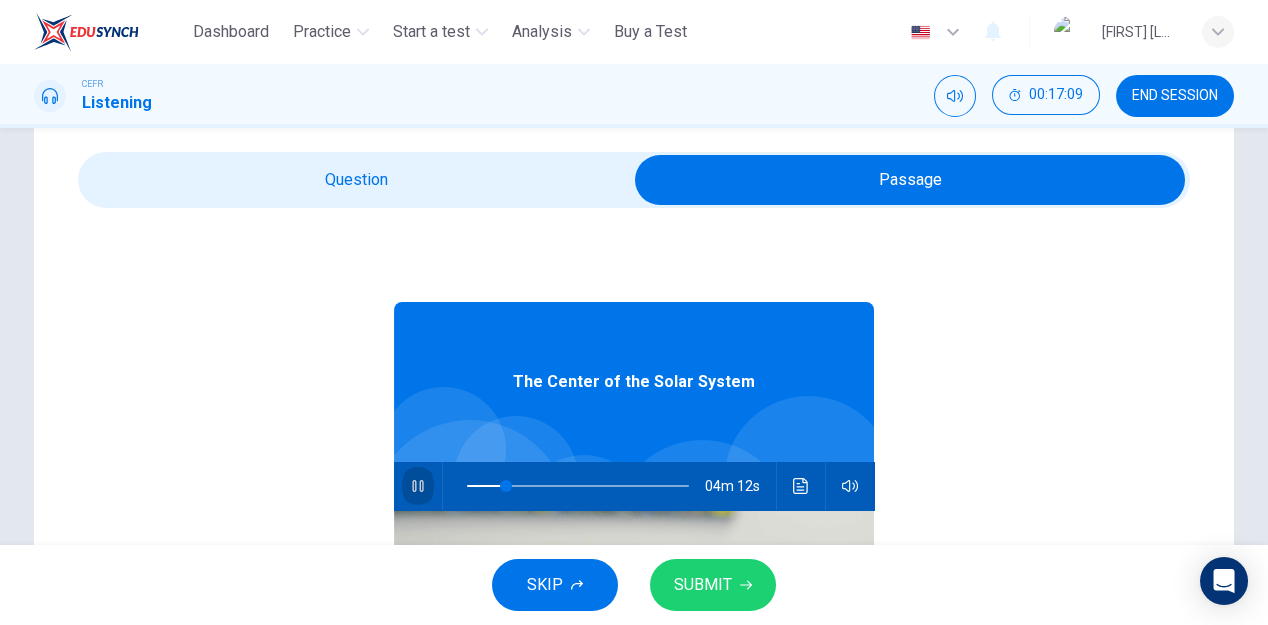 click at bounding box center [417, 486] 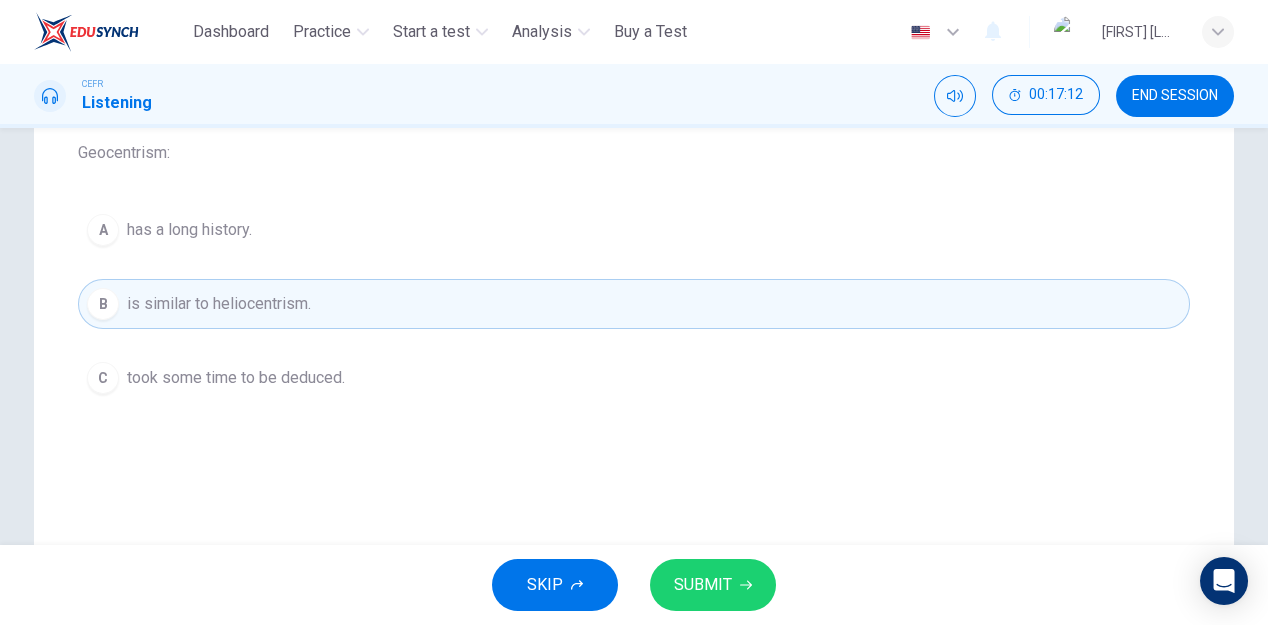 scroll, scrollTop: 264, scrollLeft: 0, axis: vertical 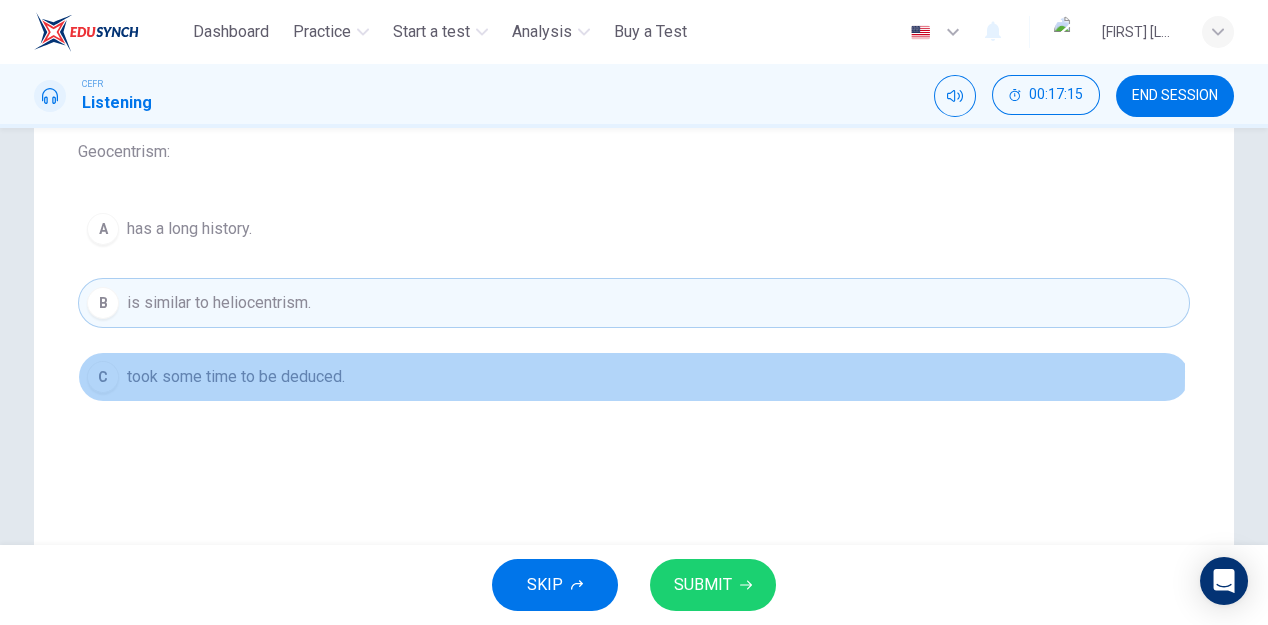 click on "took some time to be deduced." at bounding box center [189, 229] 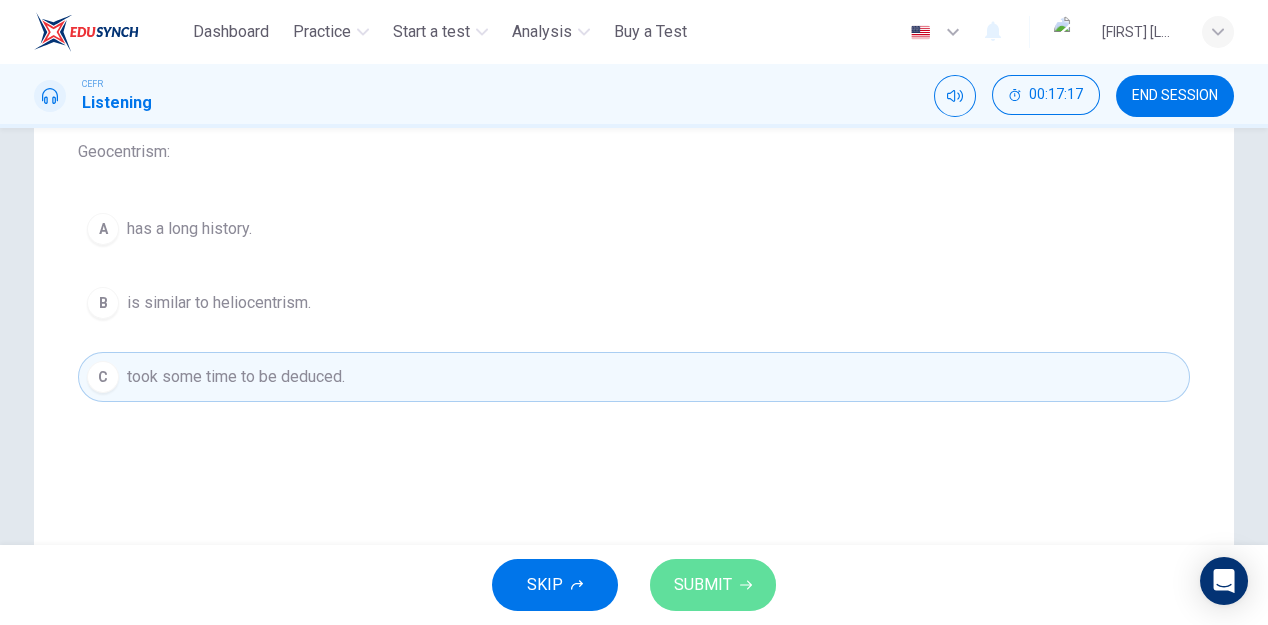 click on "SUBMIT" at bounding box center (703, 585) 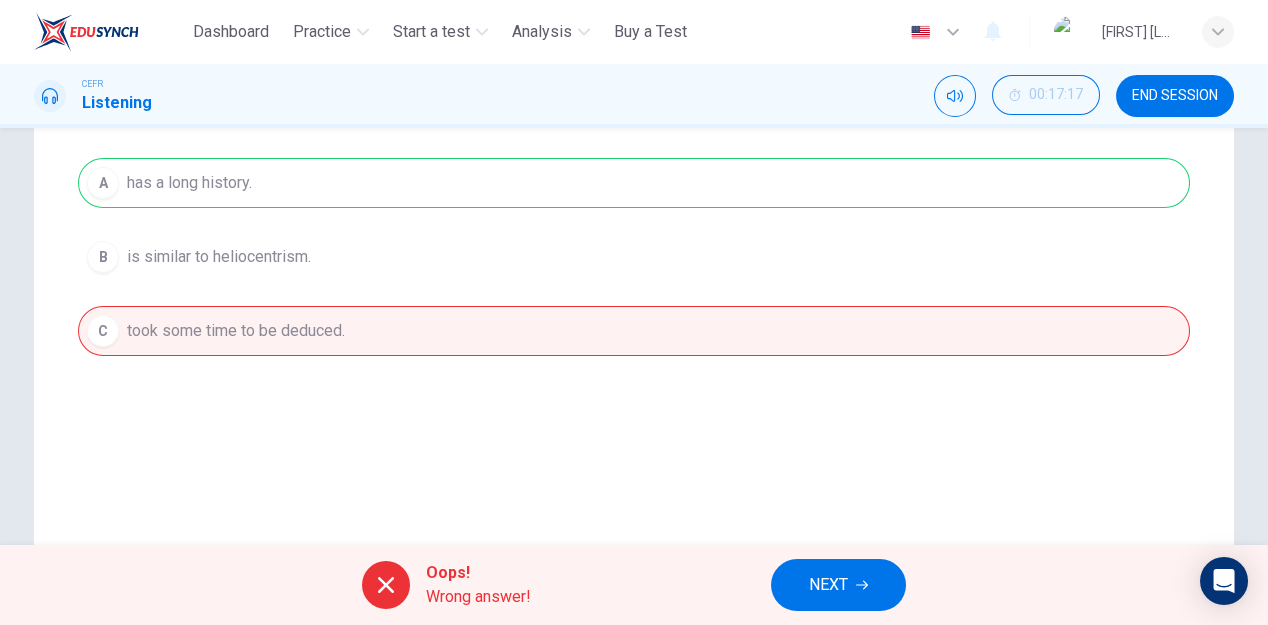 scroll, scrollTop: 313, scrollLeft: 0, axis: vertical 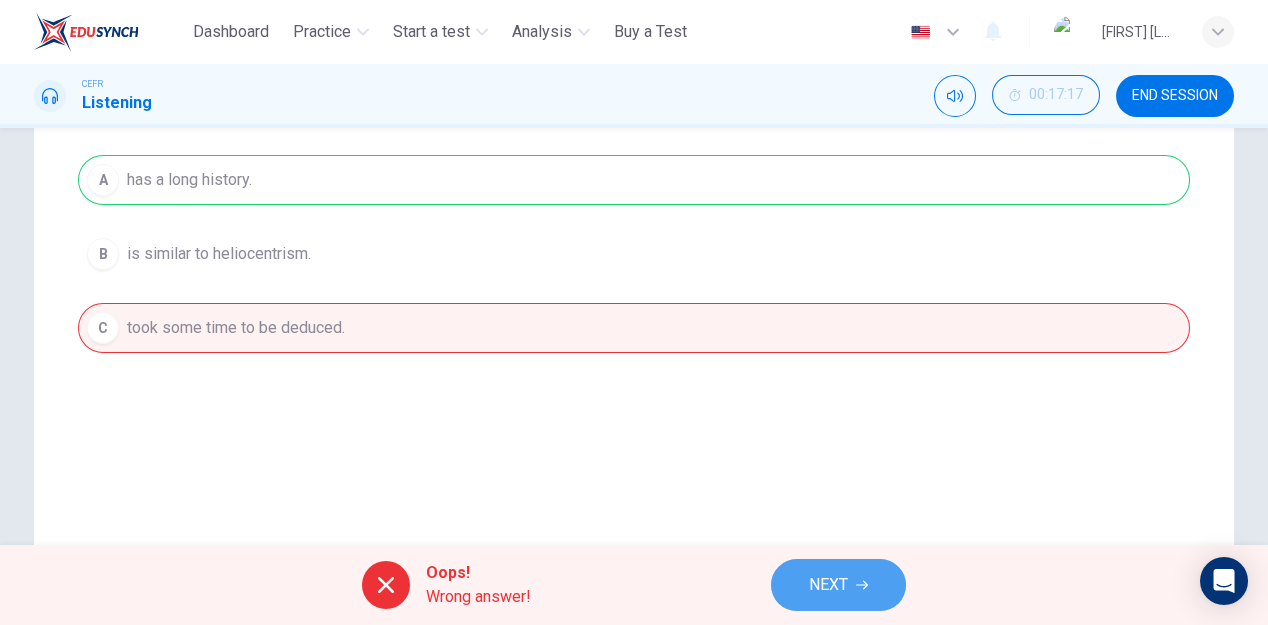 click on "NEXT" at bounding box center (828, 585) 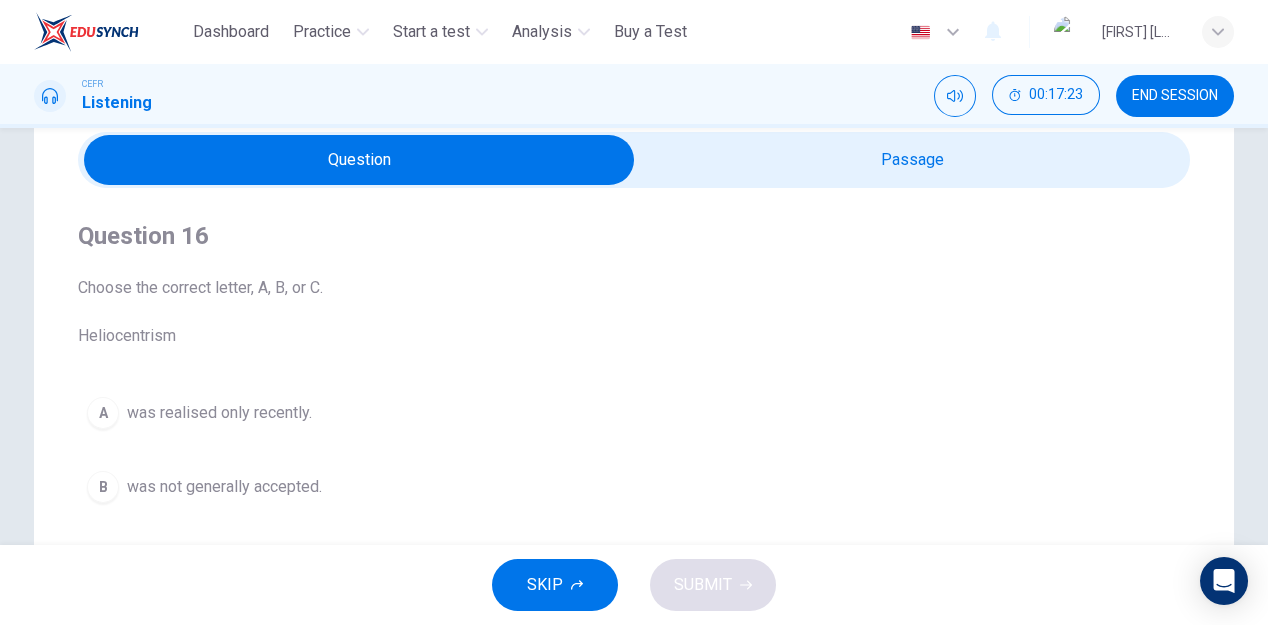 scroll, scrollTop: 79, scrollLeft: 0, axis: vertical 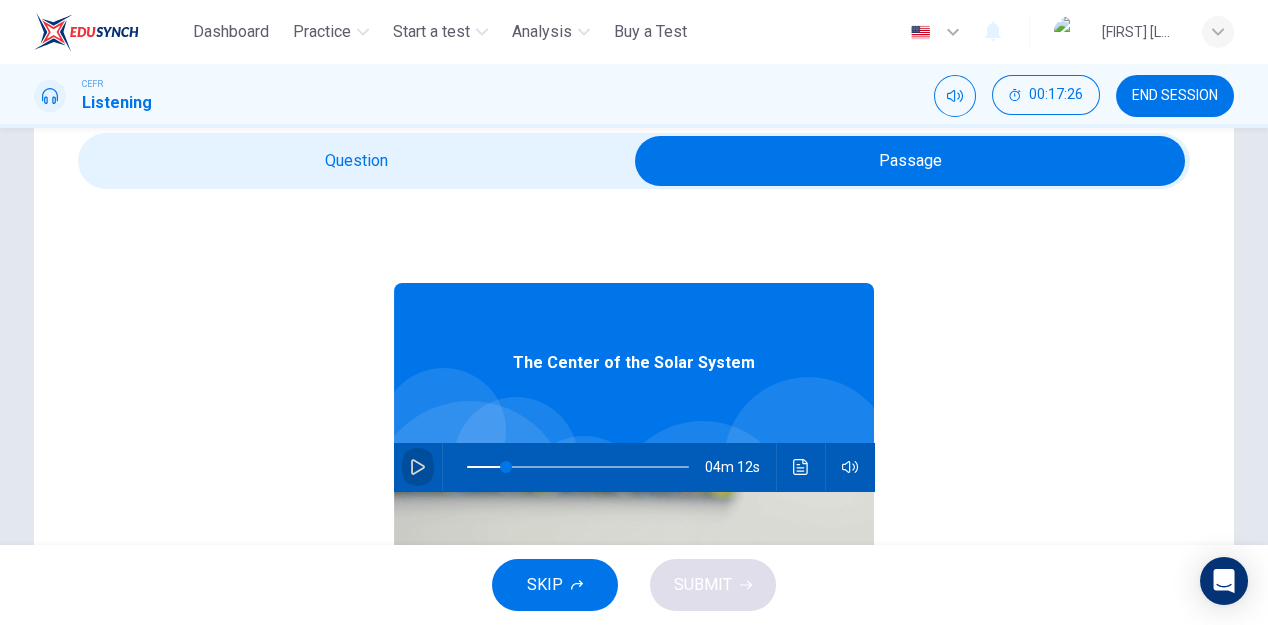 click at bounding box center [418, 467] 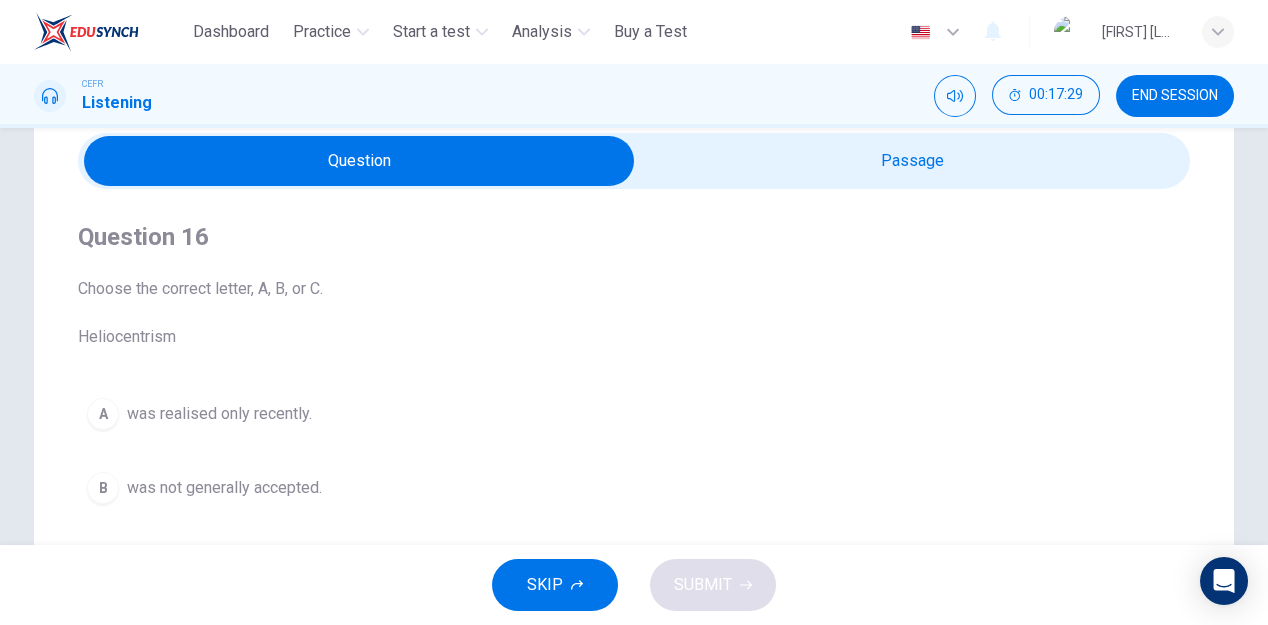 scroll, scrollTop: 198, scrollLeft: 0, axis: vertical 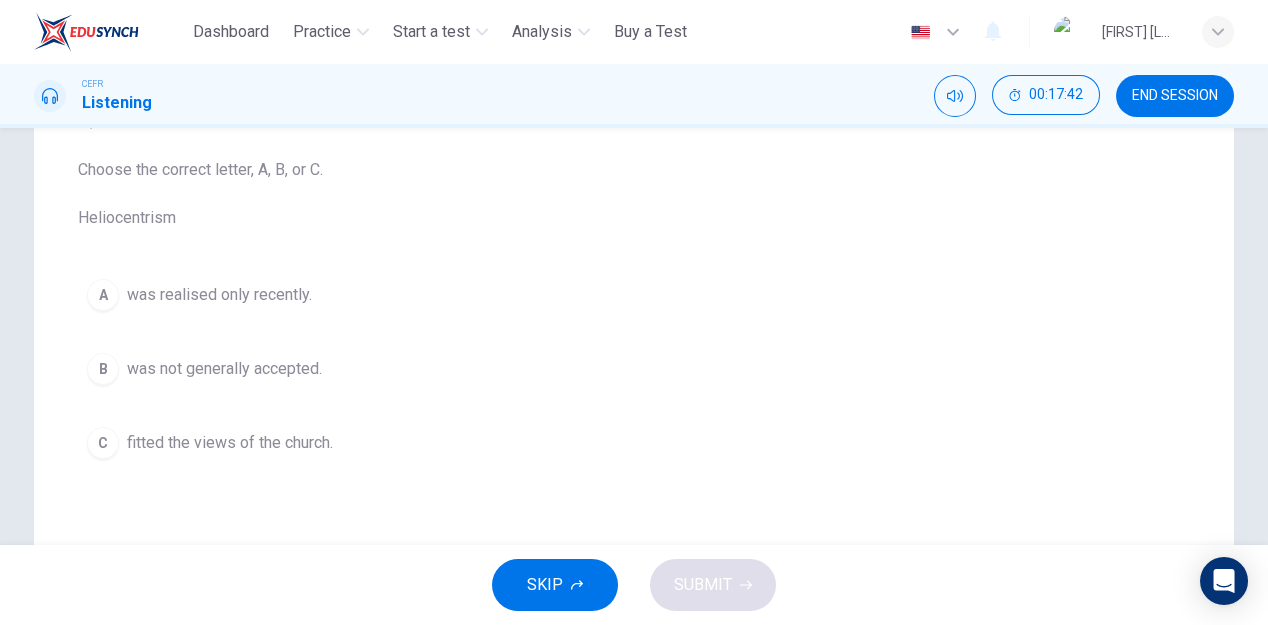 click on "was not generally accepted." at bounding box center (219, 295) 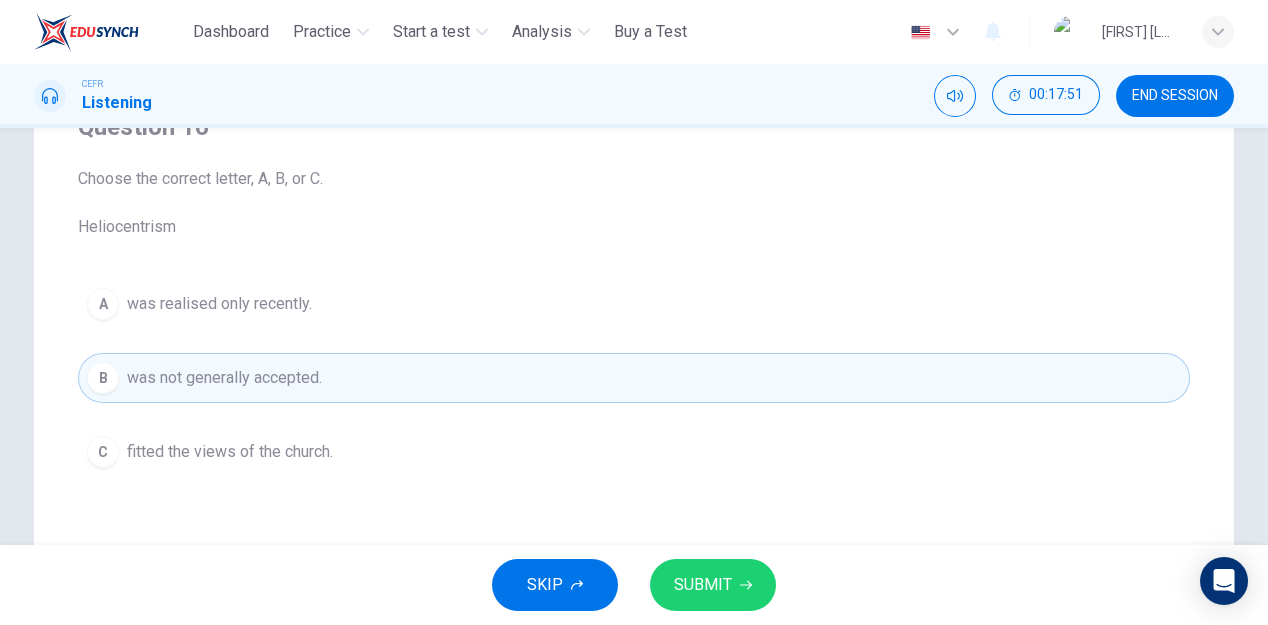 scroll, scrollTop: 107, scrollLeft: 0, axis: vertical 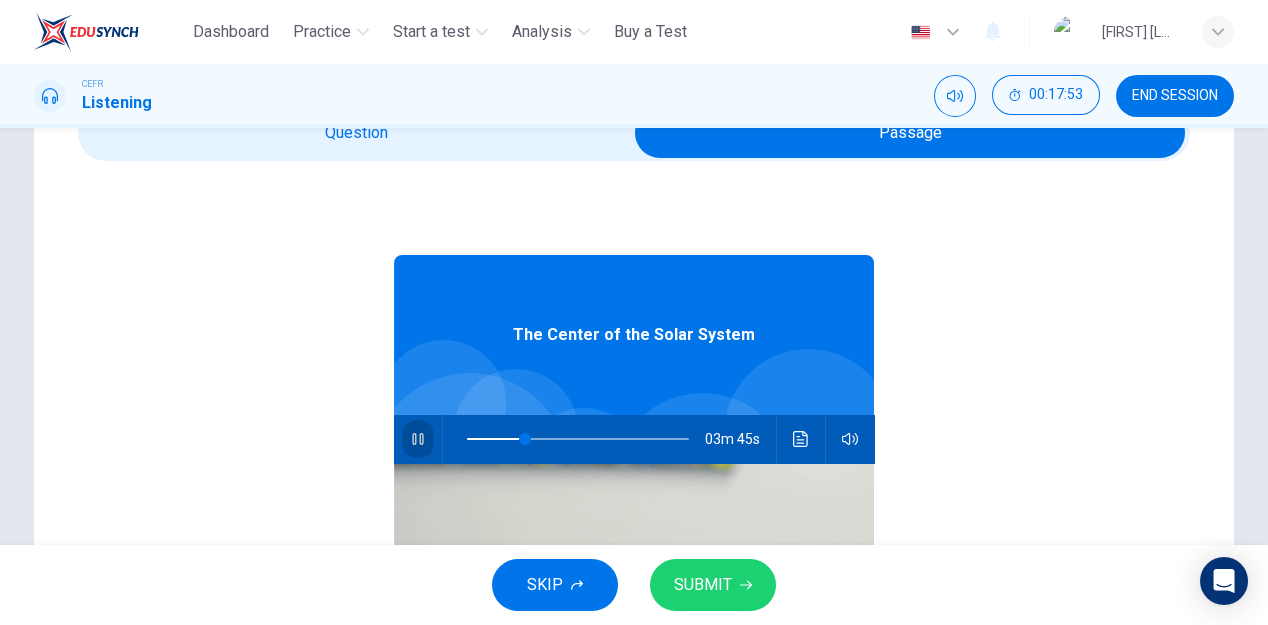 click at bounding box center [417, 439] 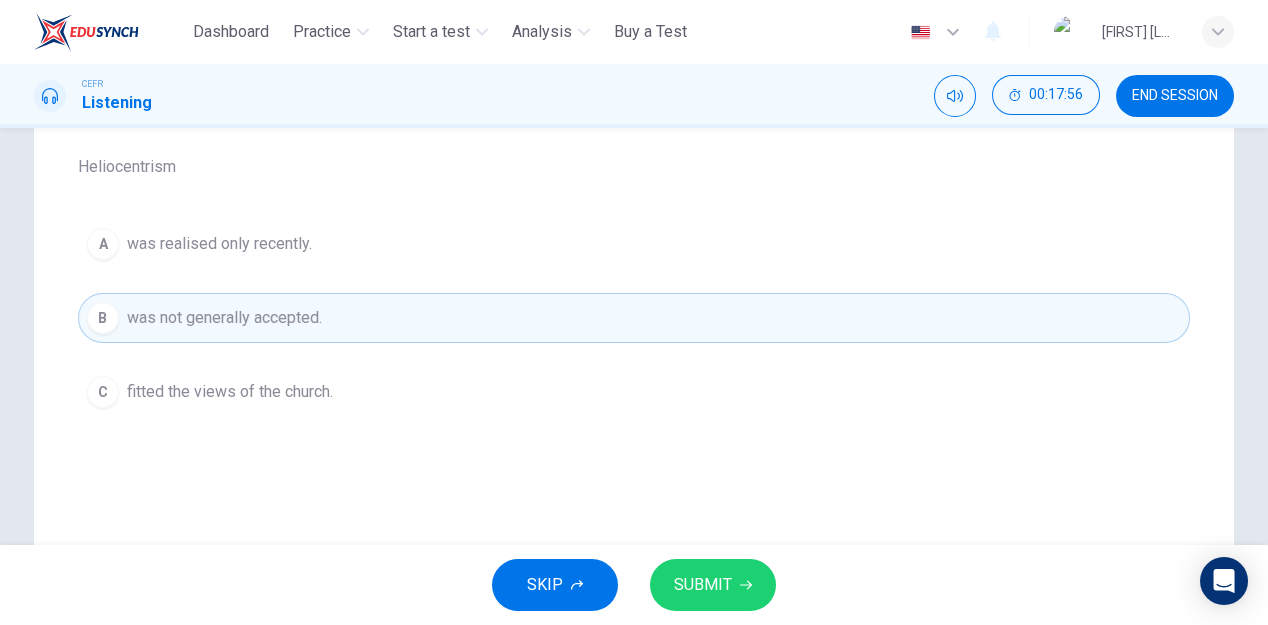 scroll, scrollTop: 262, scrollLeft: 0, axis: vertical 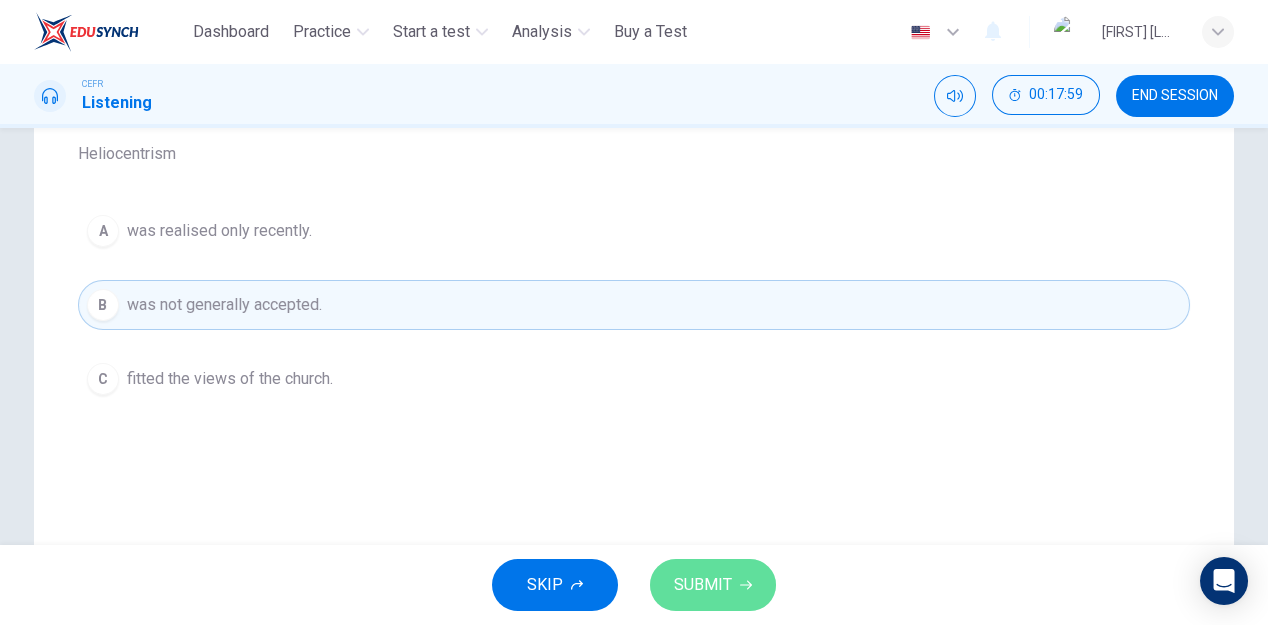 click on "SUBMIT" at bounding box center [703, 585] 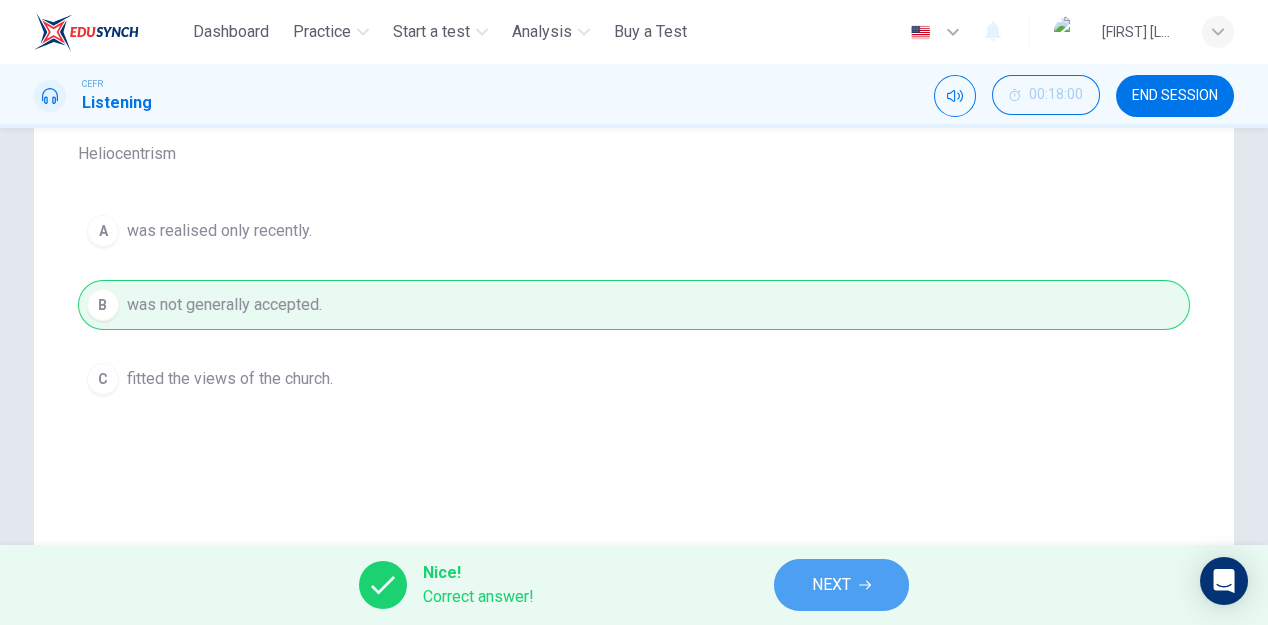 click on "NEXT" at bounding box center (831, 585) 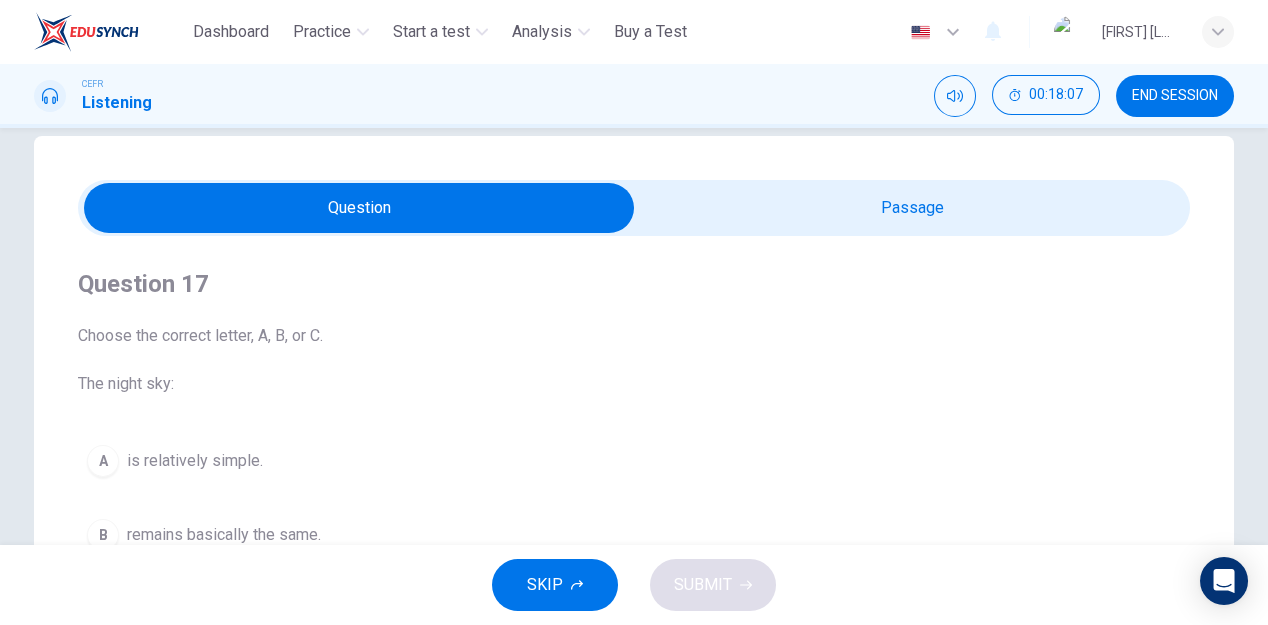scroll, scrollTop: 28, scrollLeft: 0, axis: vertical 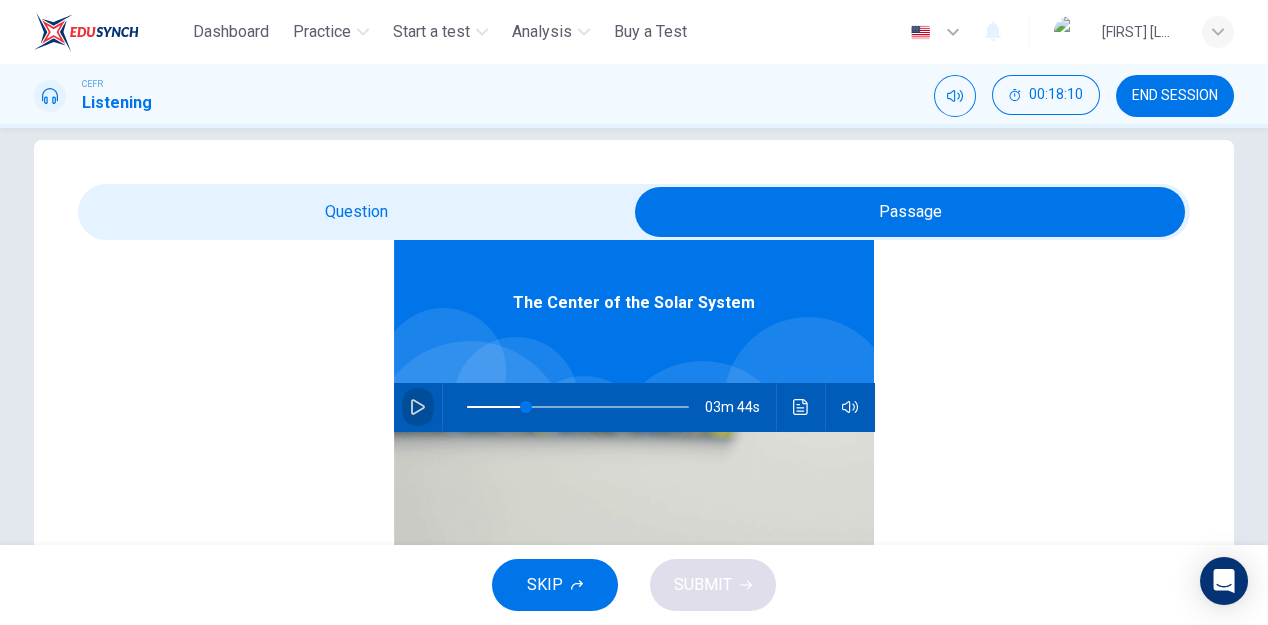 click at bounding box center (418, 407) 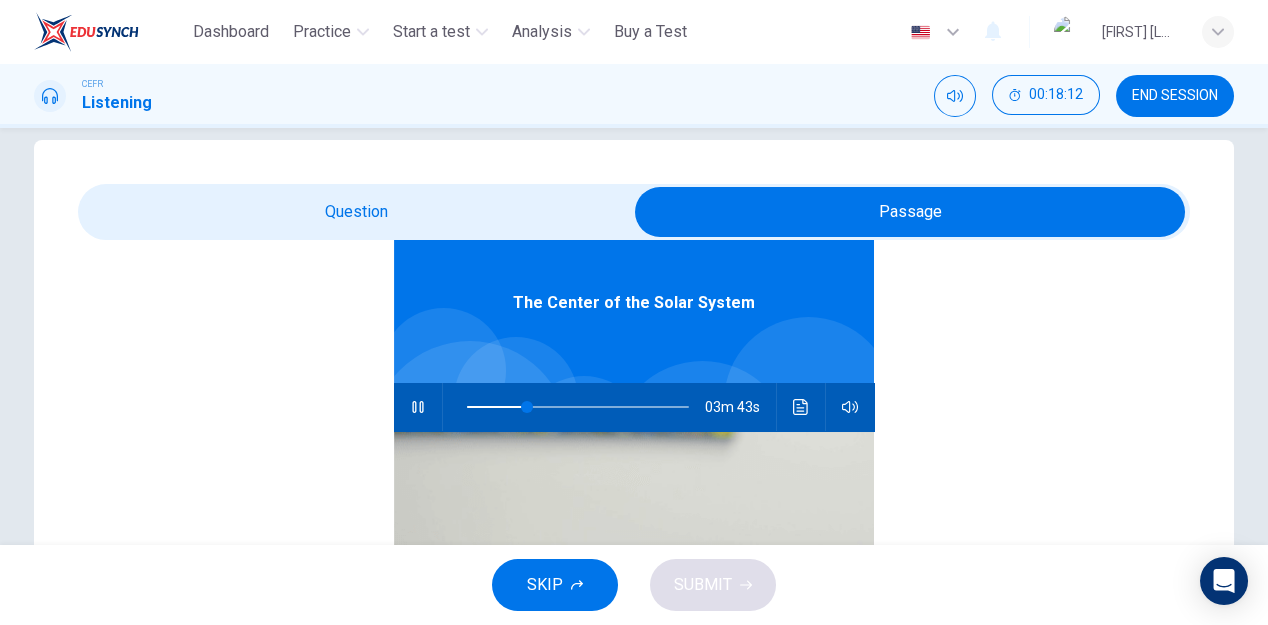 scroll, scrollTop: 0, scrollLeft: 0, axis: both 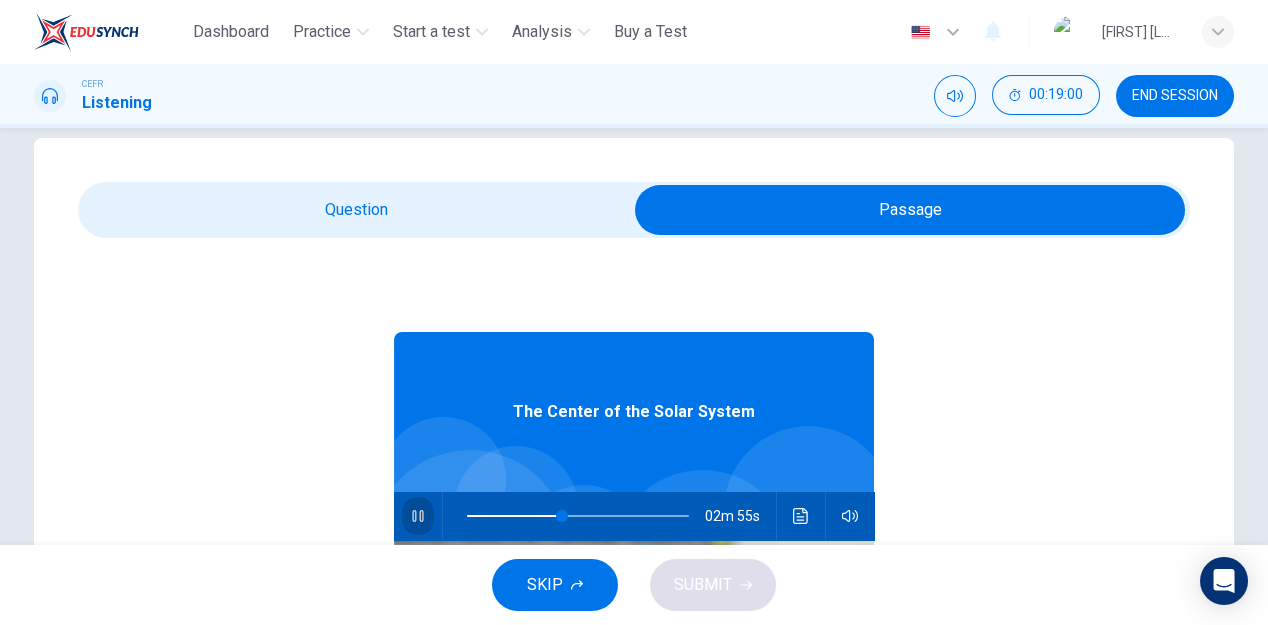 click at bounding box center [417, 516] 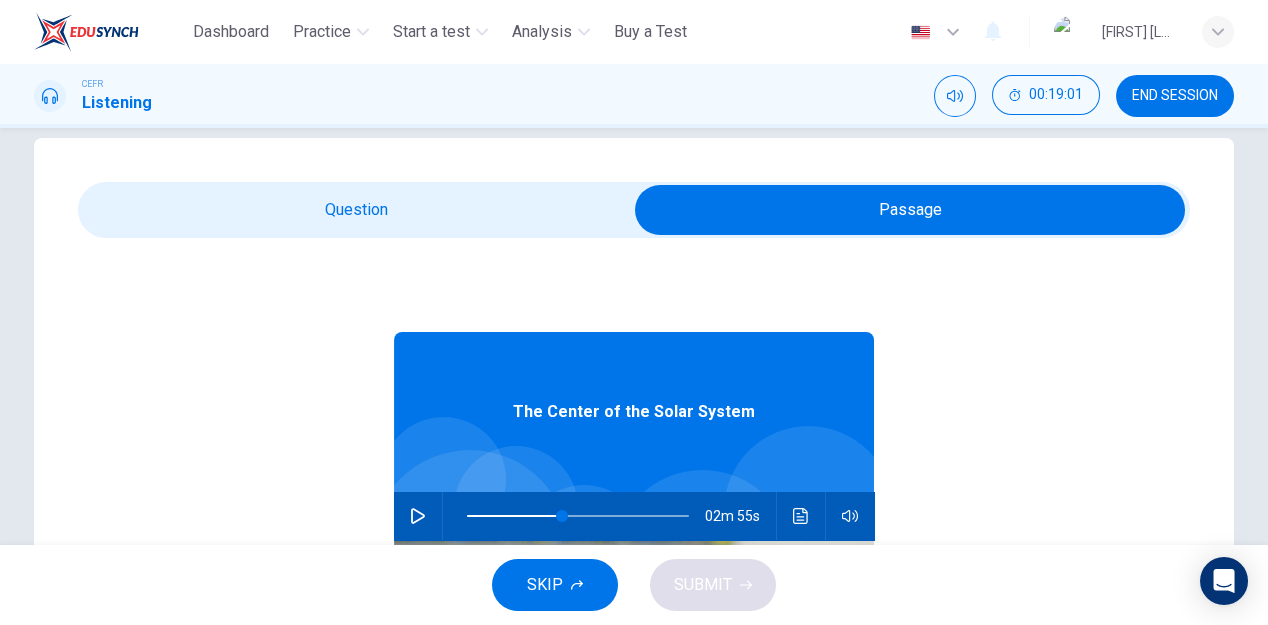 click on "The Center of the Solar System [DURATION]" at bounding box center (634, 624) 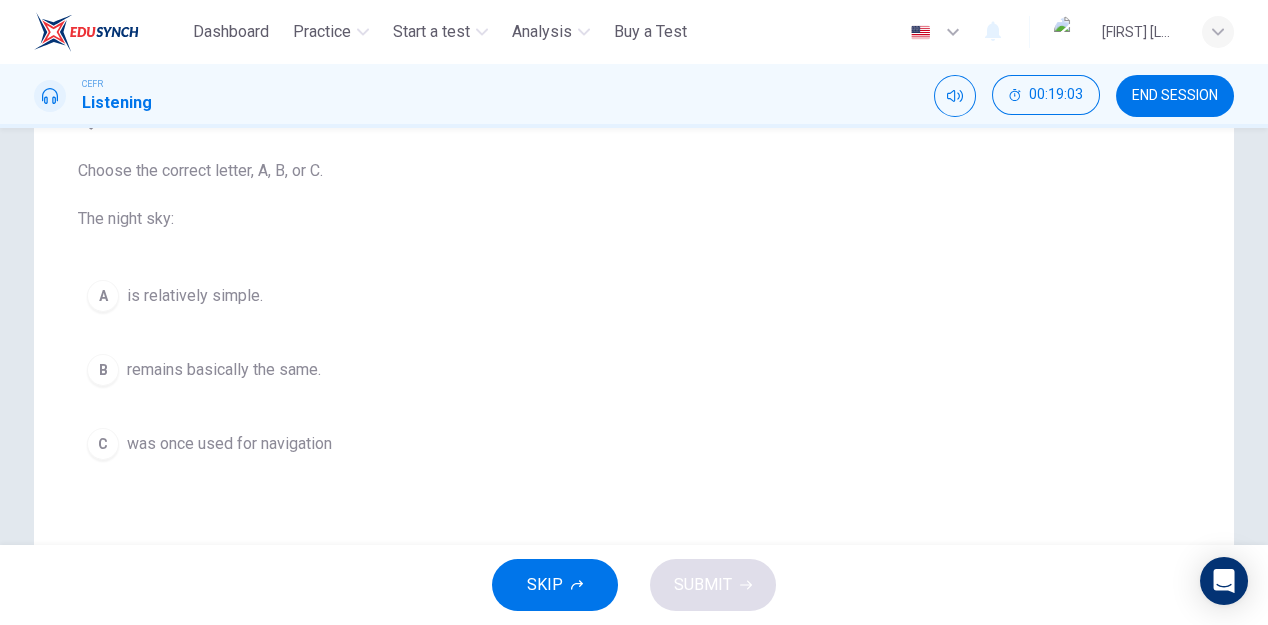 scroll, scrollTop: 206, scrollLeft: 0, axis: vertical 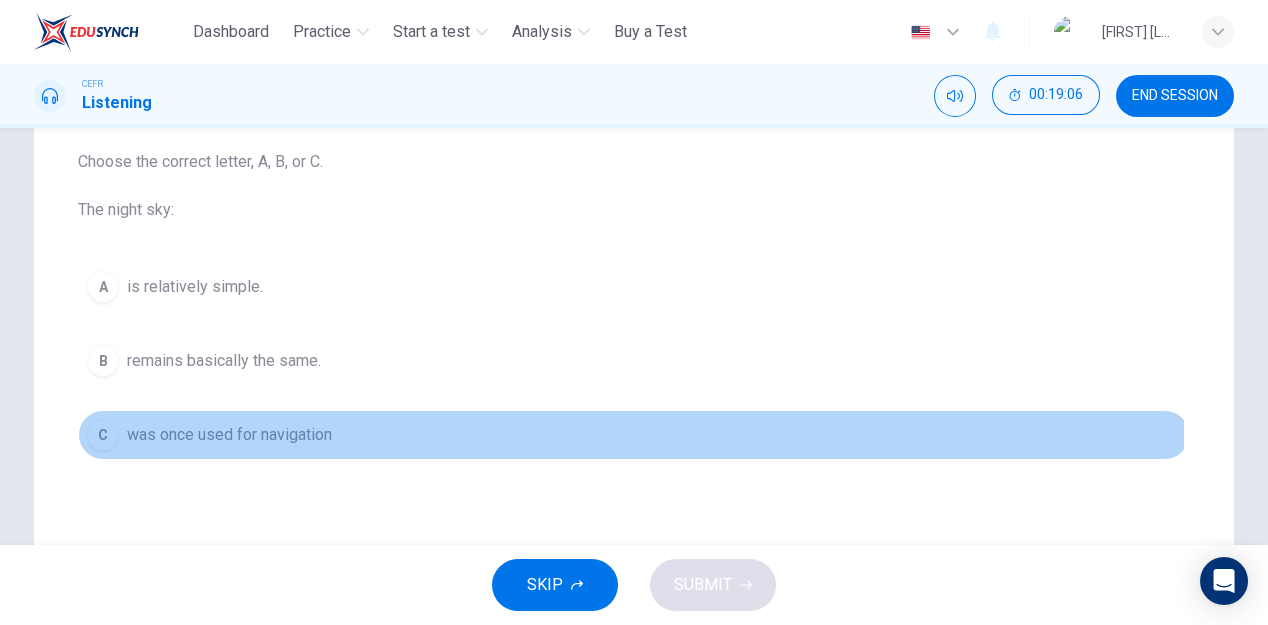 click on "C" at bounding box center (103, 287) 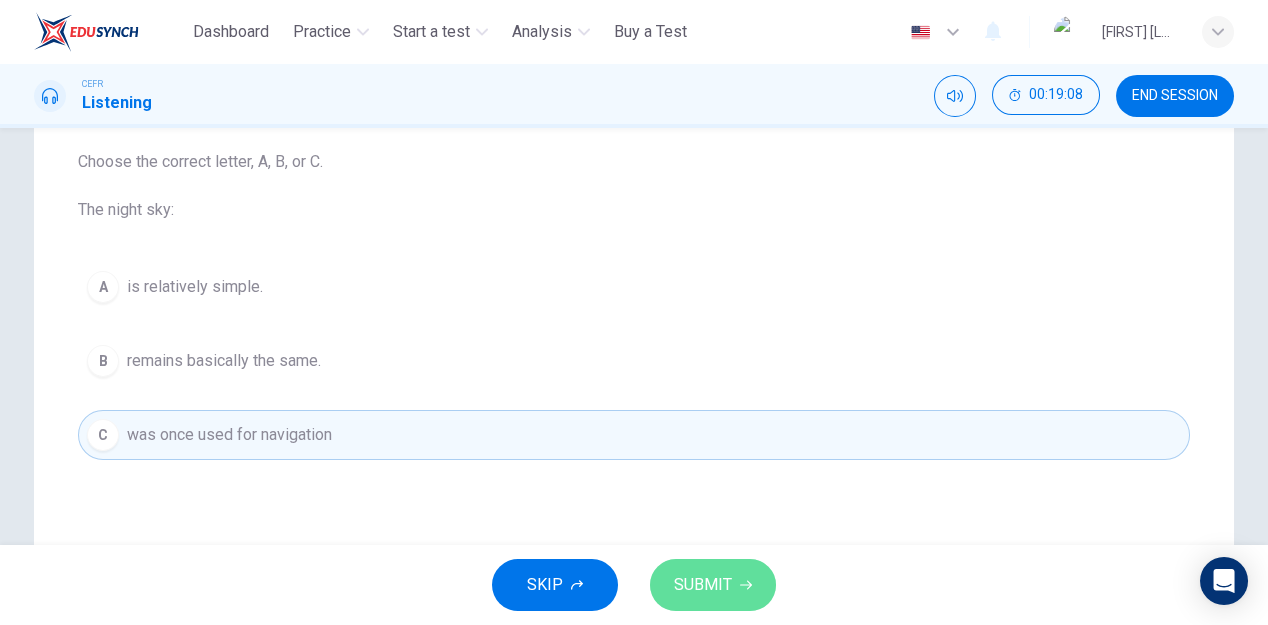 click on "SUBMIT" at bounding box center (703, 585) 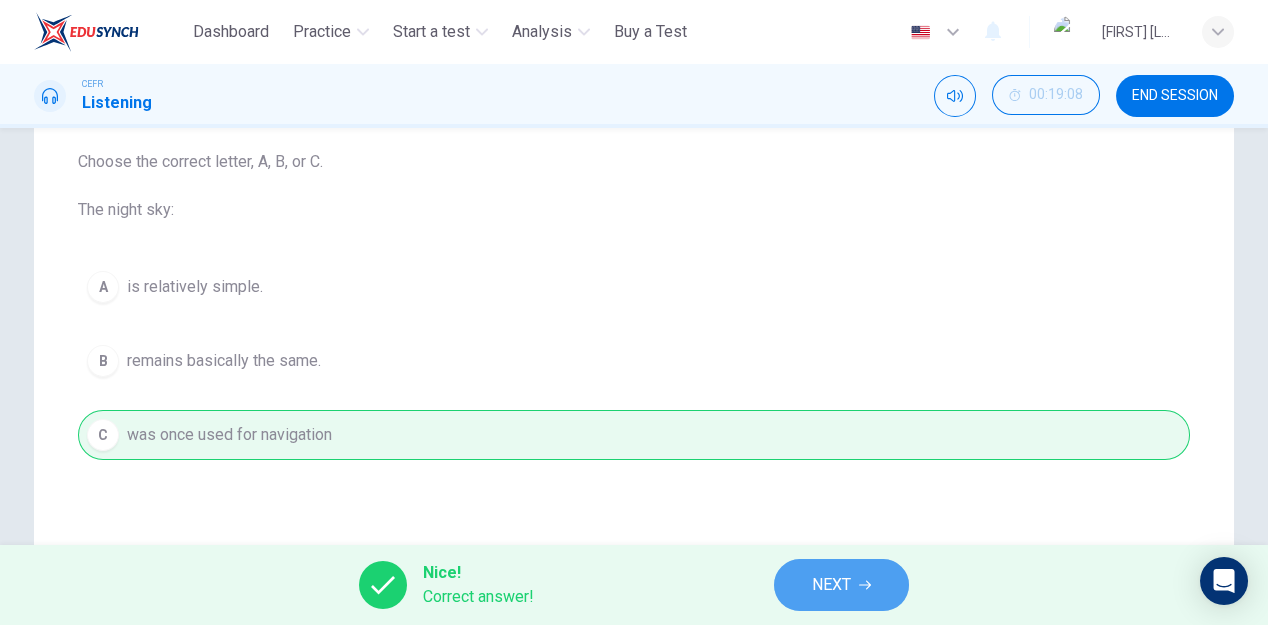 click on "NEXT" at bounding box center (841, 585) 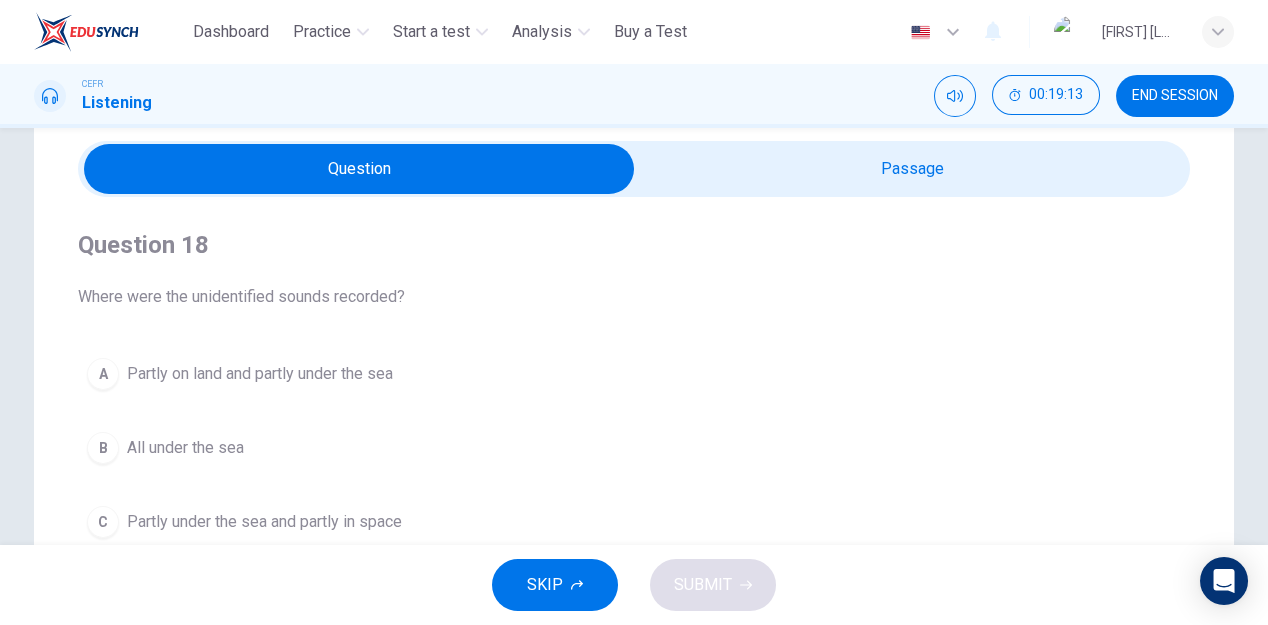 scroll, scrollTop: 69, scrollLeft: 0, axis: vertical 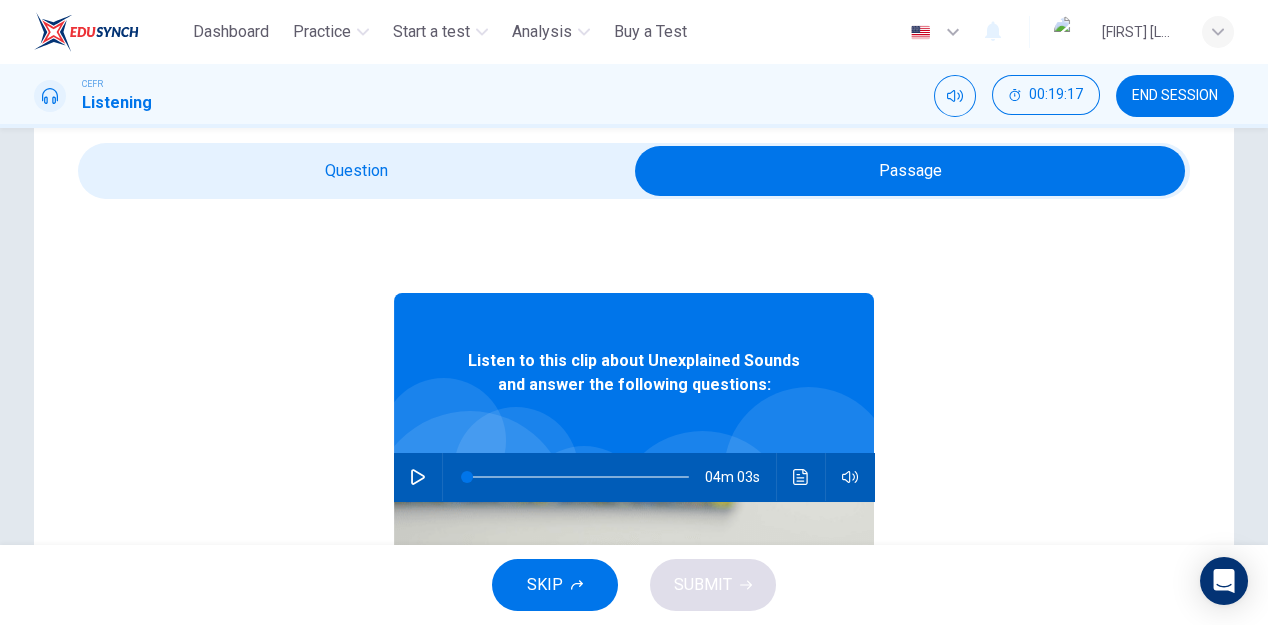 click on "END SESSION" at bounding box center (1175, 96) 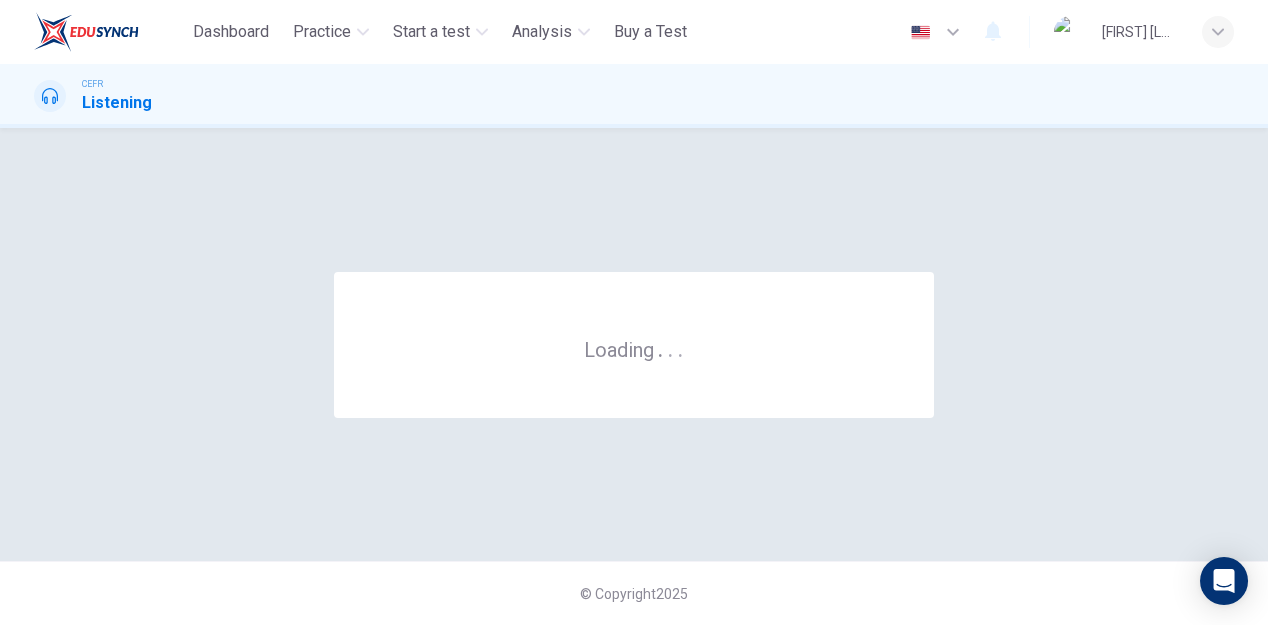 scroll, scrollTop: 0, scrollLeft: 0, axis: both 